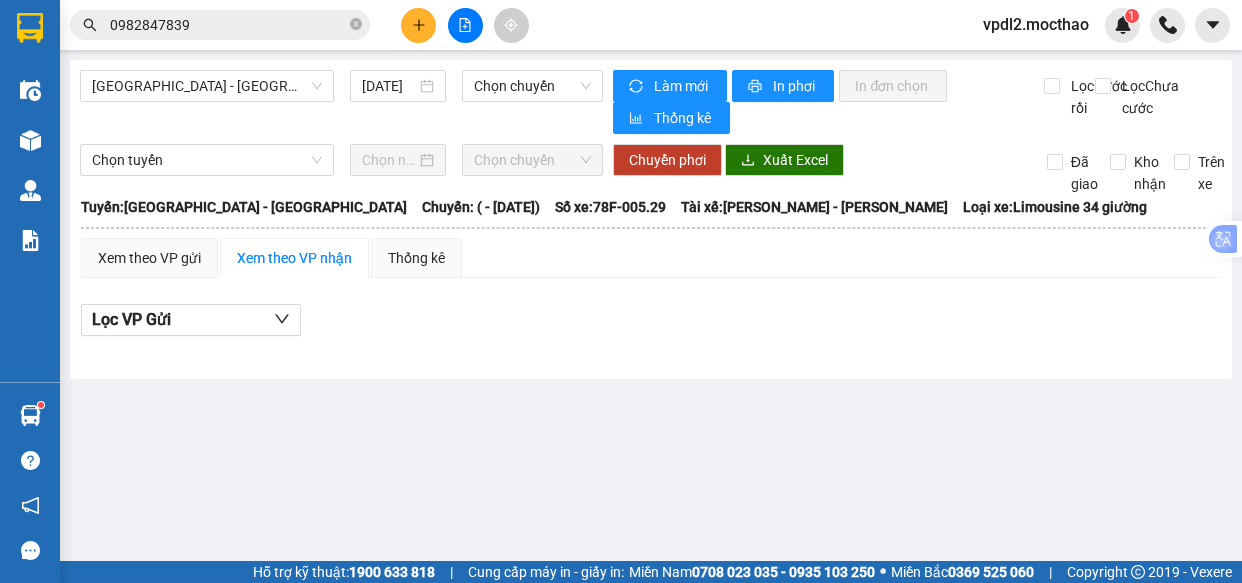 scroll, scrollTop: 0, scrollLeft: 0, axis: both 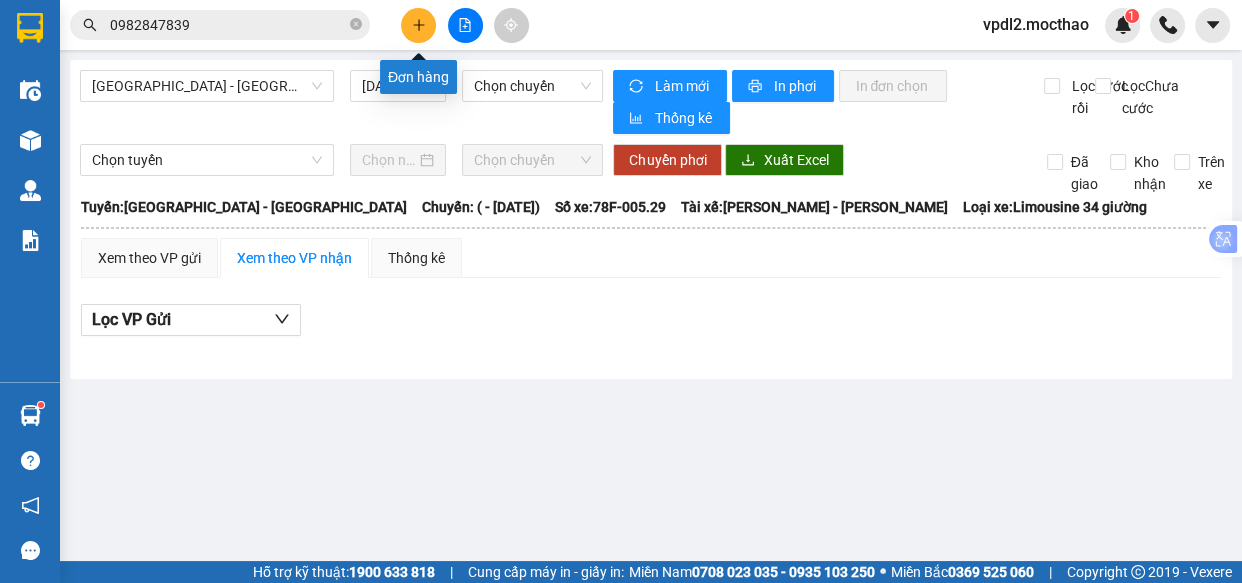 click 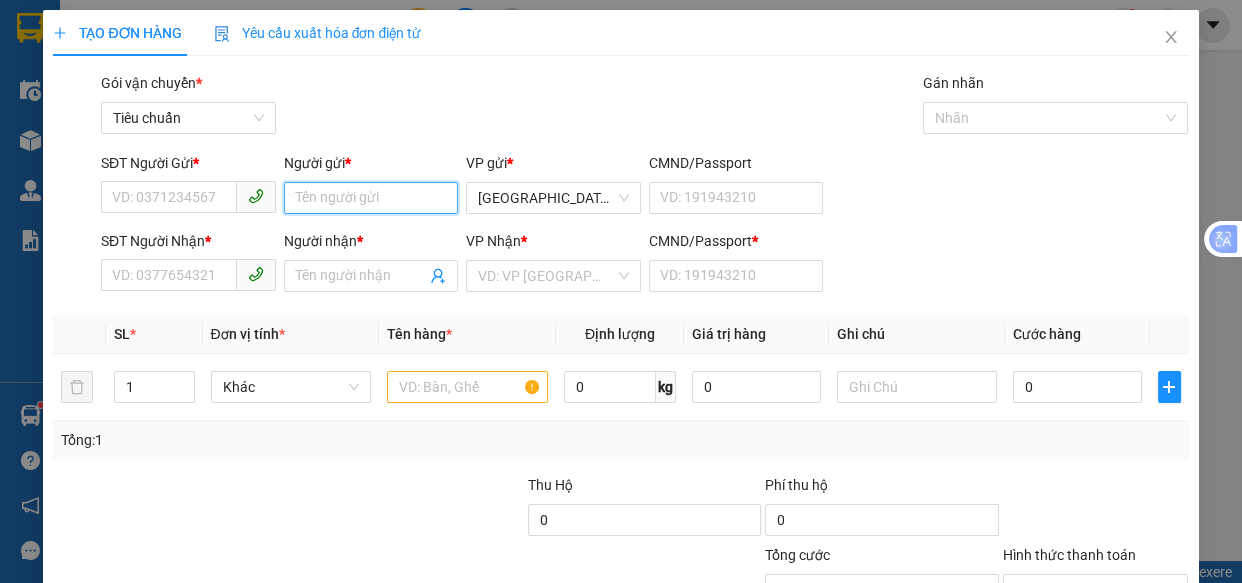 click on "Người gửi  *" at bounding box center (371, 198) 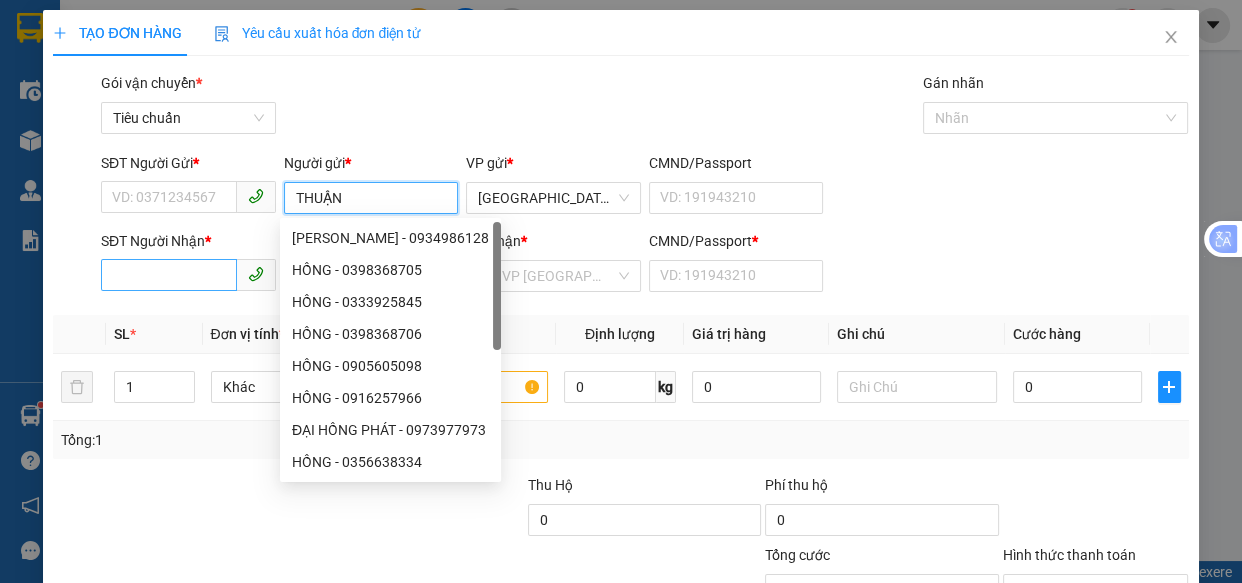 type on "THUẬN" 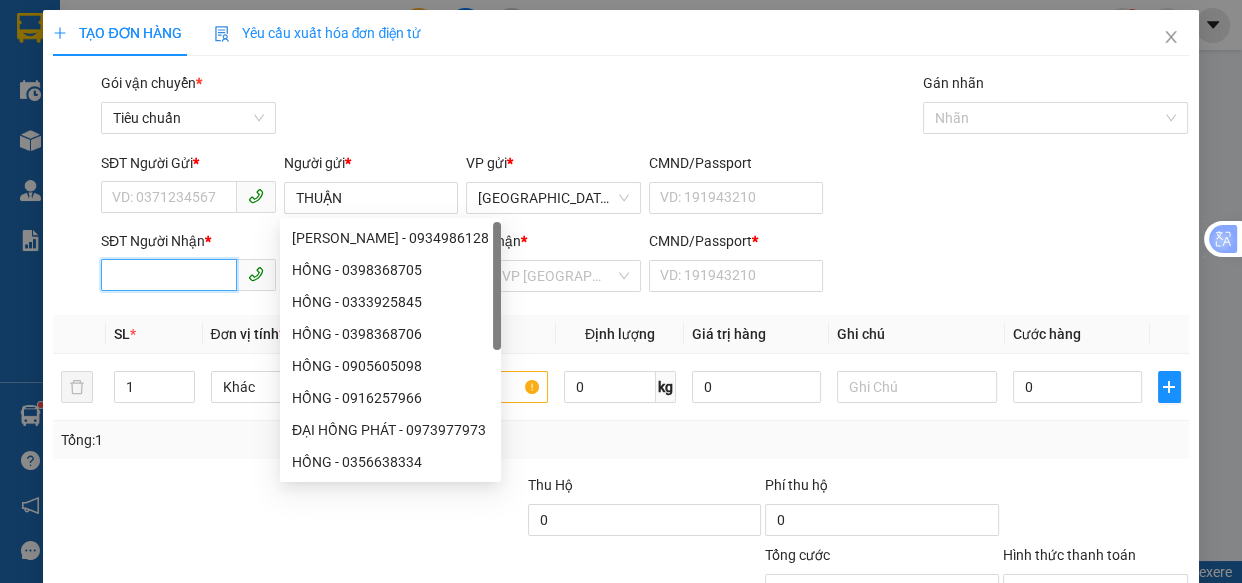 drag, startPoint x: 179, startPoint y: 275, endPoint x: 206, endPoint y: 274, distance: 27.018513 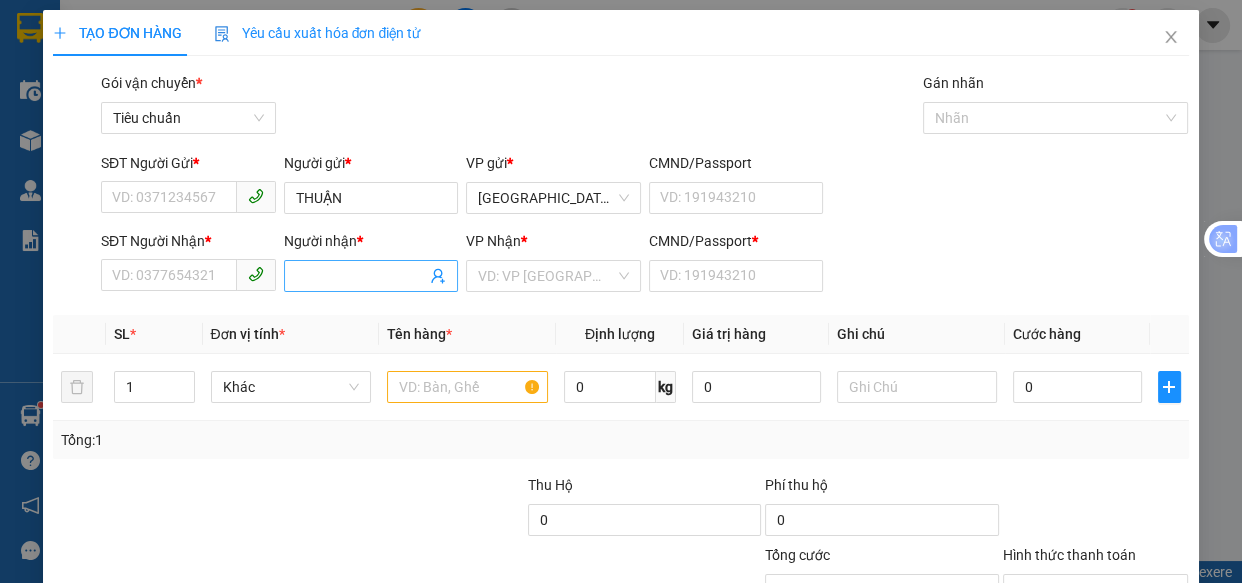 click on "Người nhận  *" at bounding box center [361, 276] 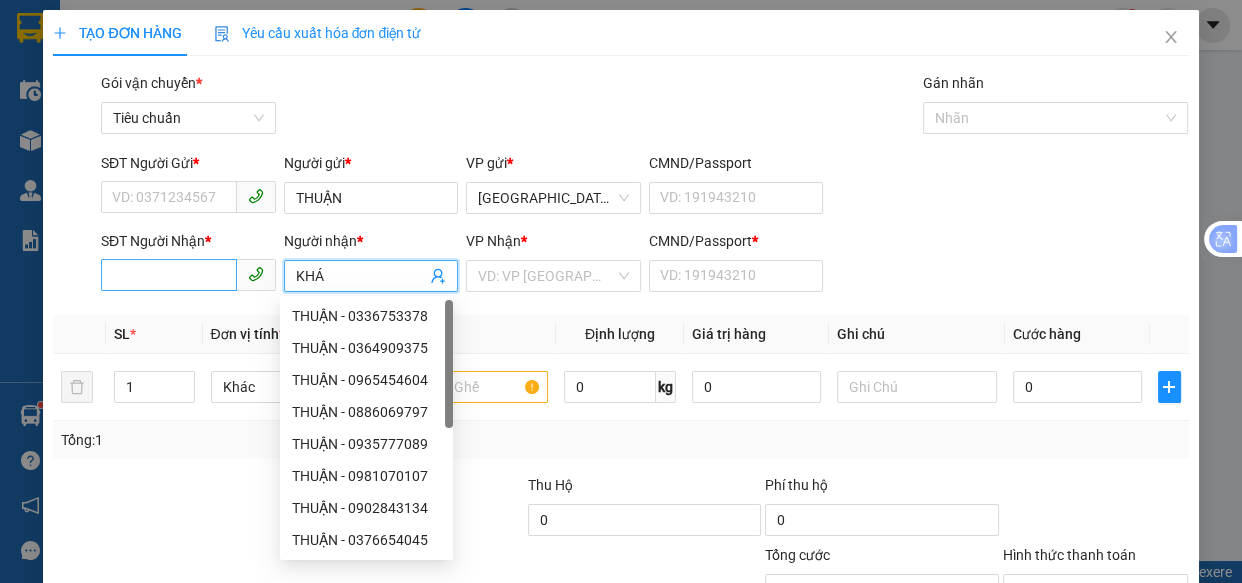 type on "KHÁ" 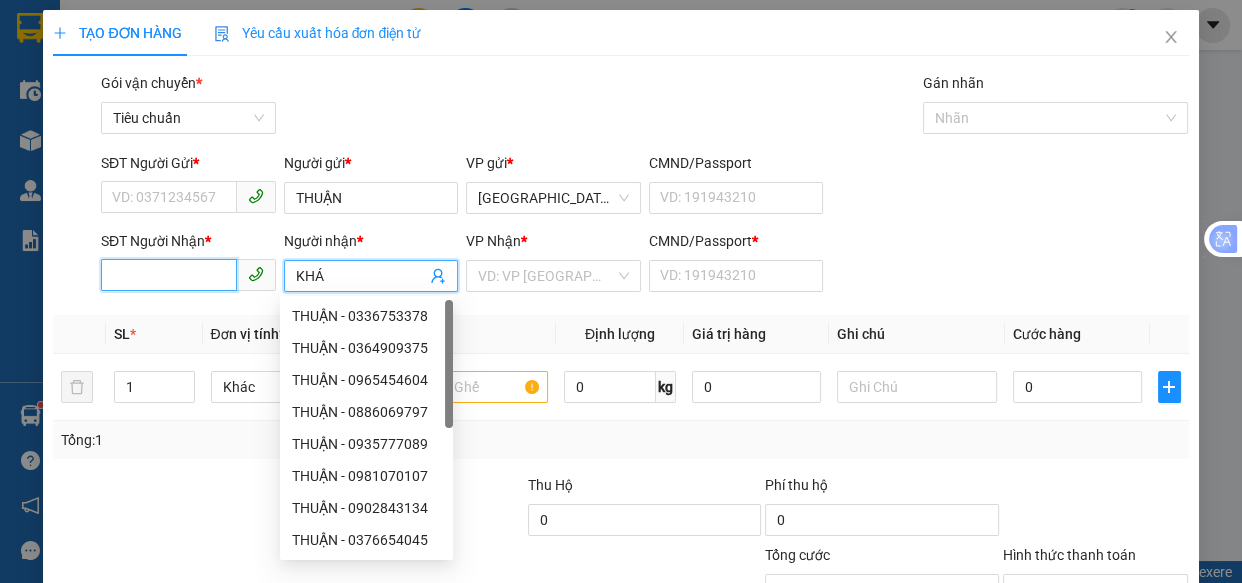 click on "SĐT Người Nhận  *" at bounding box center (169, 275) 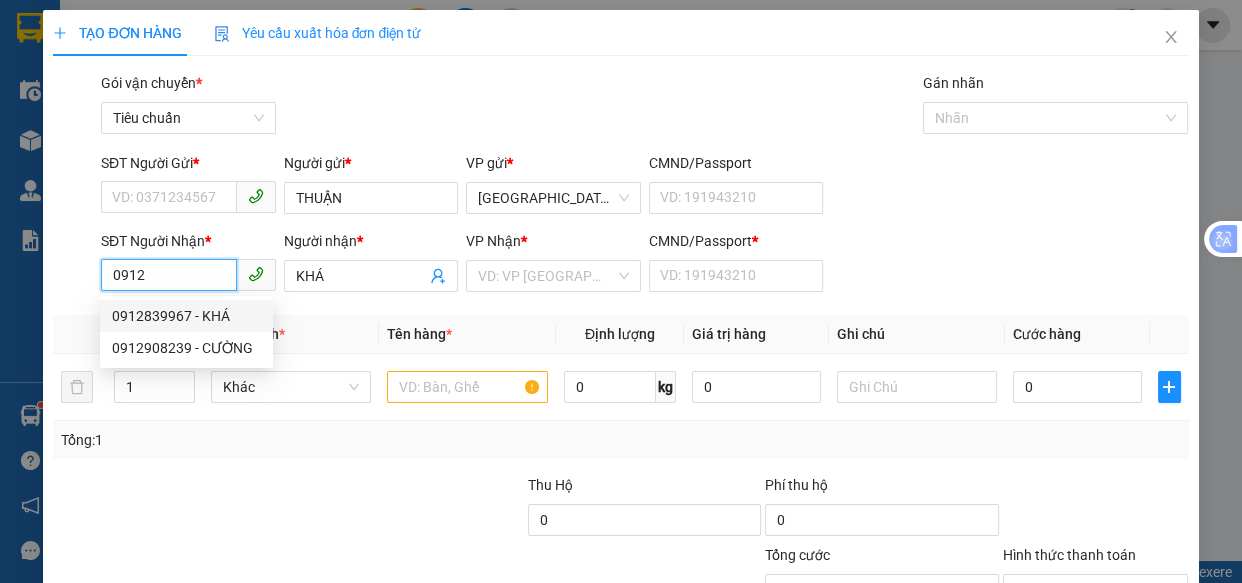 click on "0912839967 - KHÁ" at bounding box center [186, 316] 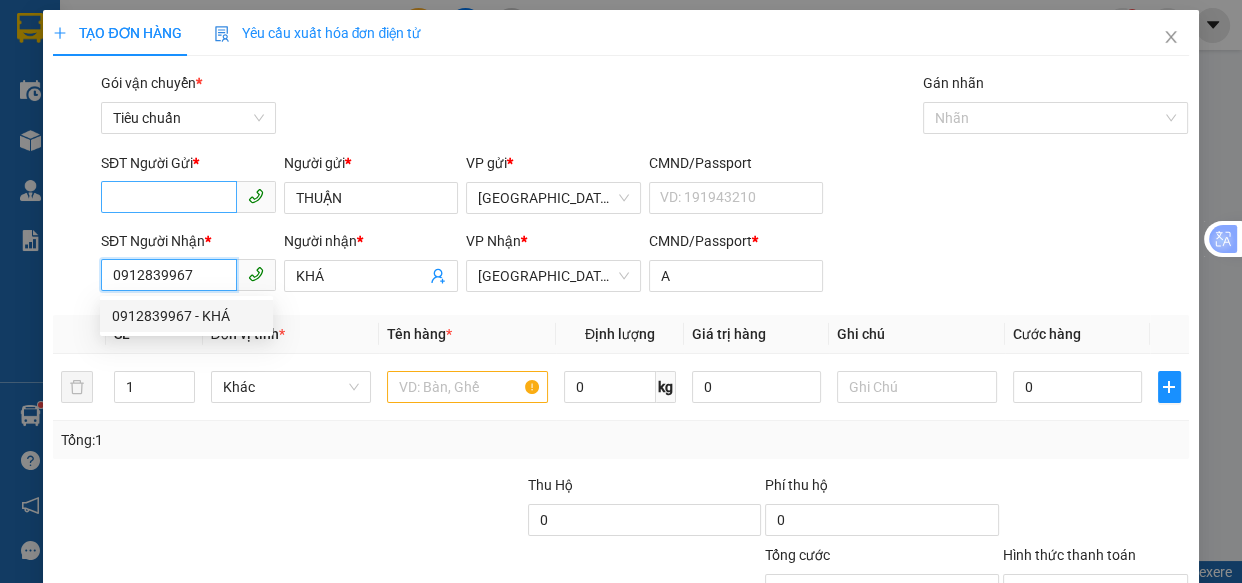 type on "120.000" 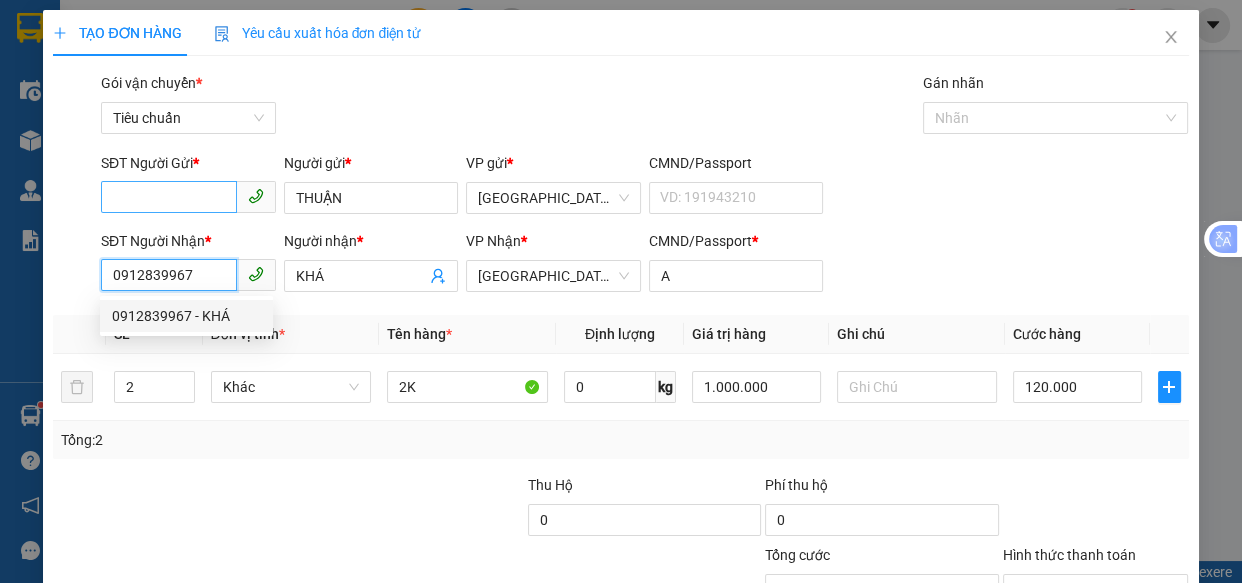 type on "0912839967" 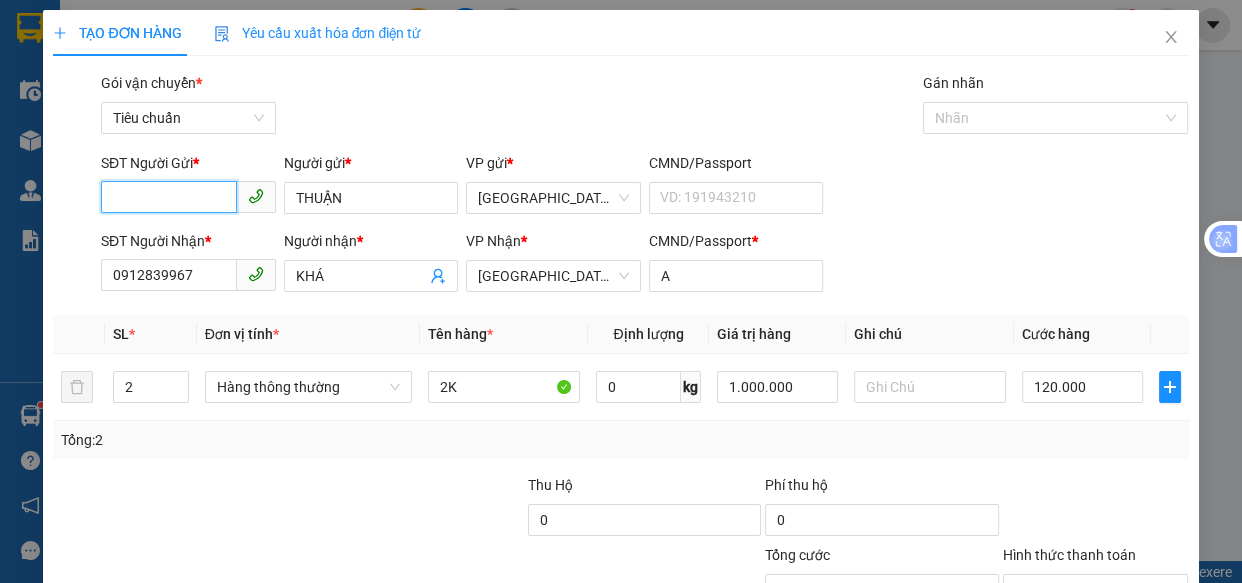 click on "SĐT Người Gửi  *" at bounding box center [169, 197] 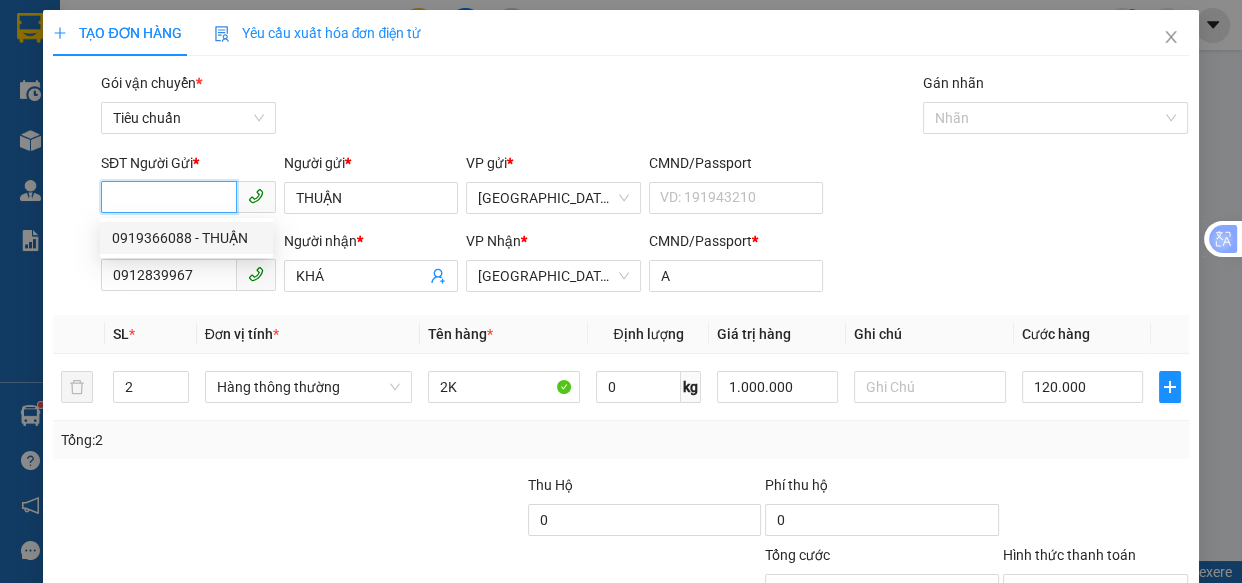 click on "0919366088 - THUẬN" at bounding box center [186, 238] 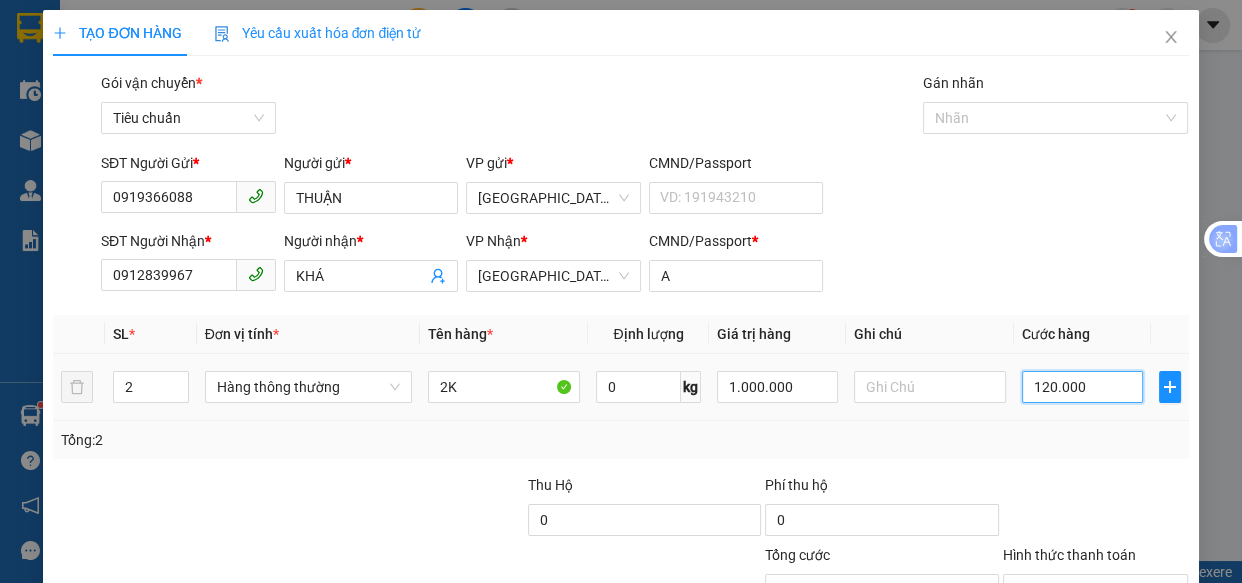 click on "120.000" at bounding box center (1082, 387) 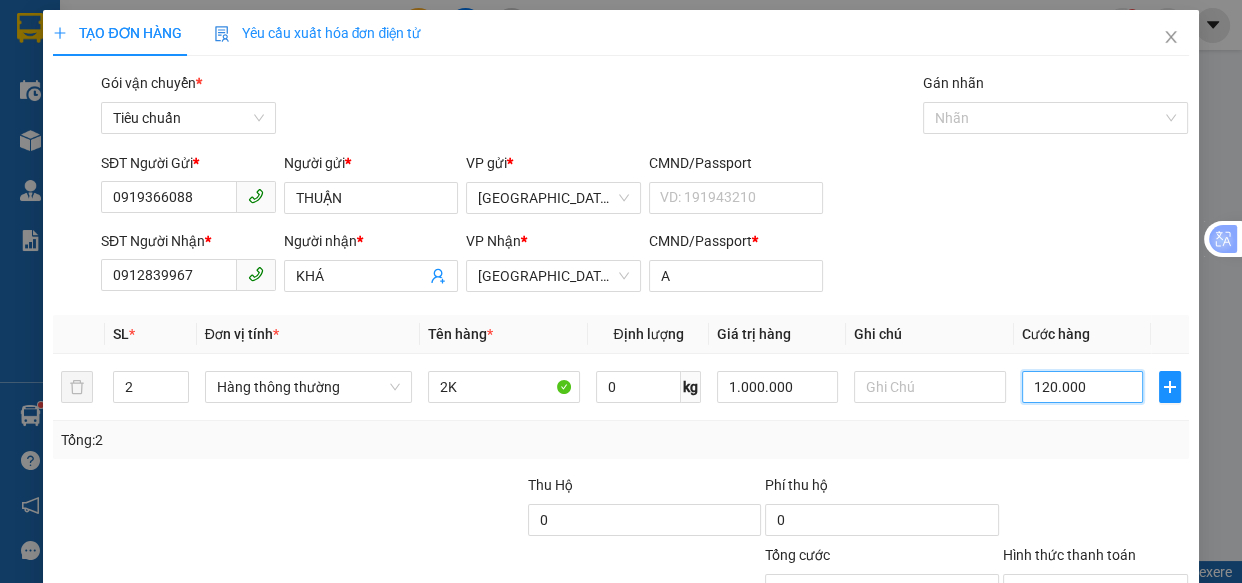 type on "1" 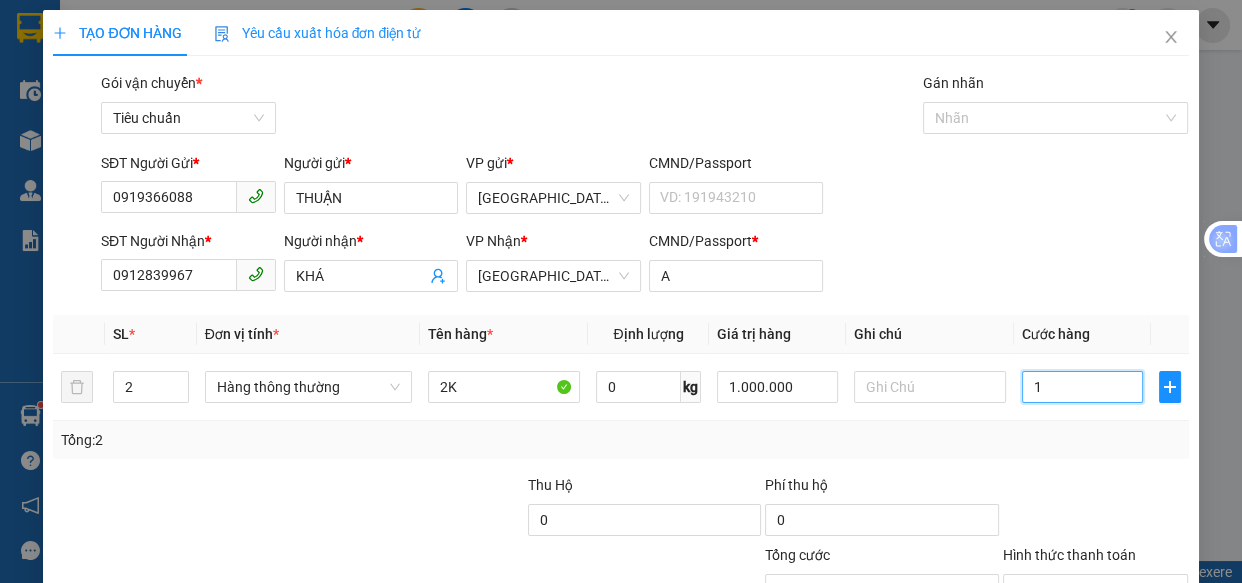 type on "10" 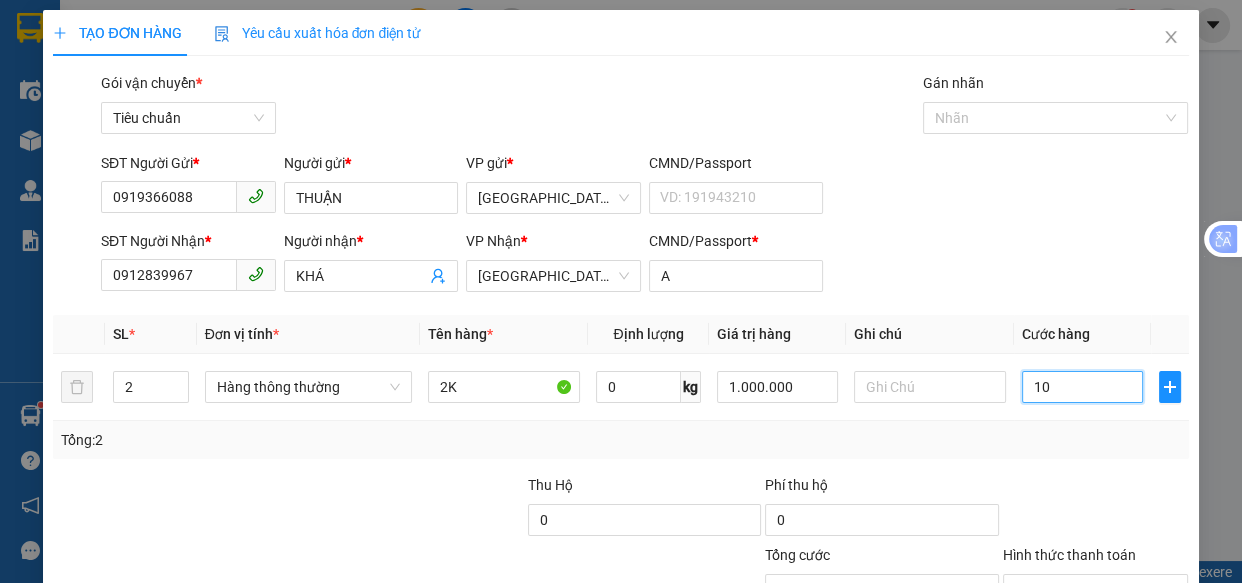 type on "100" 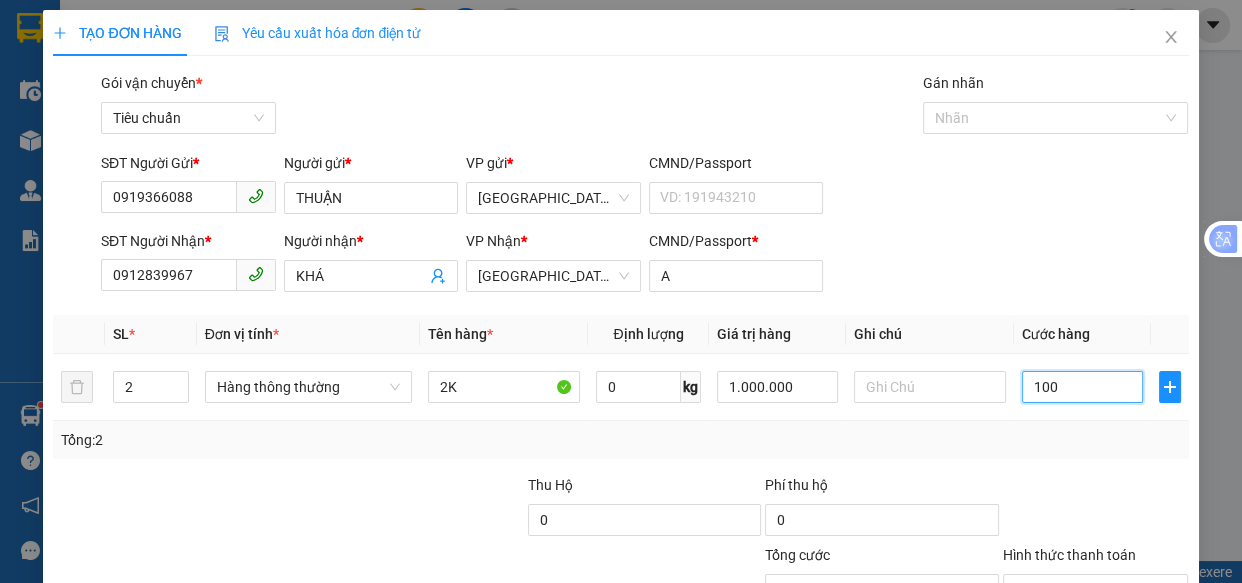 type on "100" 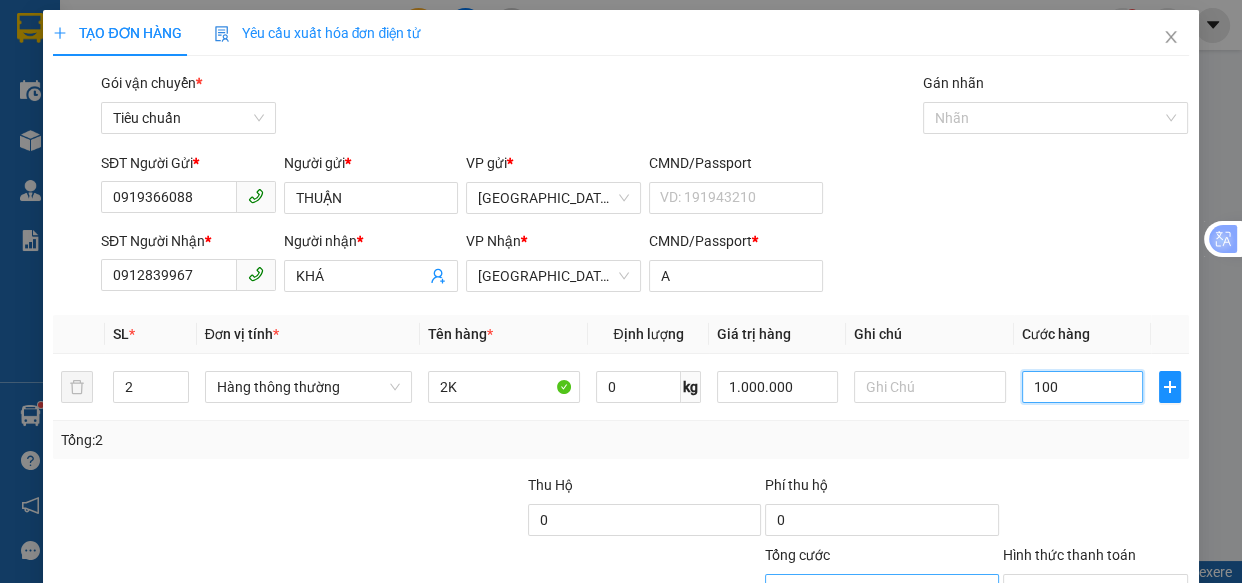 scroll, scrollTop: 156, scrollLeft: 0, axis: vertical 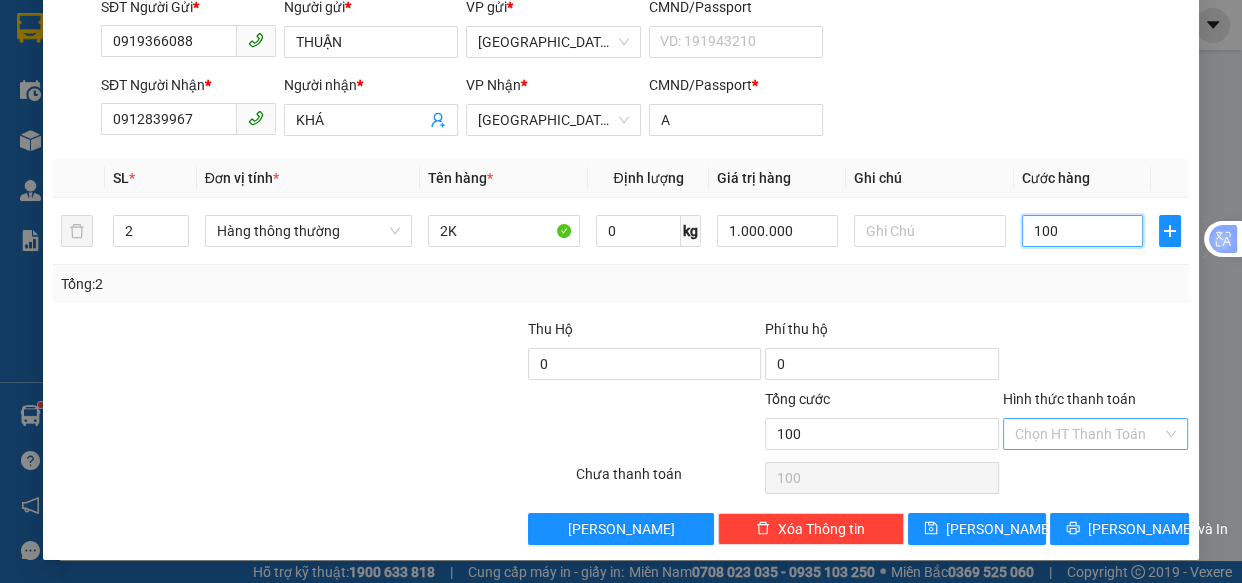type on "100" 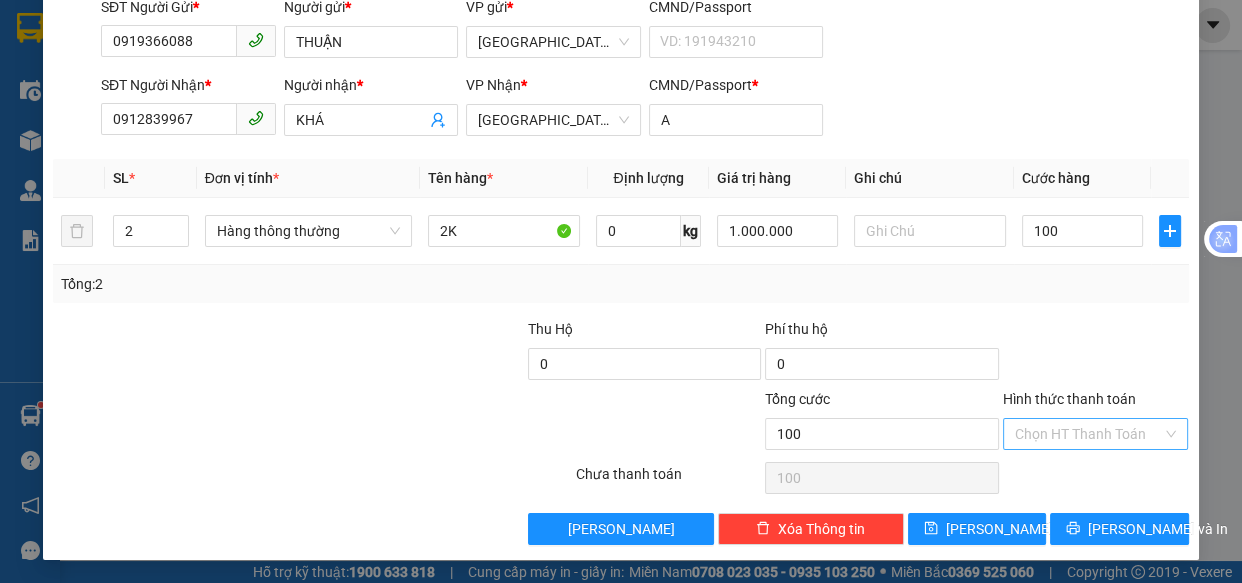 type on "100.000" 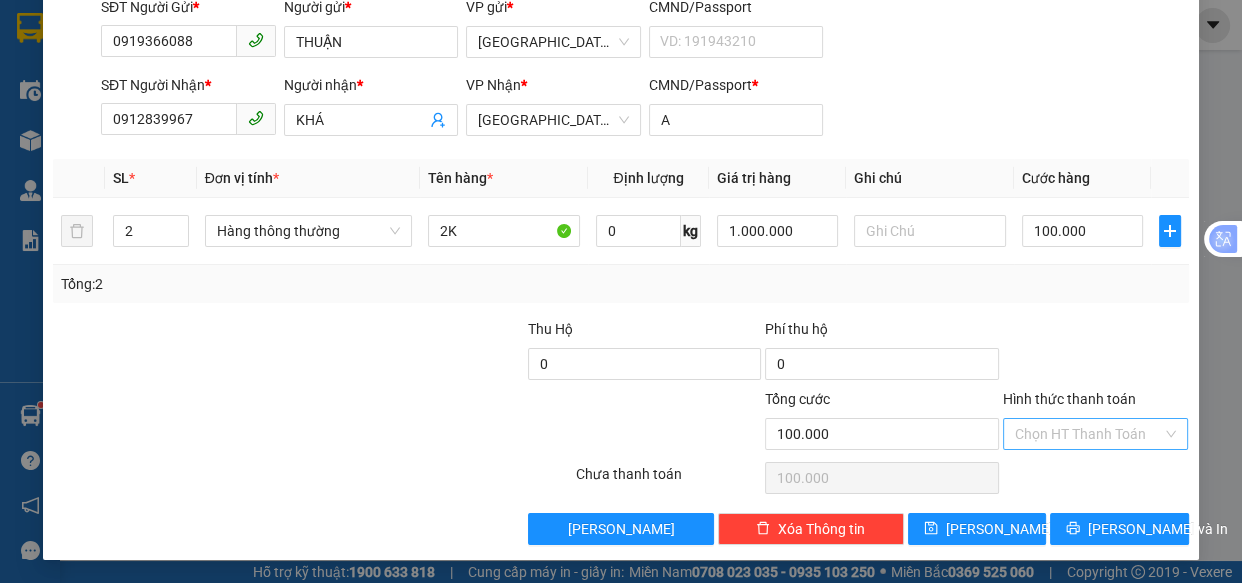 click on "Hình thức thanh toán" at bounding box center [1089, 434] 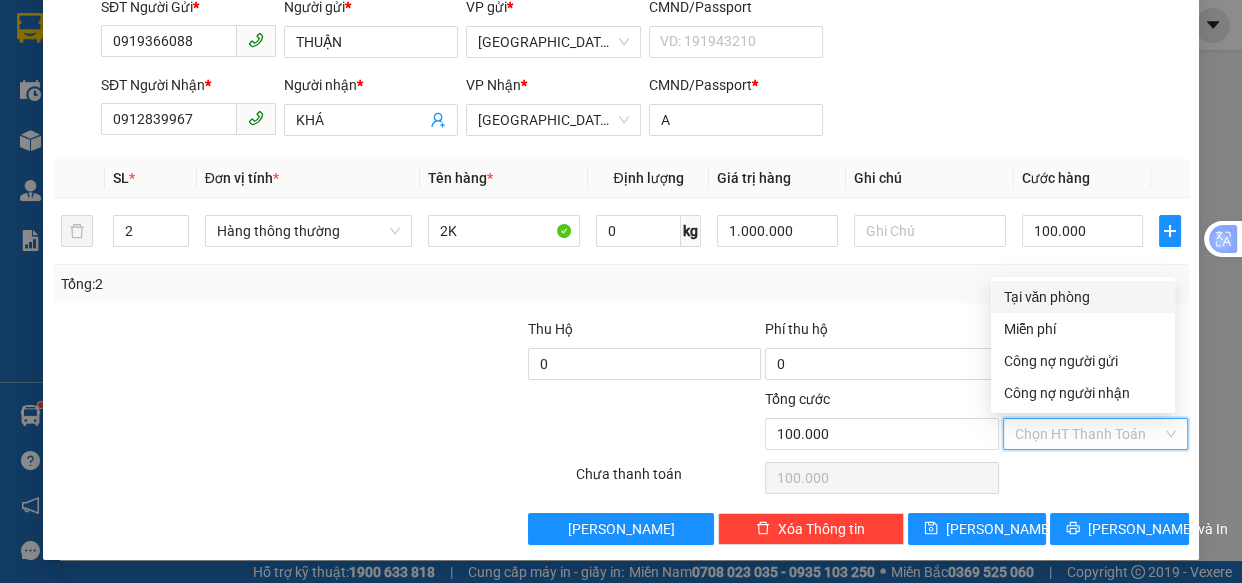 click on "Tại văn phòng" at bounding box center [1083, 297] 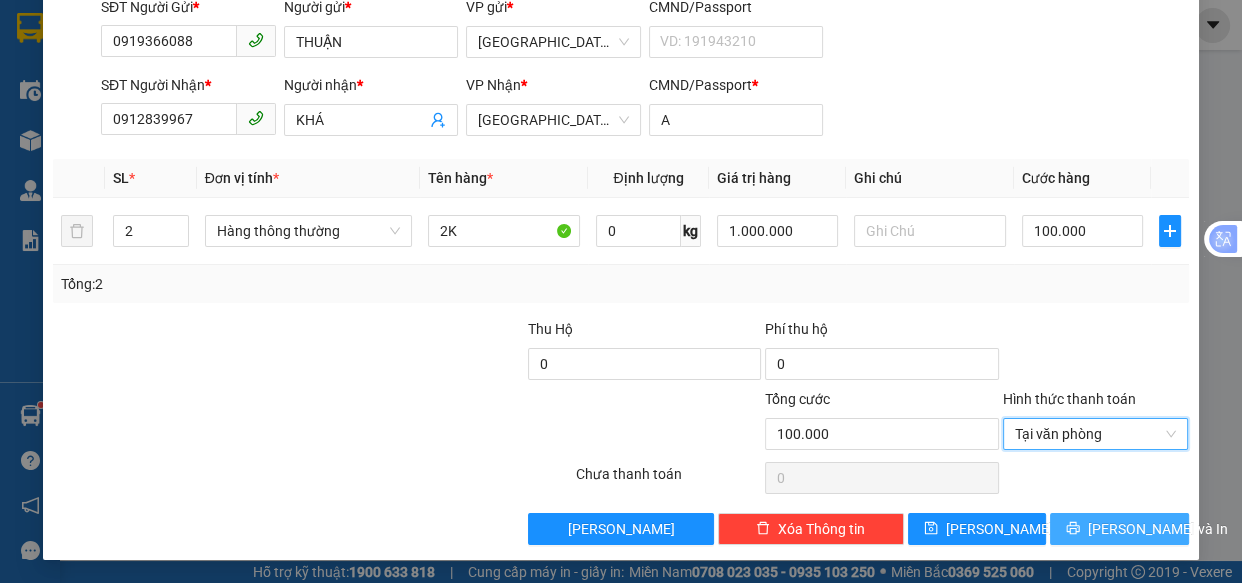 click at bounding box center (1073, 529) 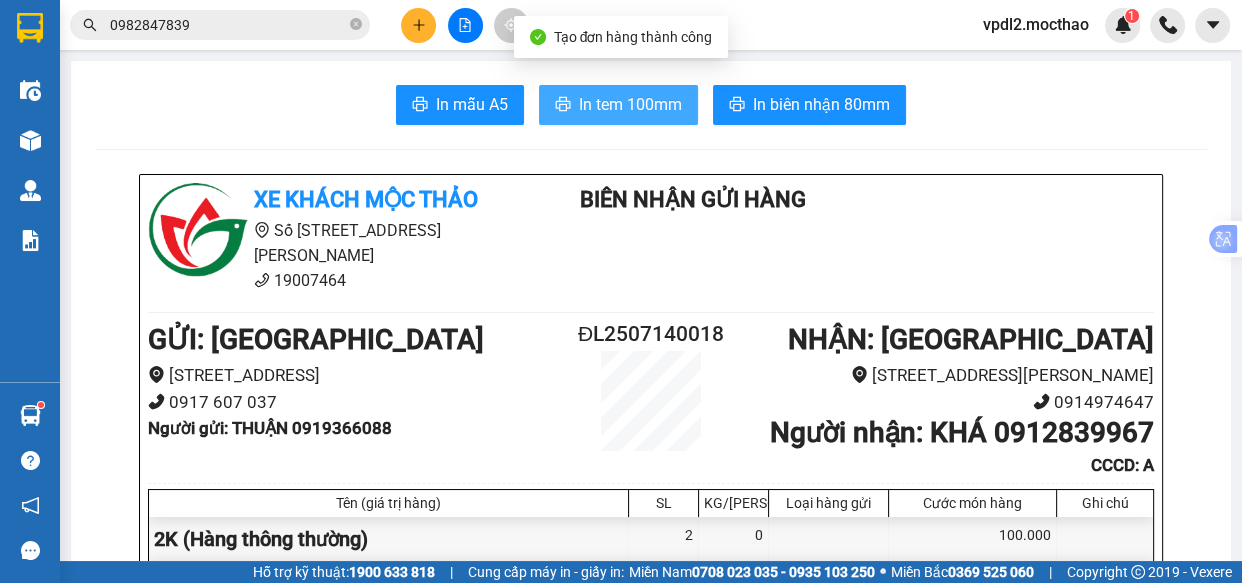 click on "In tem 100mm" at bounding box center [630, 104] 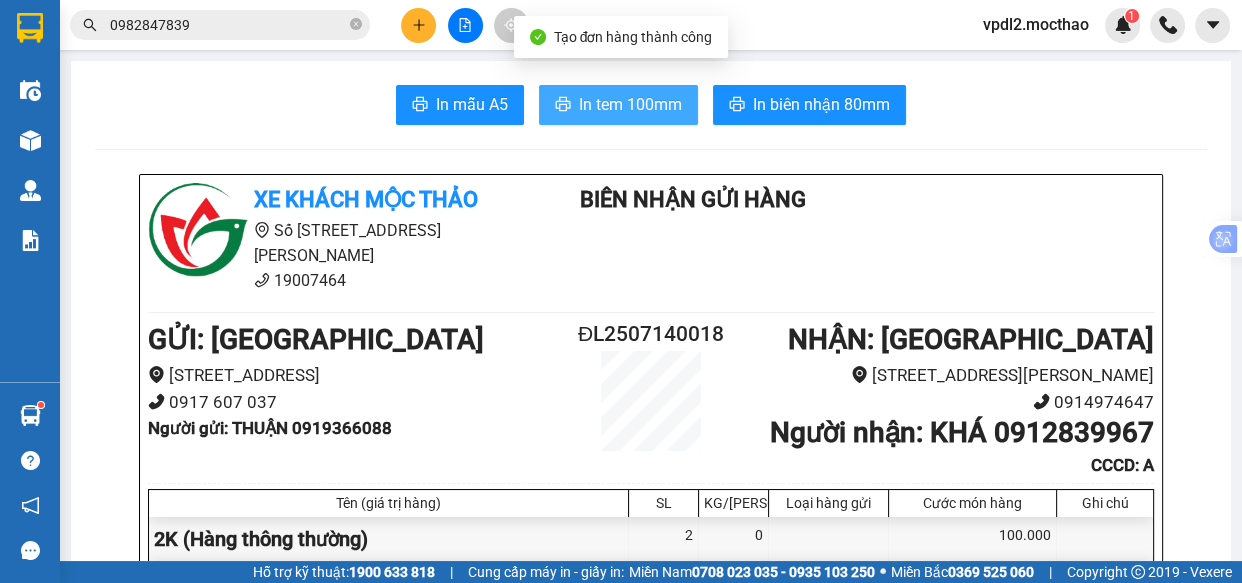 scroll, scrollTop: 0, scrollLeft: 0, axis: both 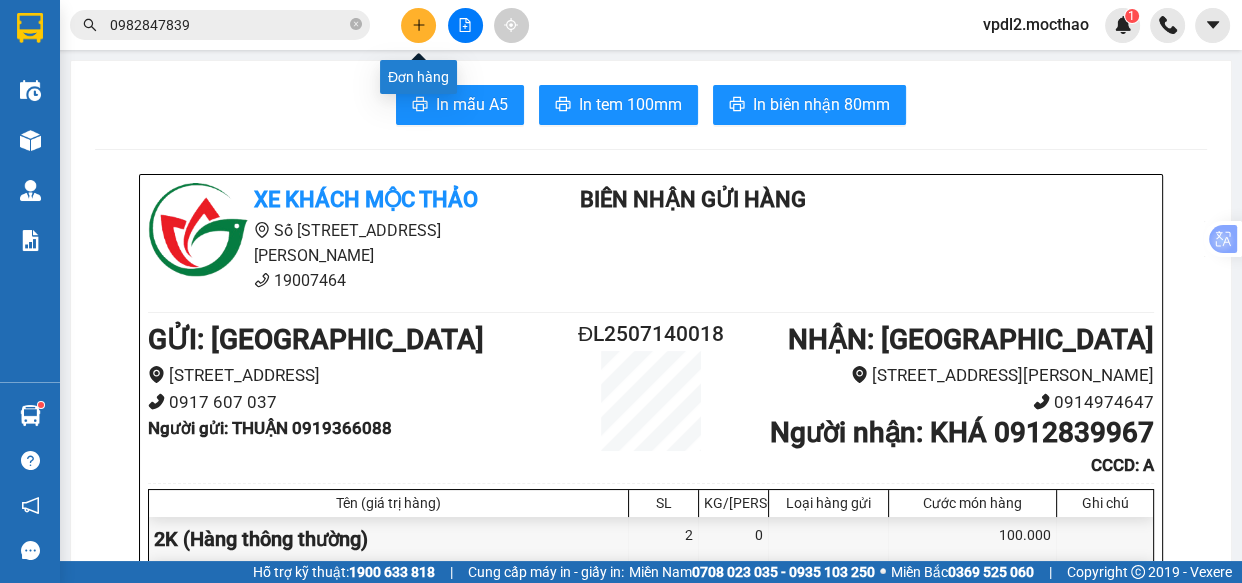 click 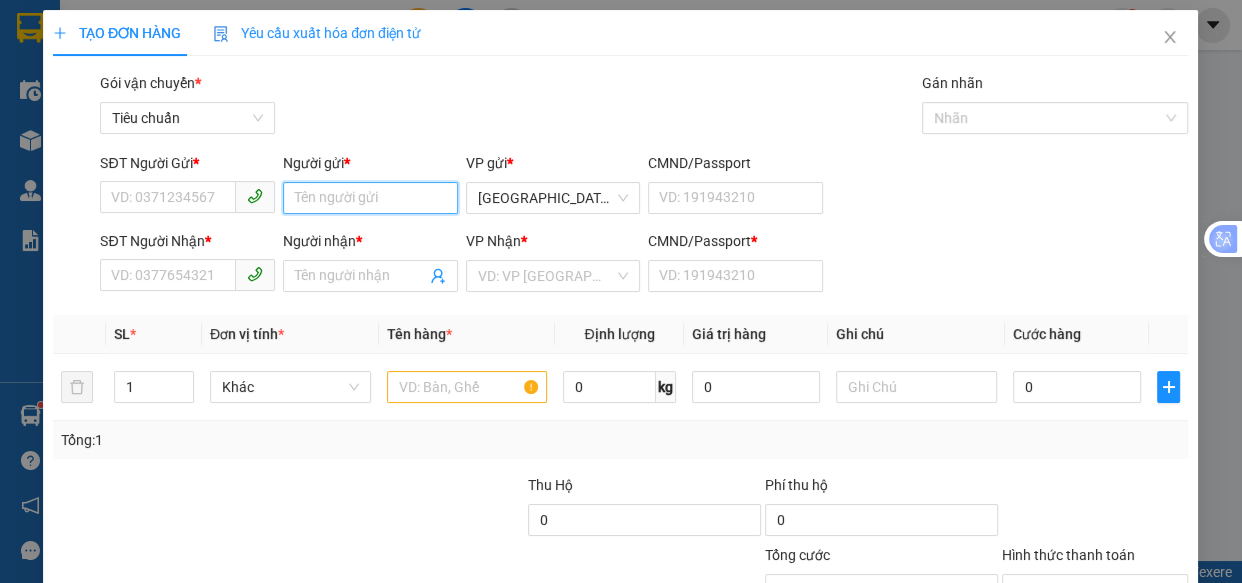 drag, startPoint x: 340, startPoint y: 205, endPoint x: 397, endPoint y: 189, distance: 59.20304 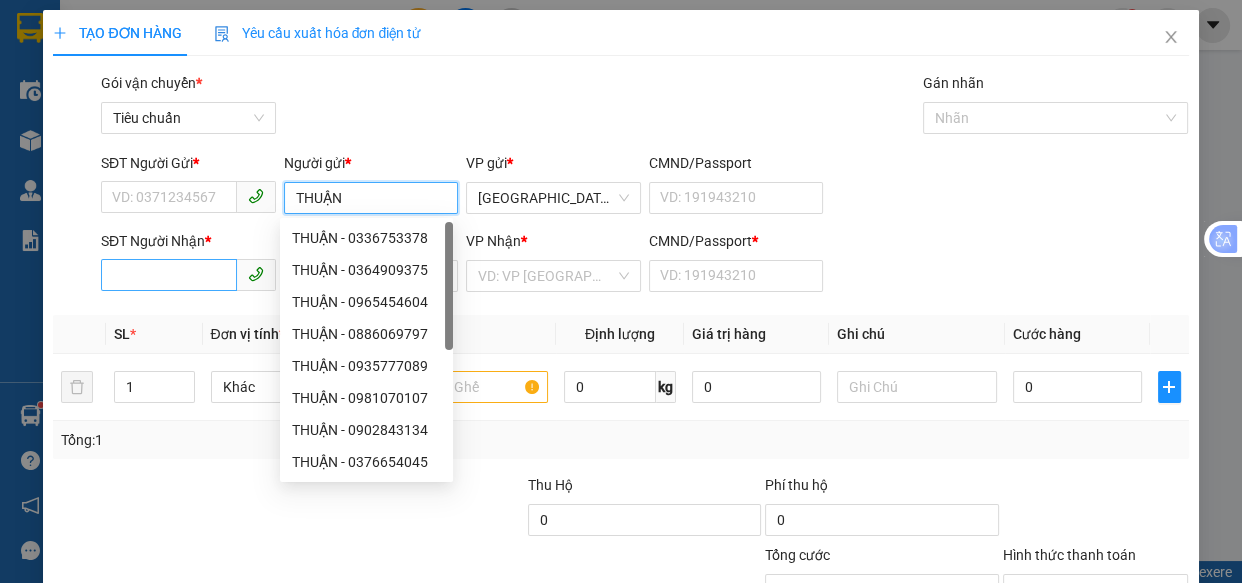 type on "THUẬN" 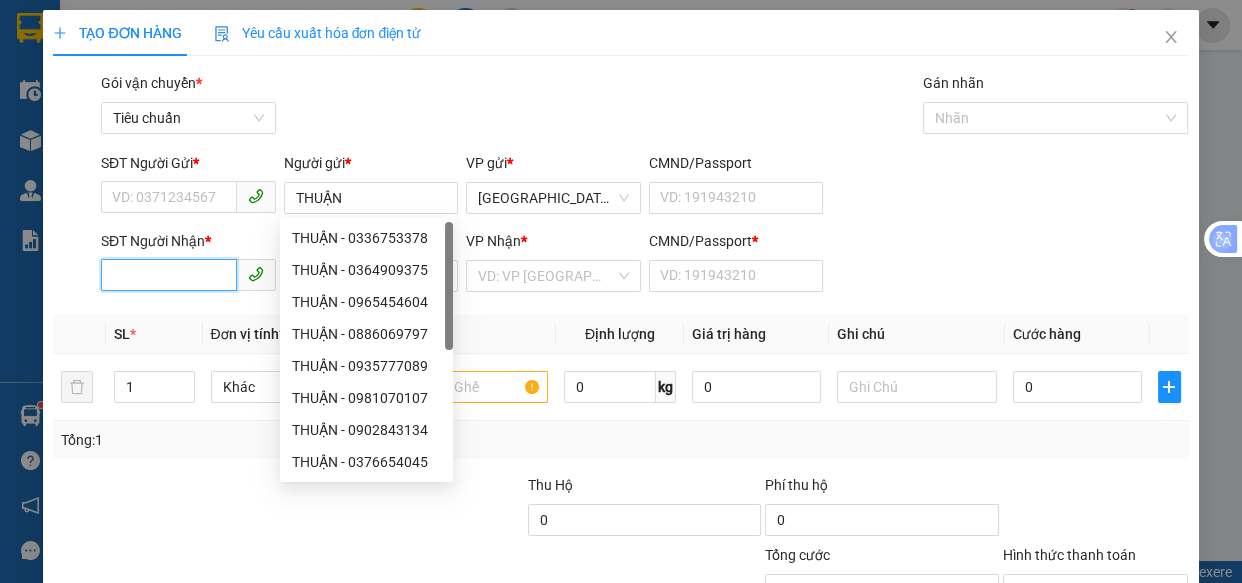 drag, startPoint x: 150, startPoint y: 280, endPoint x: 243, endPoint y: 285, distance: 93.13431 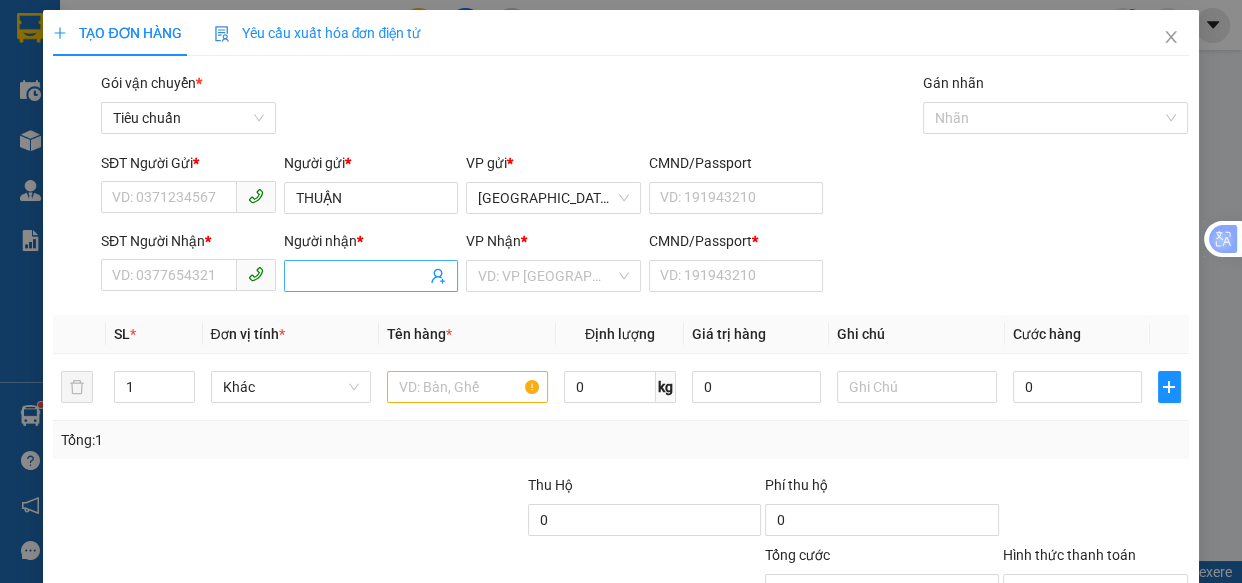 click on "Người nhận  *" at bounding box center [361, 276] 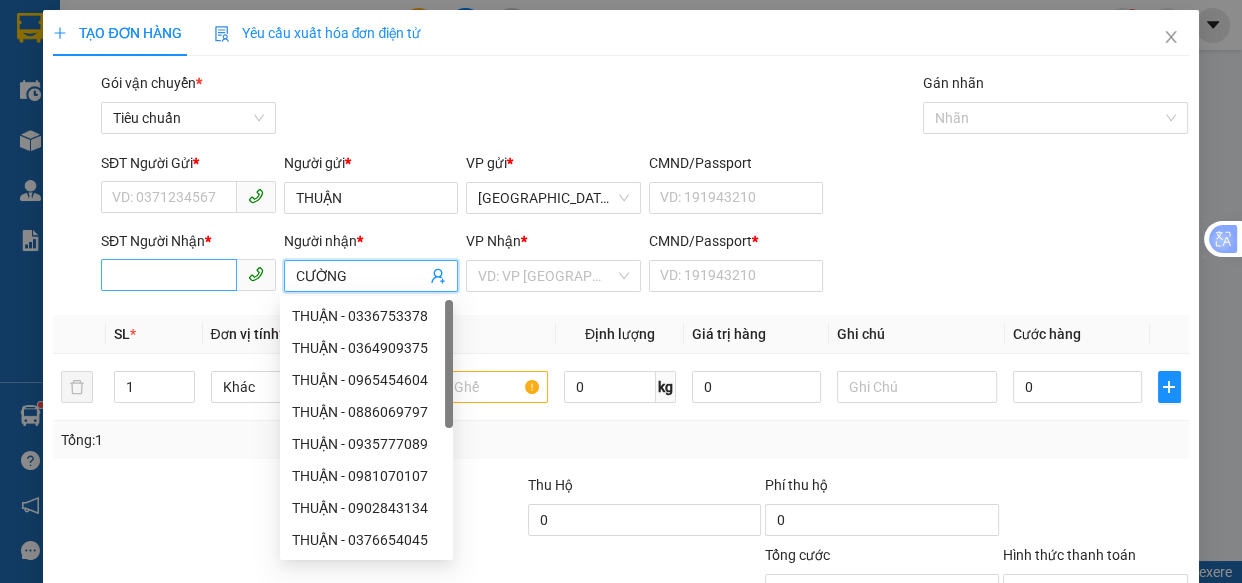 type on "CƯỜNG" 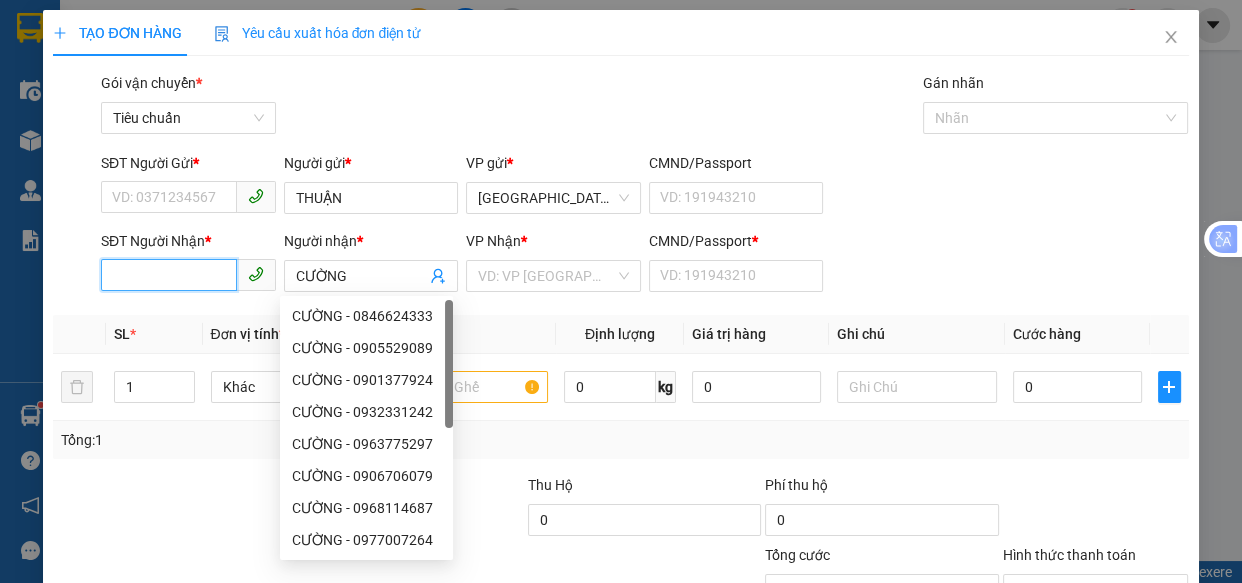 drag, startPoint x: 163, startPoint y: 279, endPoint x: 0, endPoint y: 93, distance: 247.31558 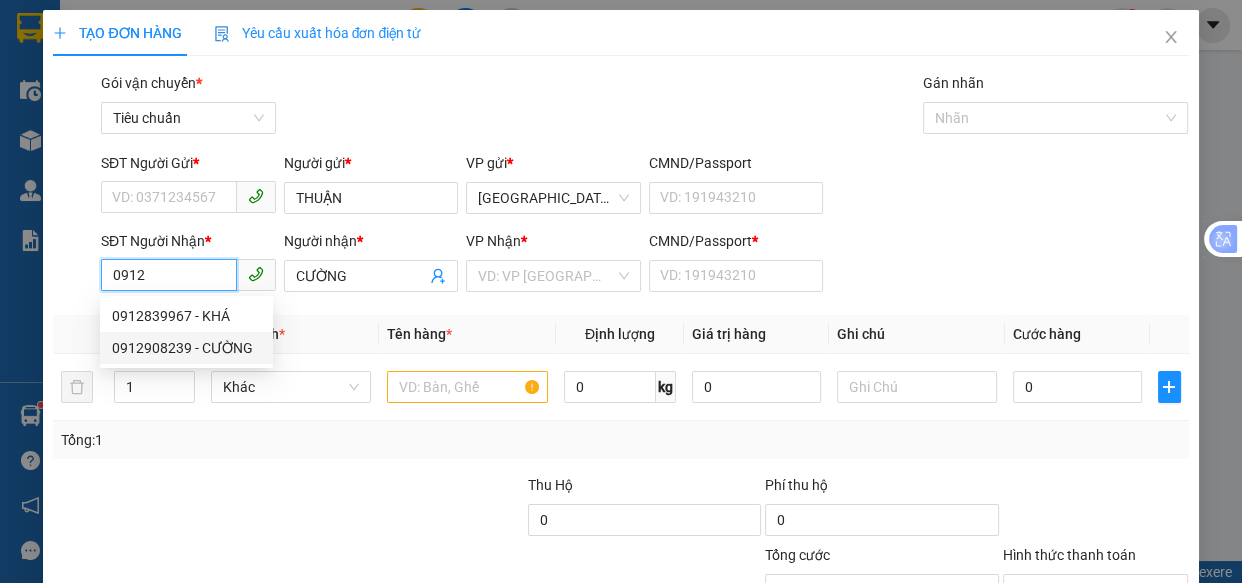 click on "0912908239 - CƯỜNG" at bounding box center [186, 348] 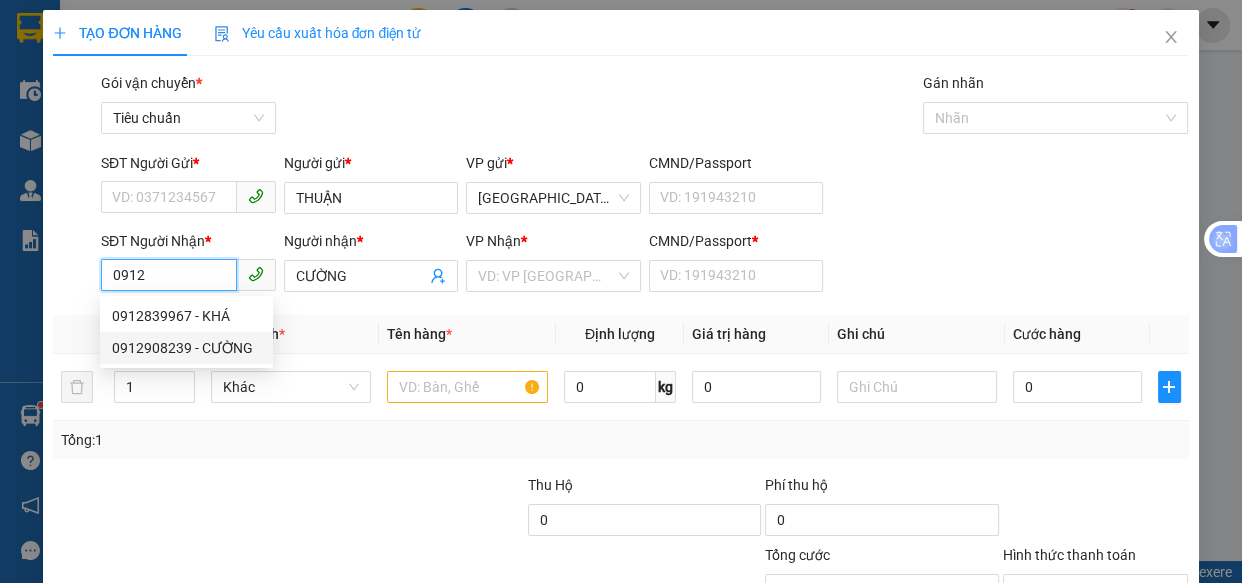 type on "0912908239" 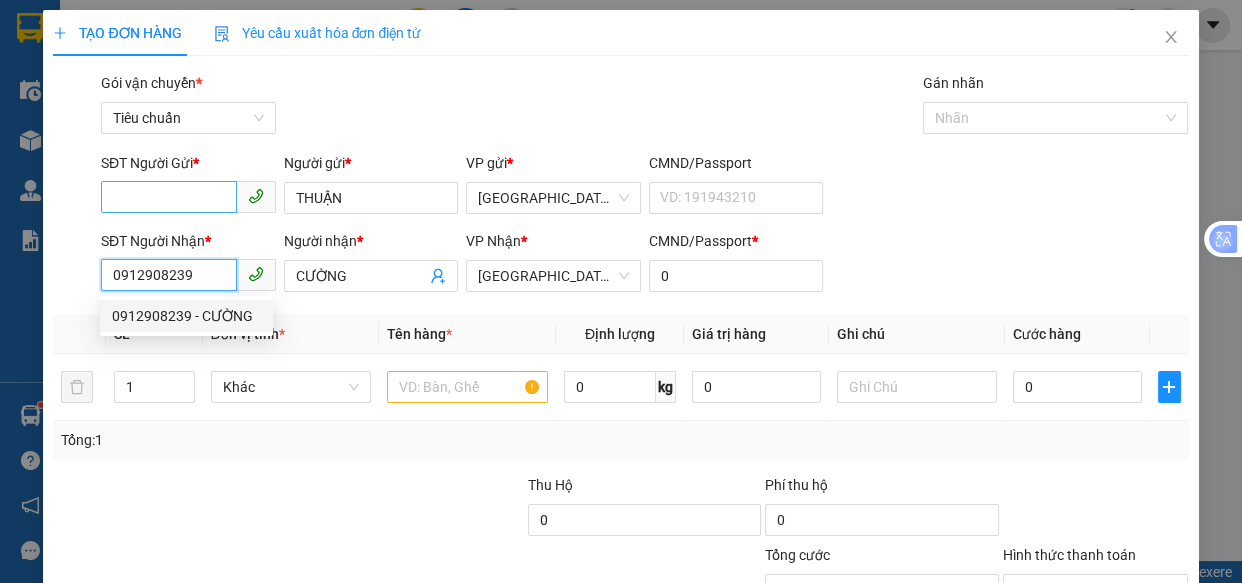 type on "60.000" 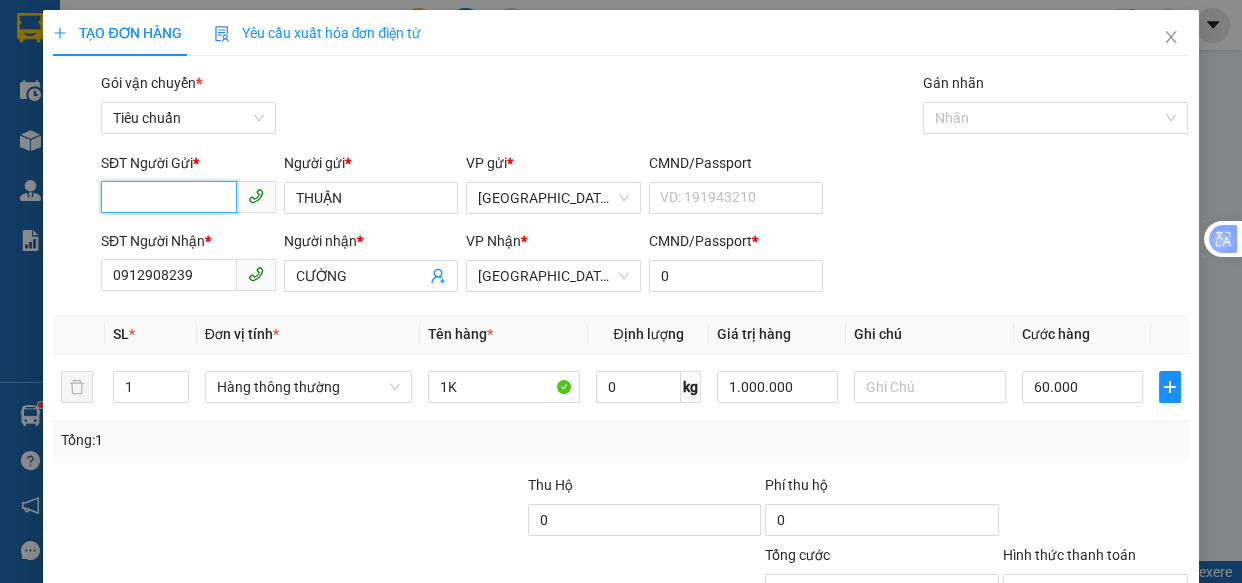 click on "SĐT Người Gửi  *" at bounding box center (169, 197) 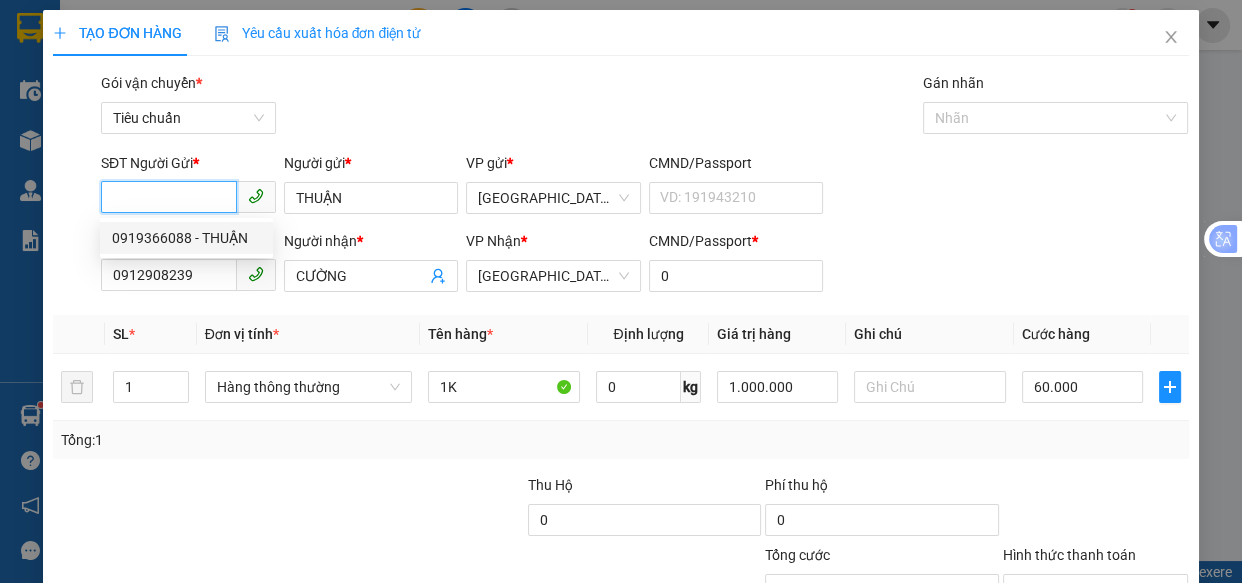 click on "0919366088 - THUẬN" at bounding box center (186, 238) 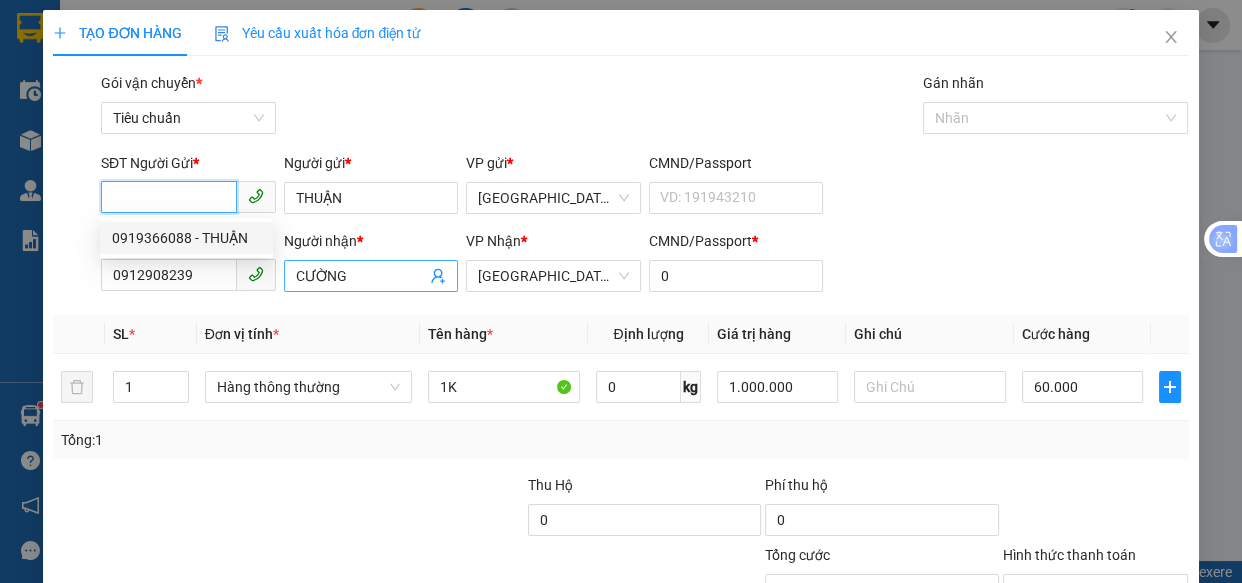 type on "0919366088" 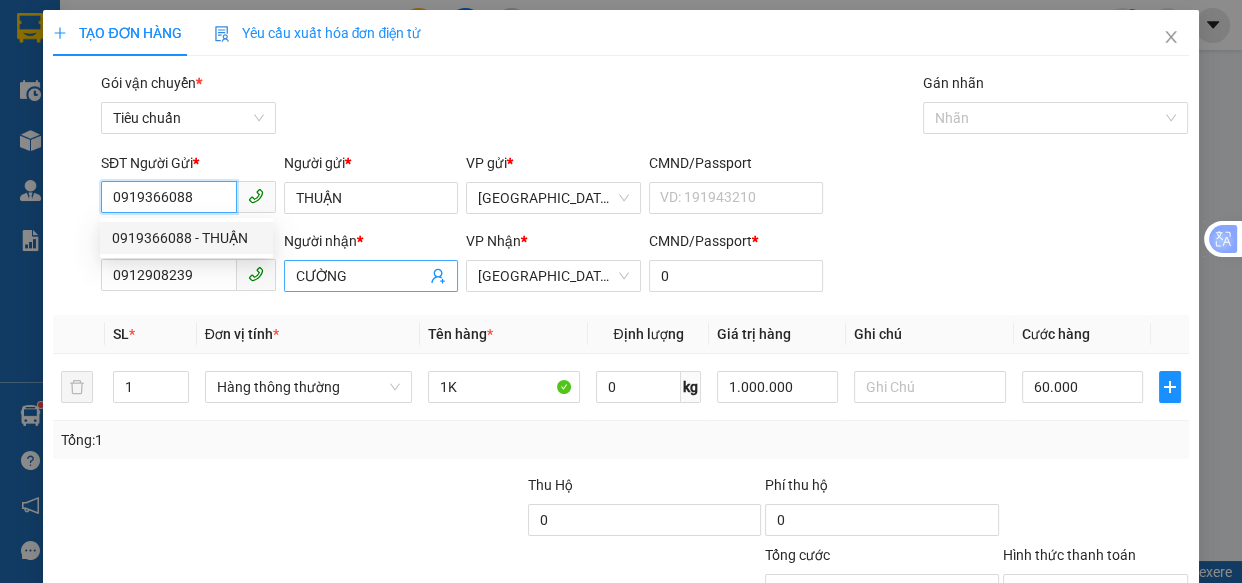type on "100.000" 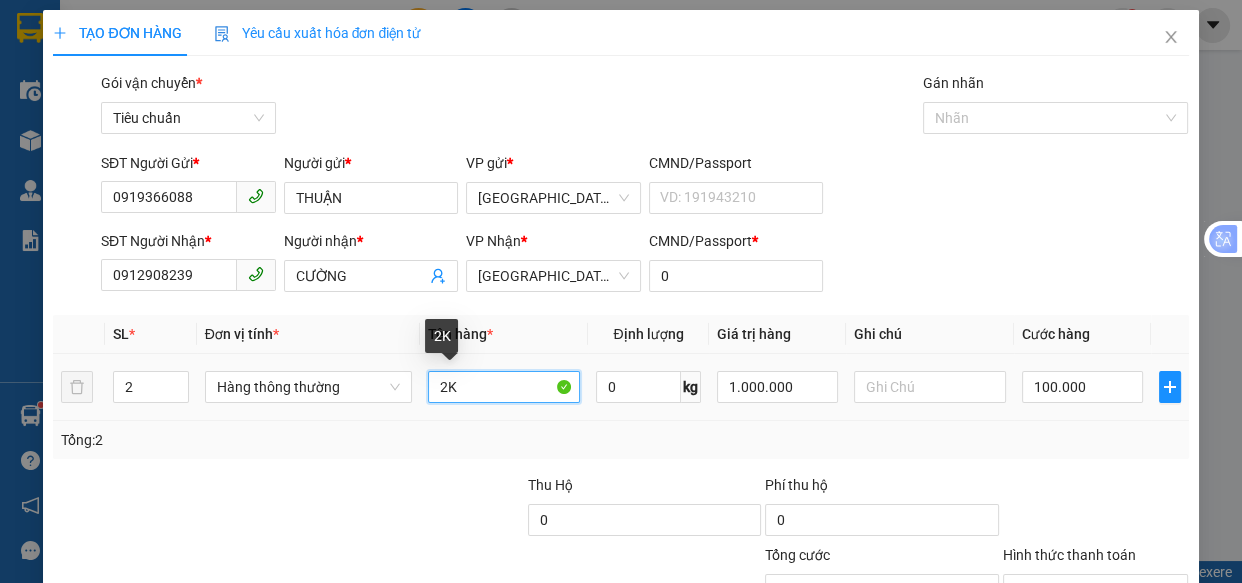 click on "2K" at bounding box center [503, 387] 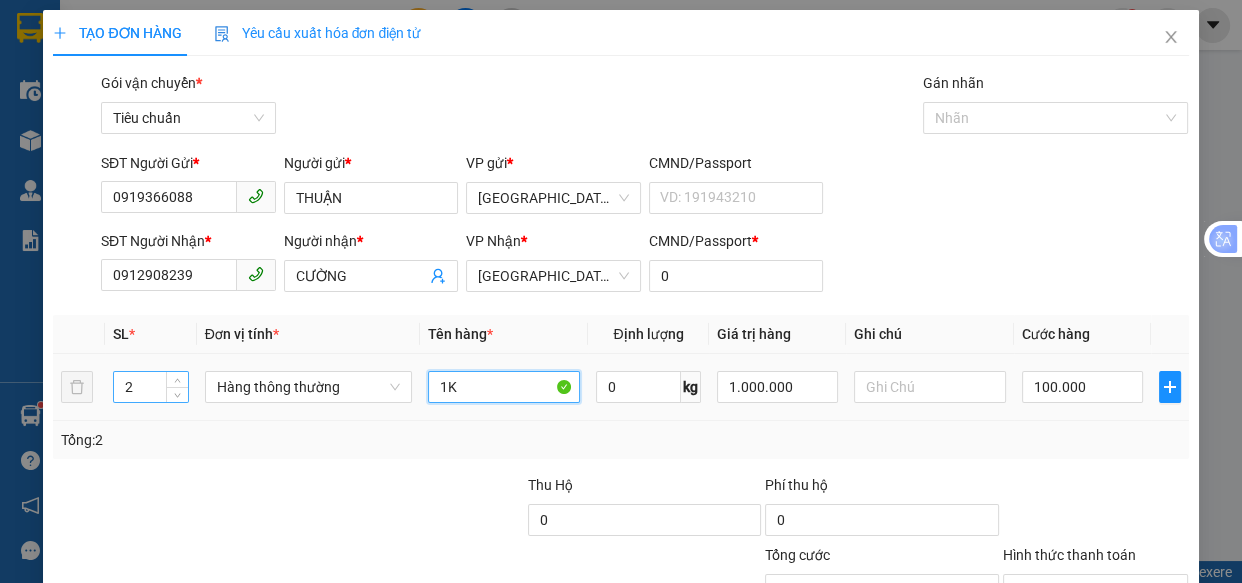 type on "1K" 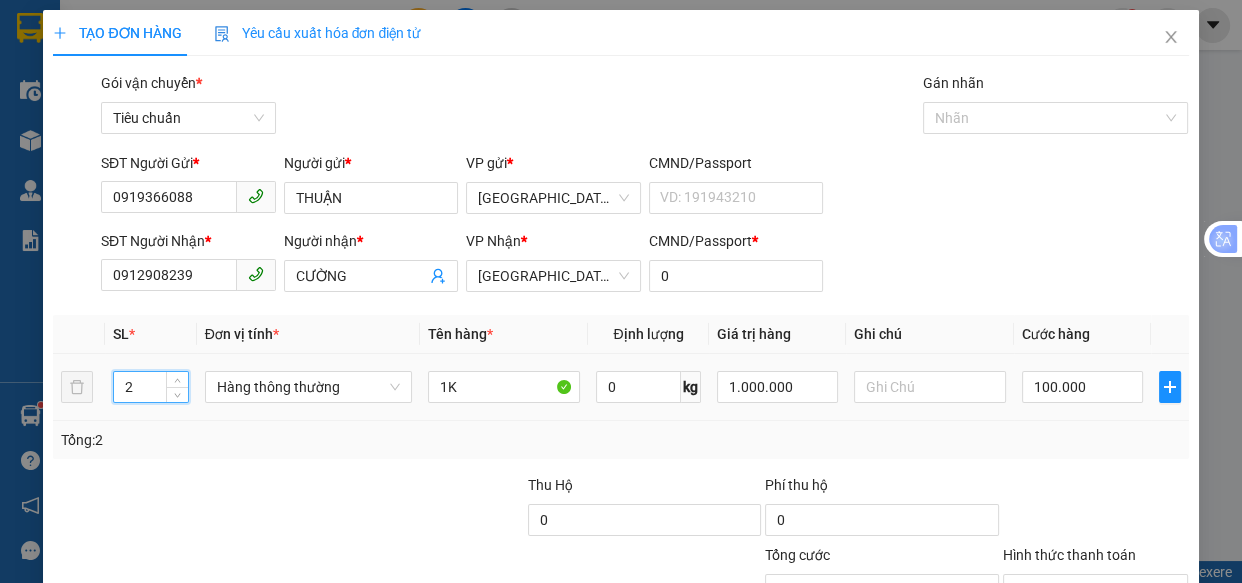 click on "2" at bounding box center (150, 387) 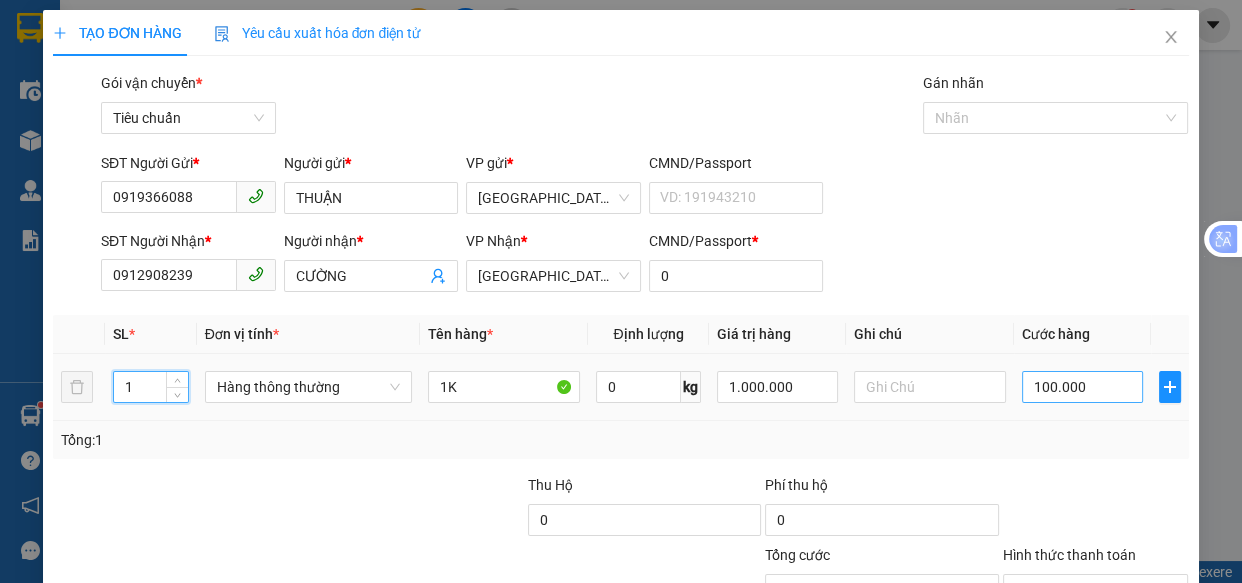 type on "1" 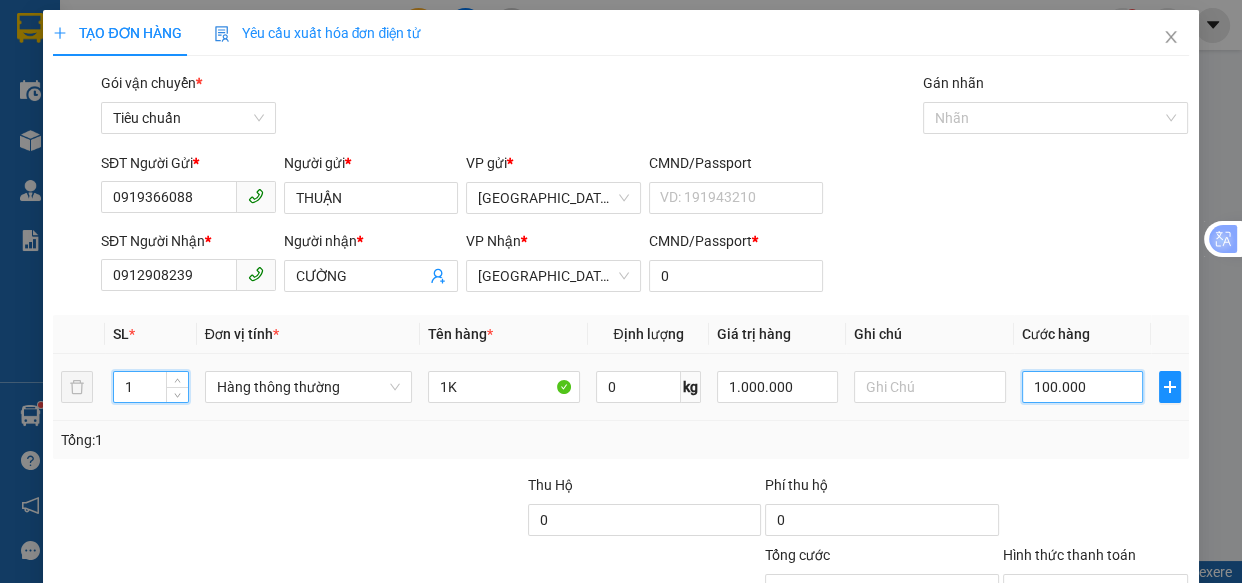 click on "100.000" at bounding box center (1082, 387) 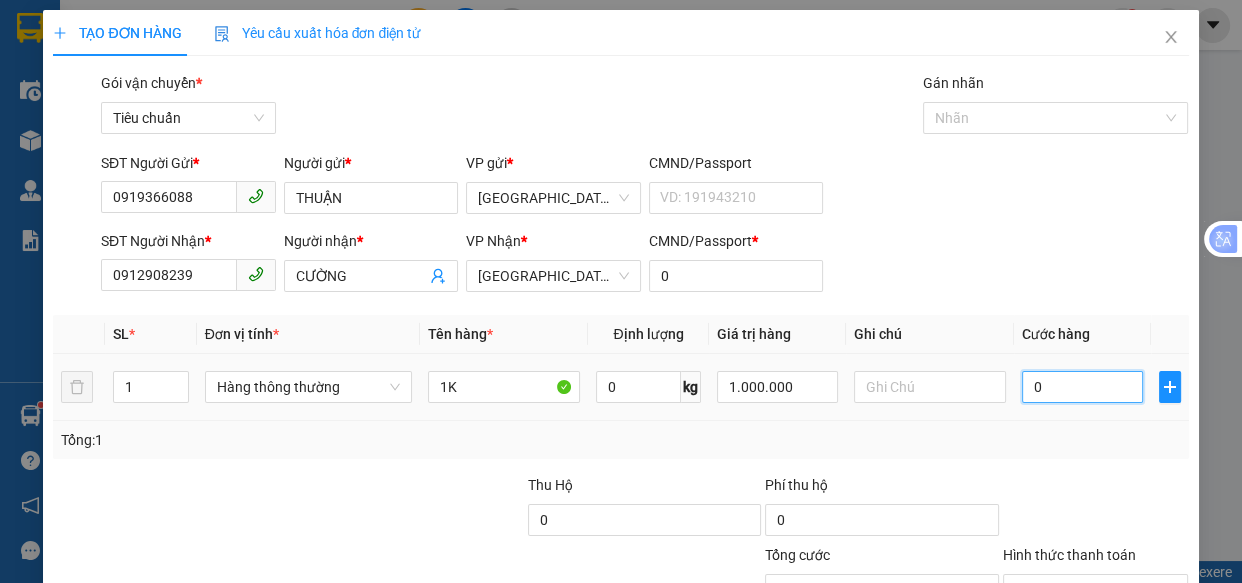 type on "0" 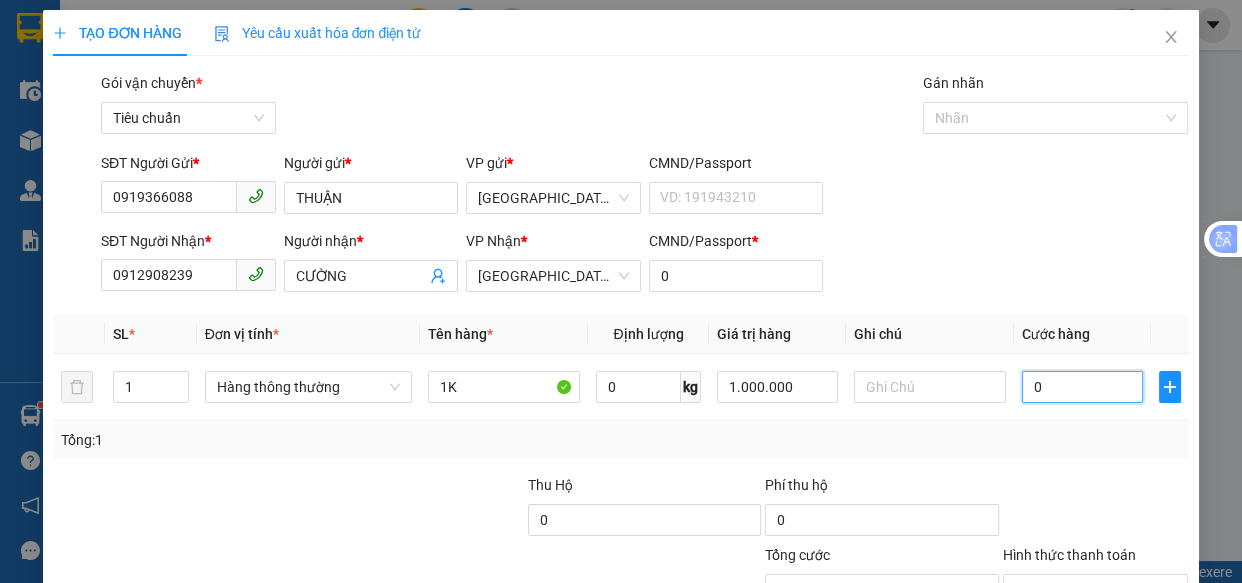 type on "7" 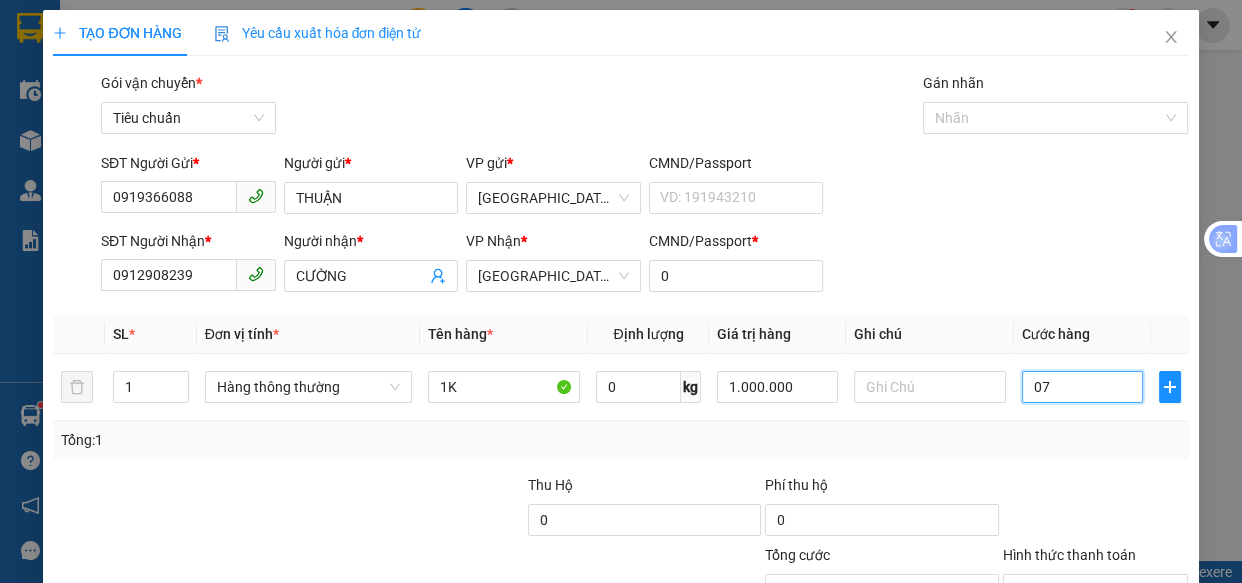 type on "070" 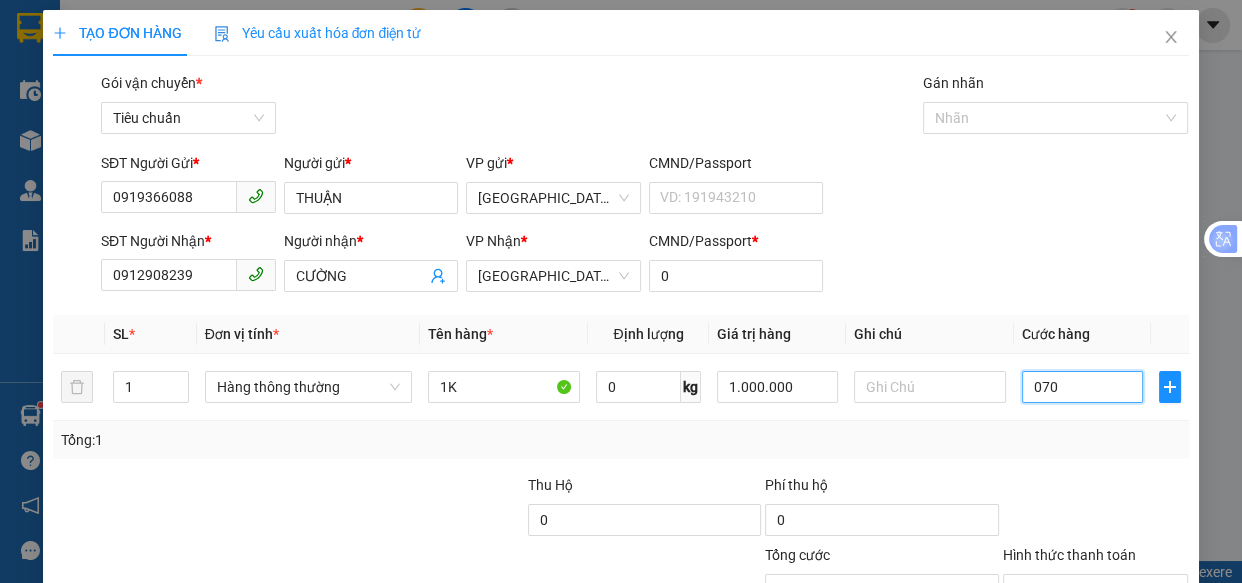 type on "70" 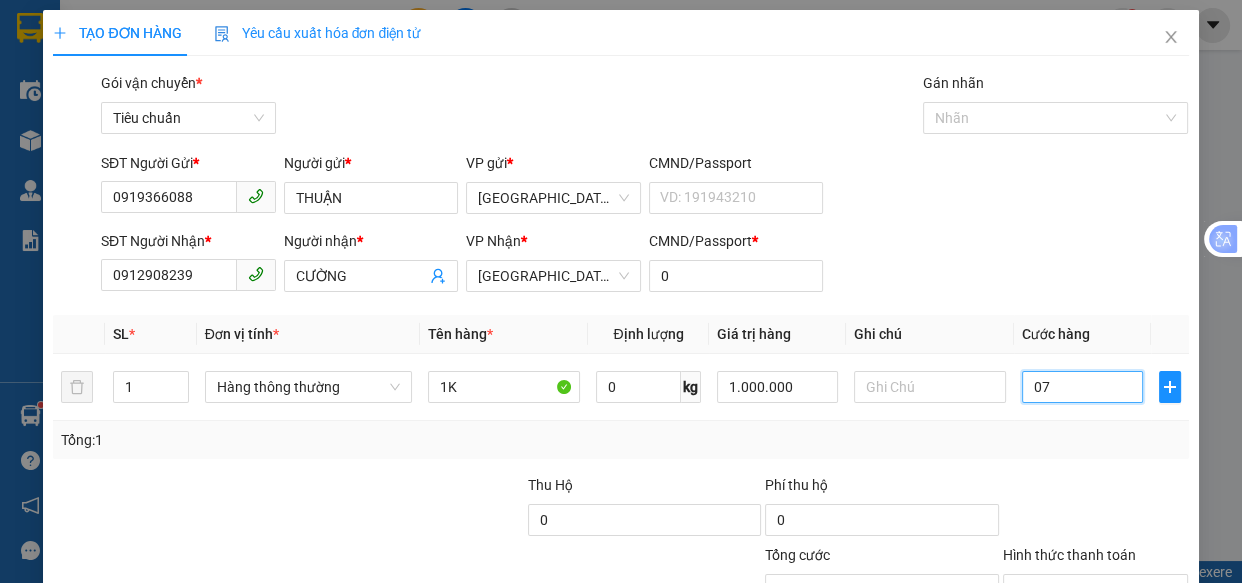 type on "7" 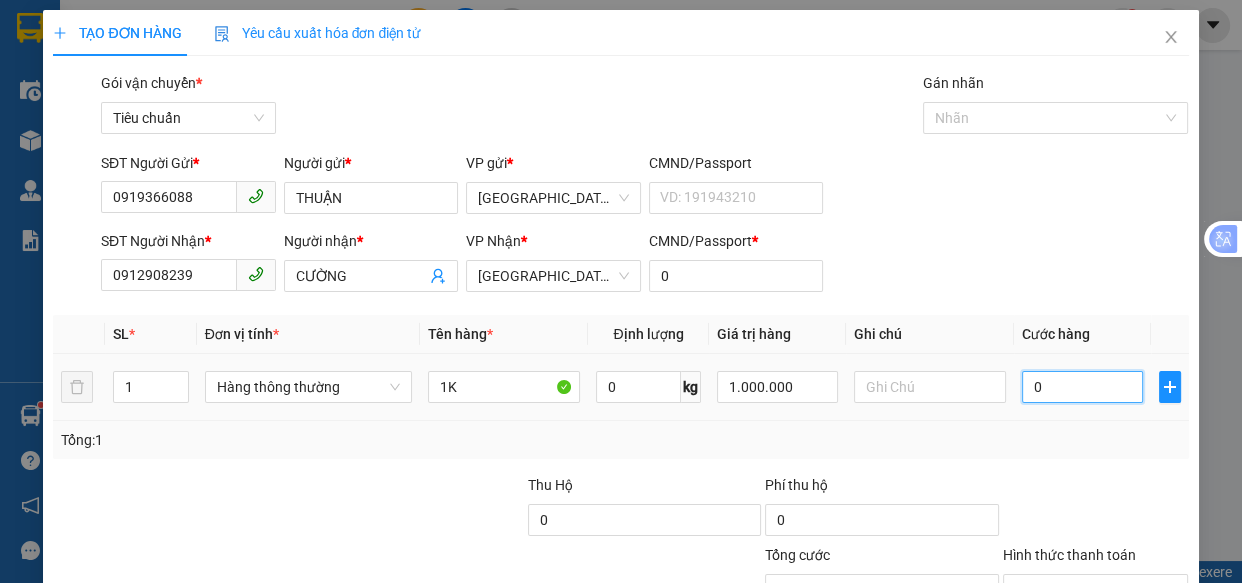 click on "0" at bounding box center [1082, 387] 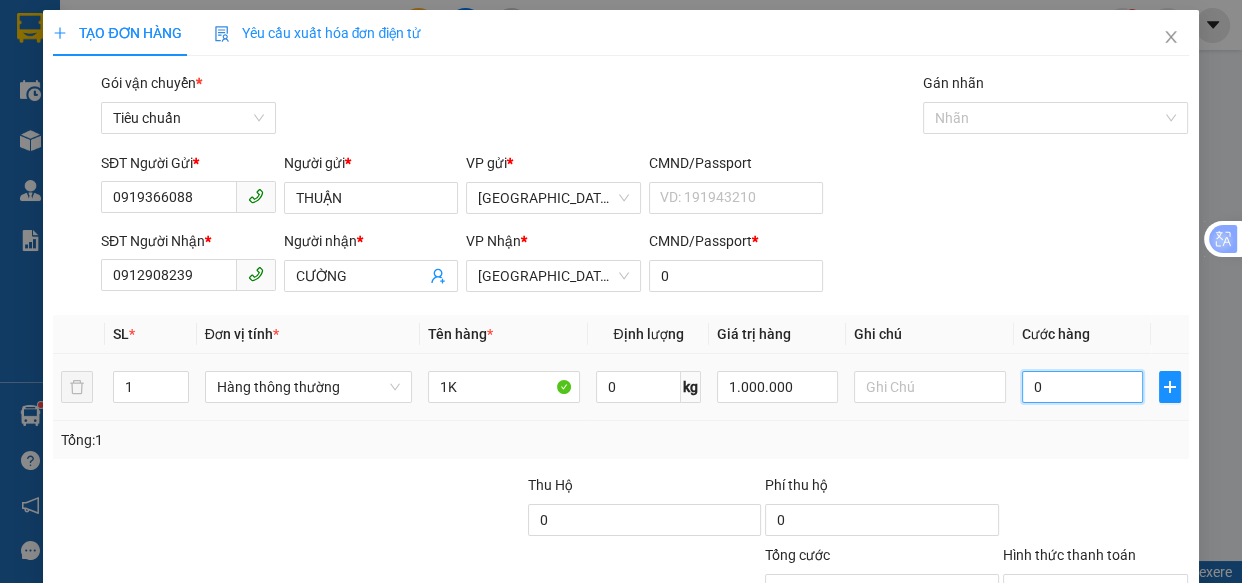 type on "70" 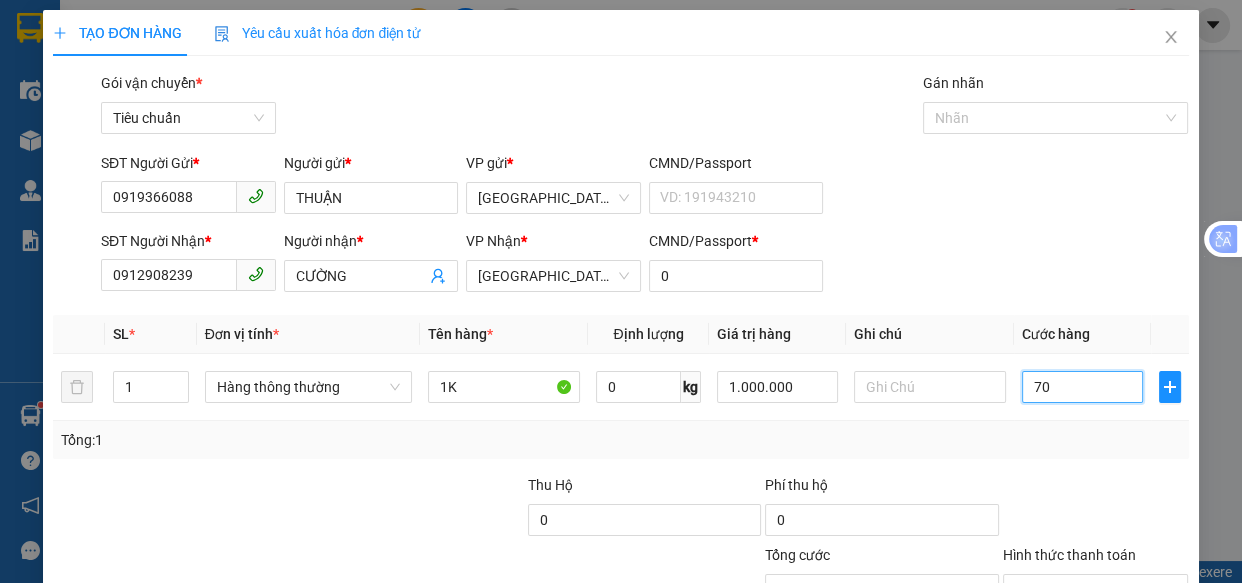 scroll, scrollTop: 156, scrollLeft: 0, axis: vertical 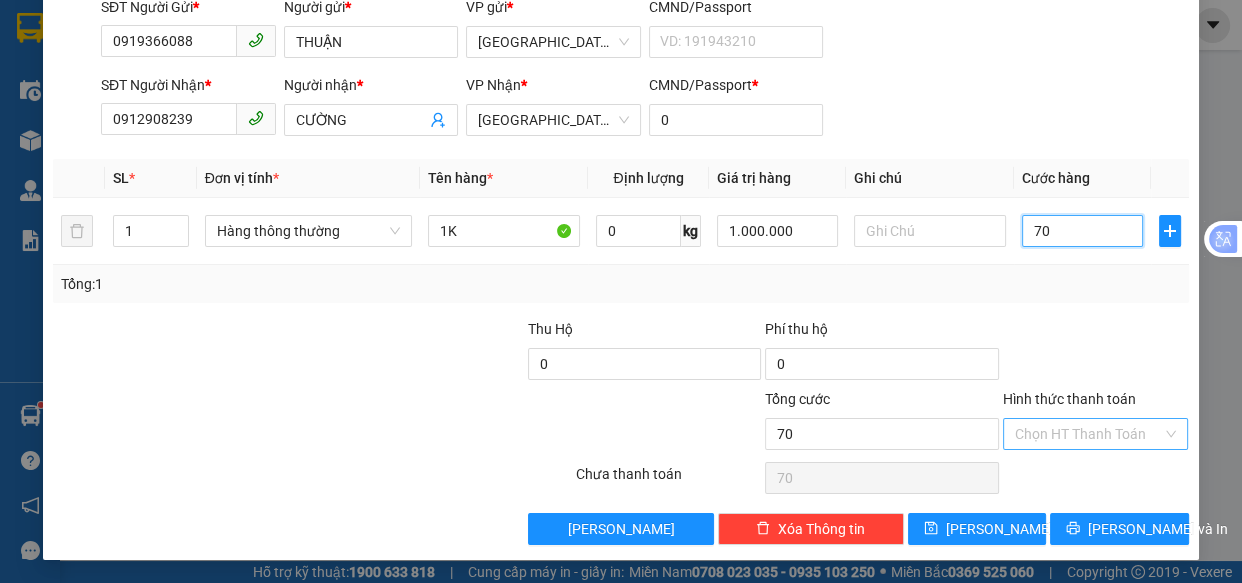 type on "70" 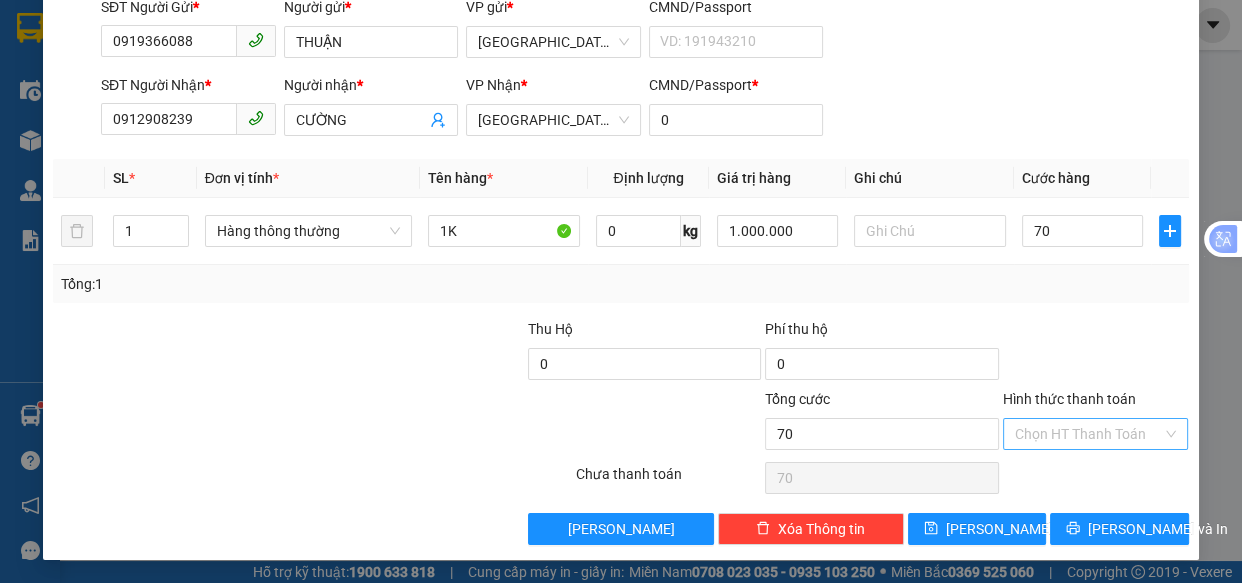 type on "70.000" 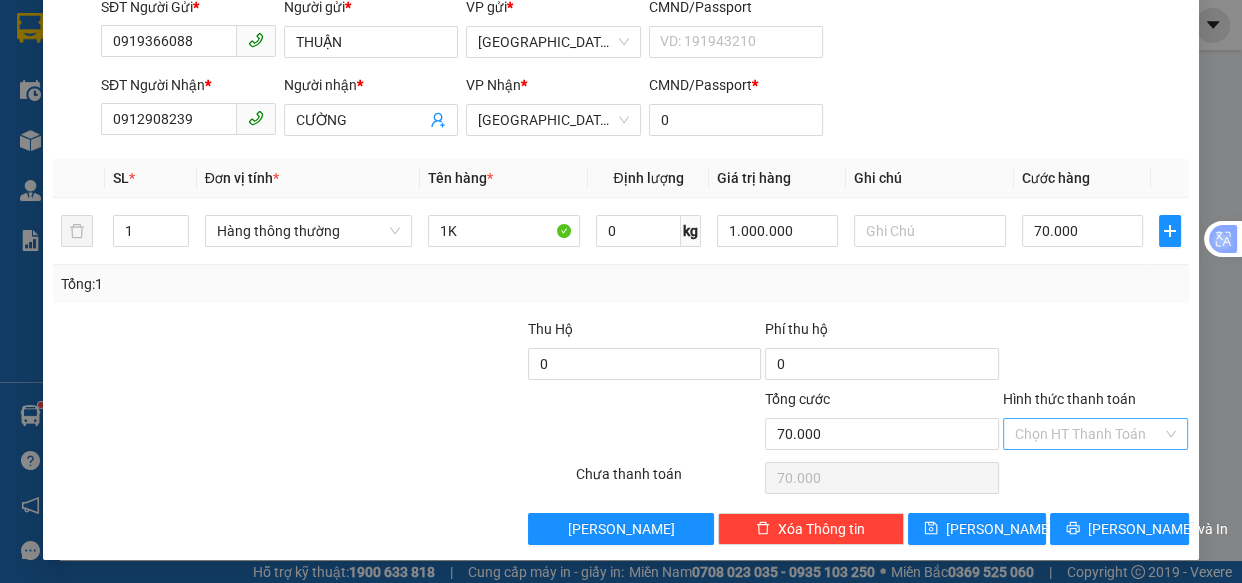 click on "Hình thức thanh toán" at bounding box center [1089, 434] 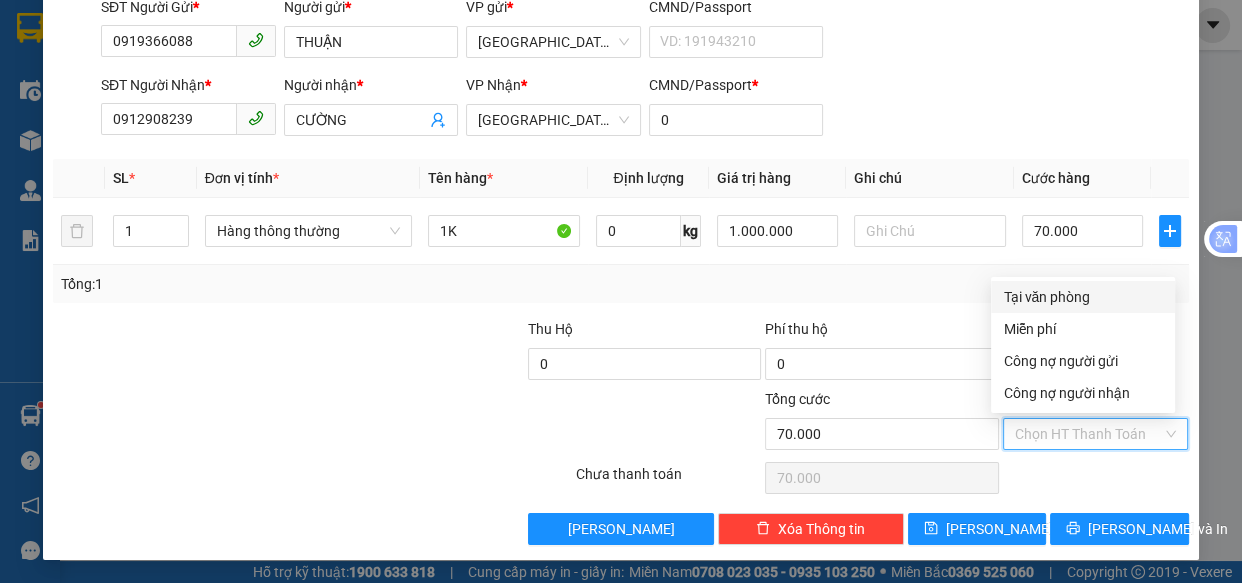 click on "Tại văn phòng" at bounding box center [1083, 297] 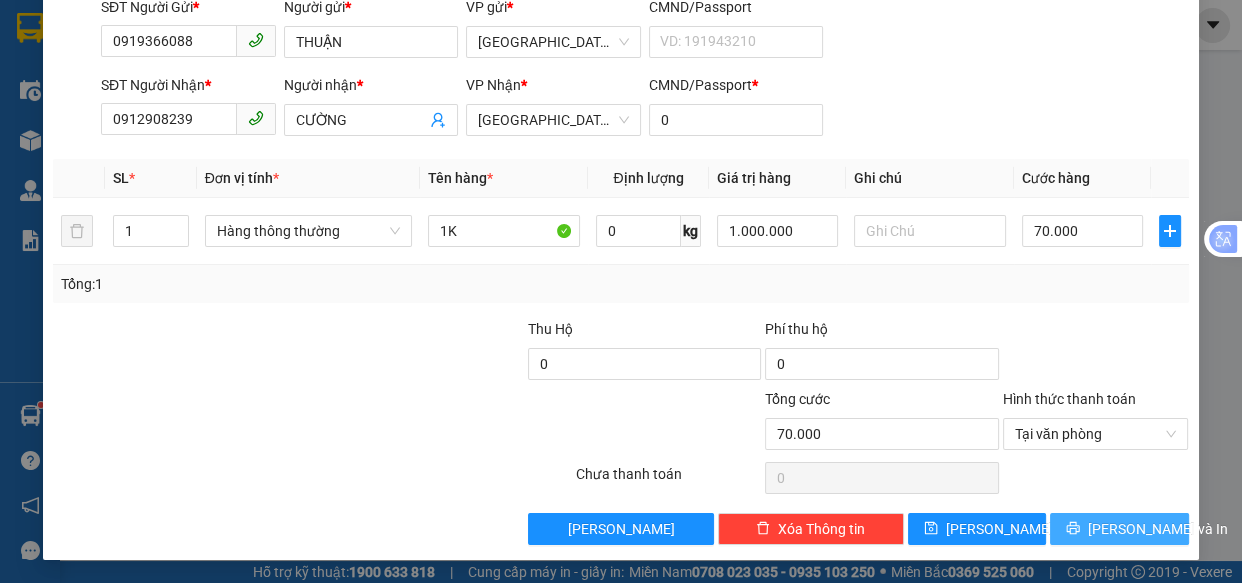 click on "[PERSON_NAME] và In" at bounding box center [1158, 529] 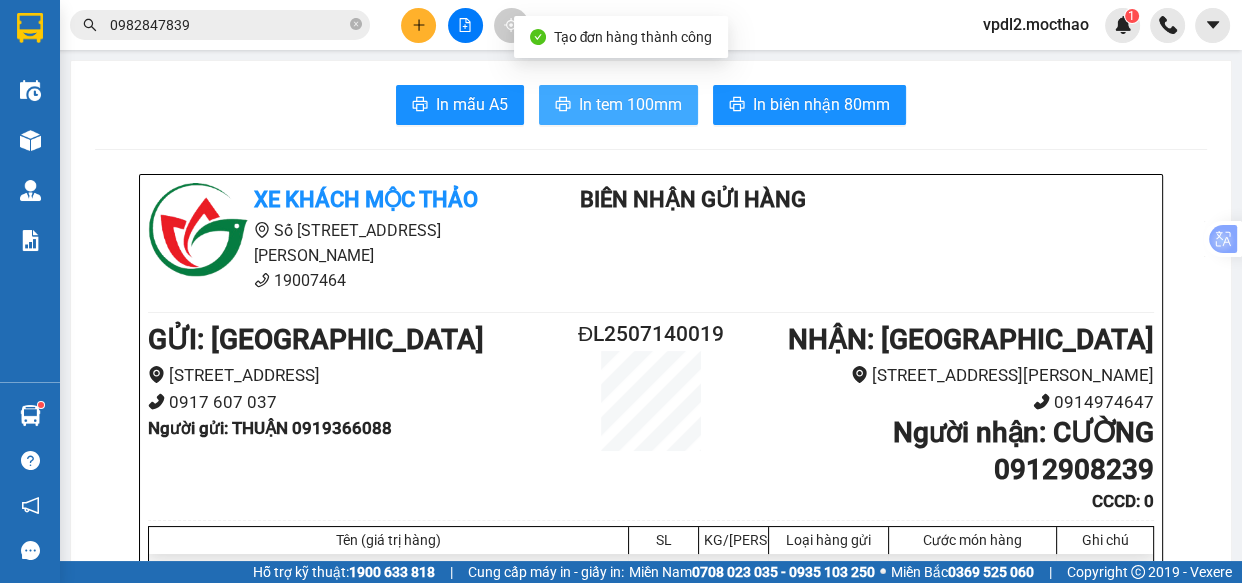 click on "In tem 100mm" at bounding box center (630, 104) 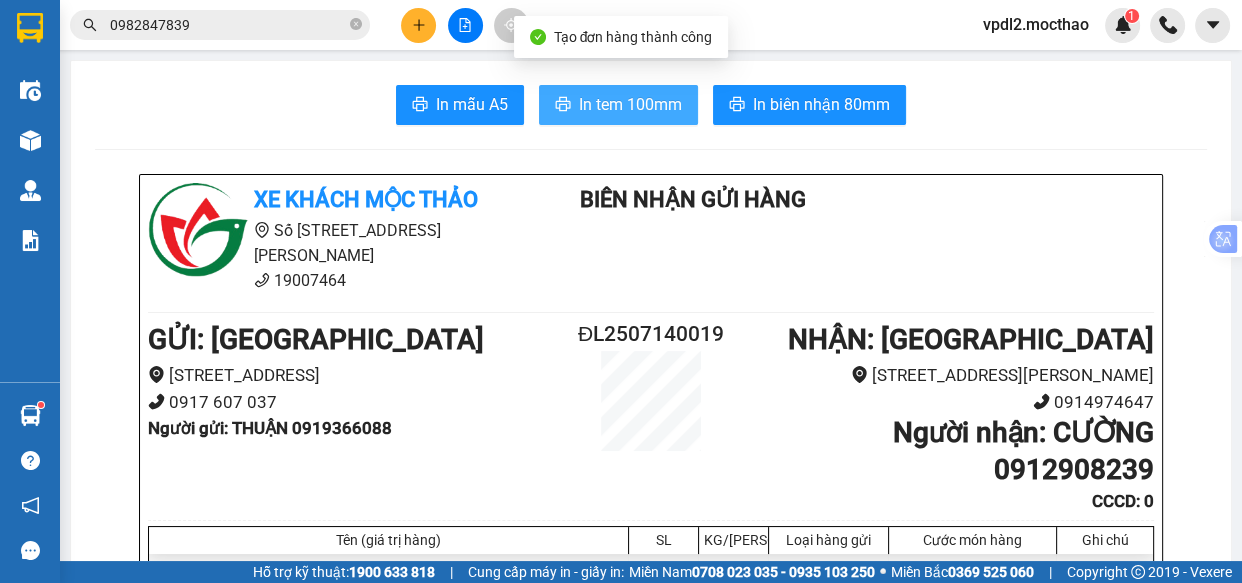 scroll, scrollTop: 0, scrollLeft: 0, axis: both 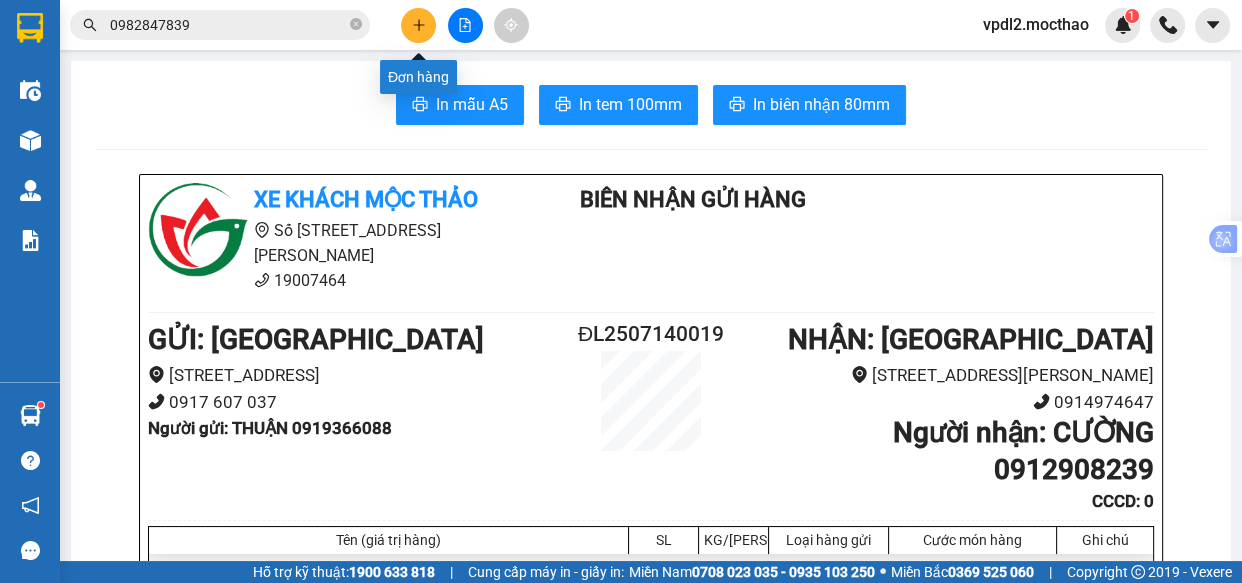 click at bounding box center (418, 25) 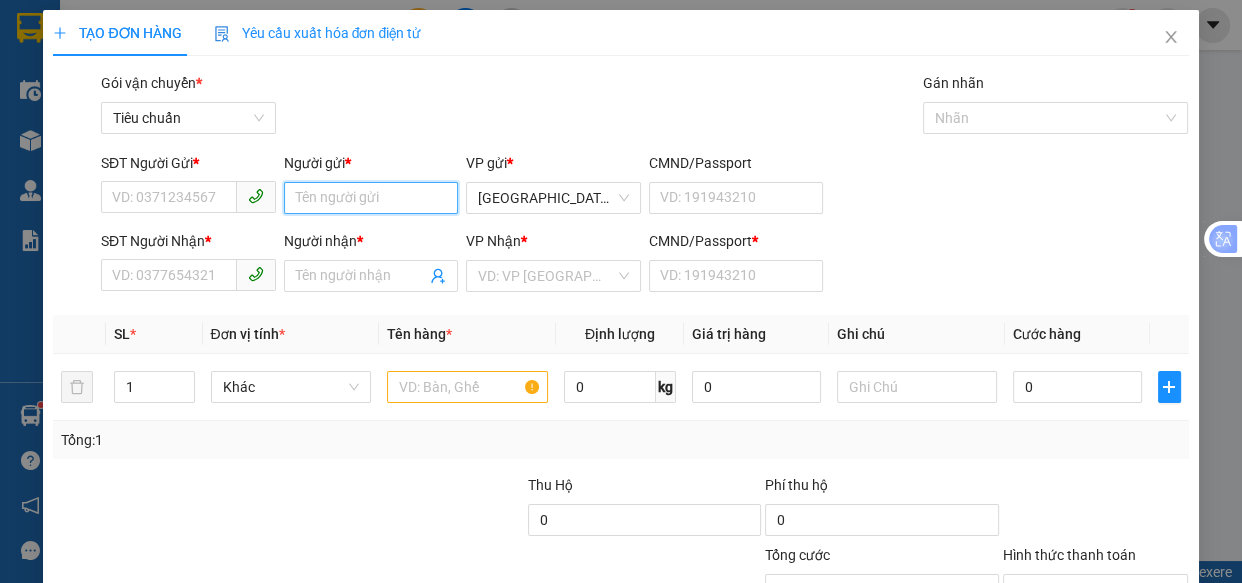 click on "Người gửi  *" at bounding box center [371, 198] 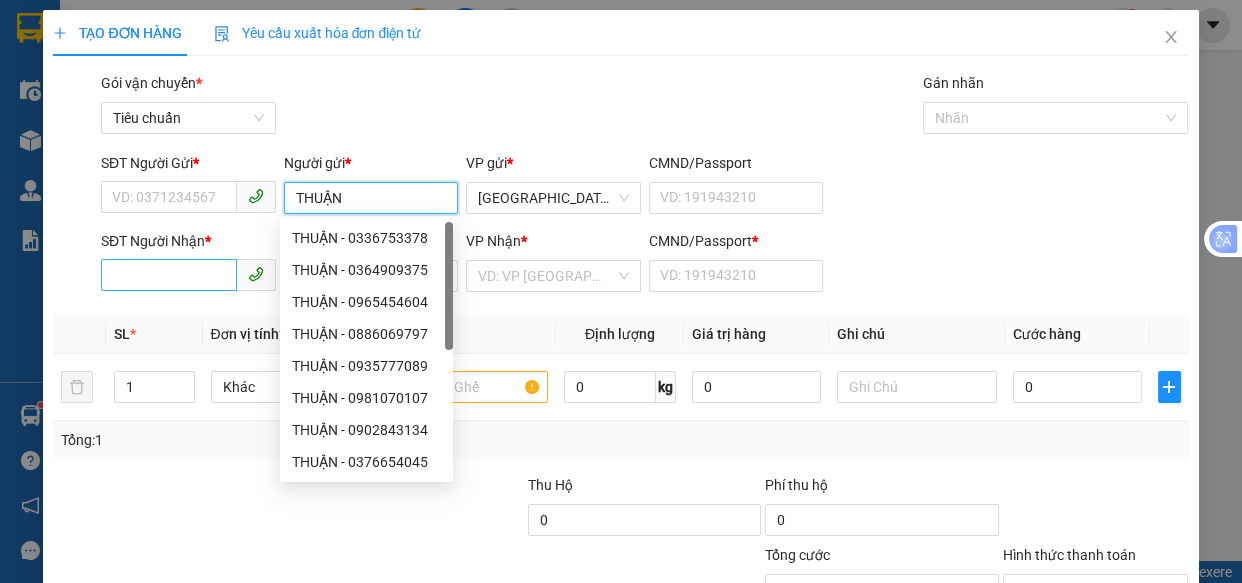 type on "THUẬN" 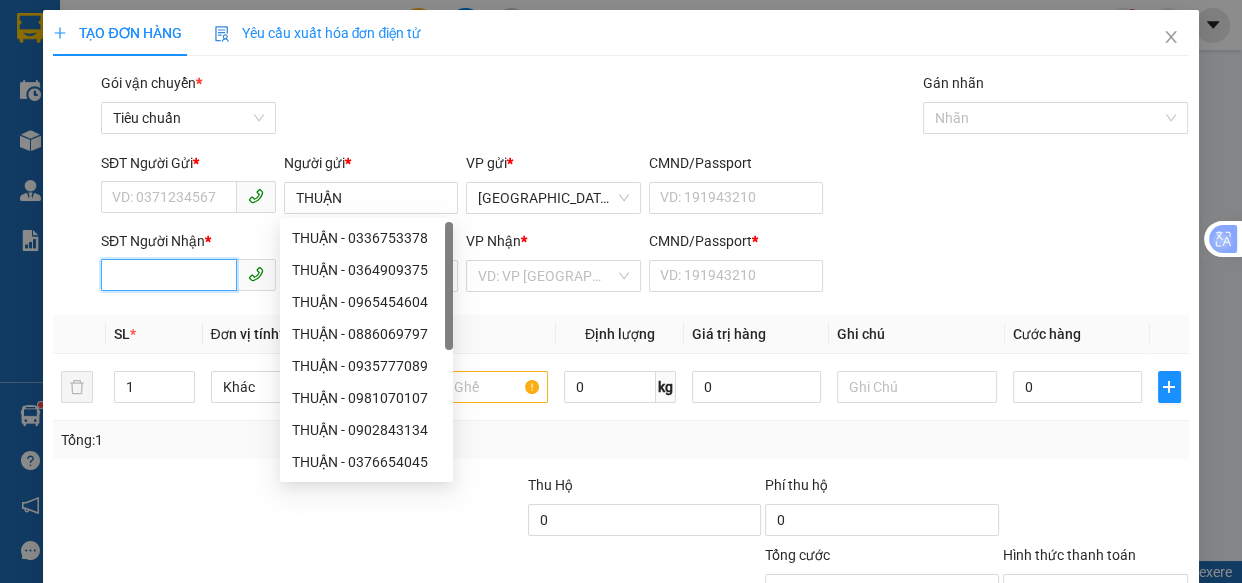 drag, startPoint x: 150, startPoint y: 275, endPoint x: 220, endPoint y: 273, distance: 70.028564 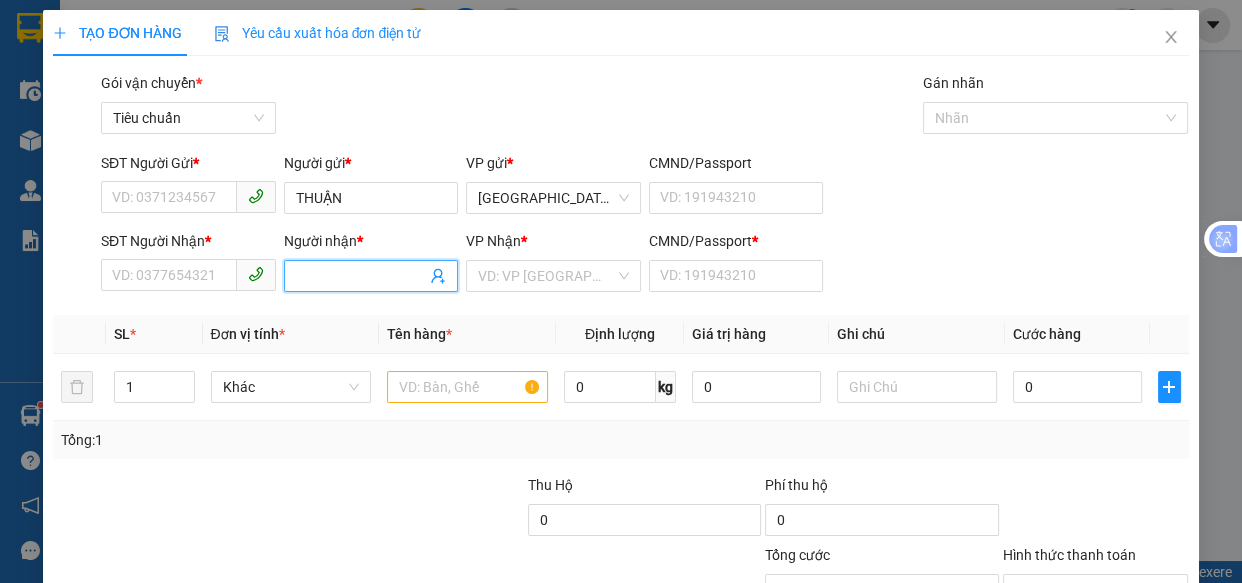 click on "Người nhận  *" at bounding box center [361, 276] 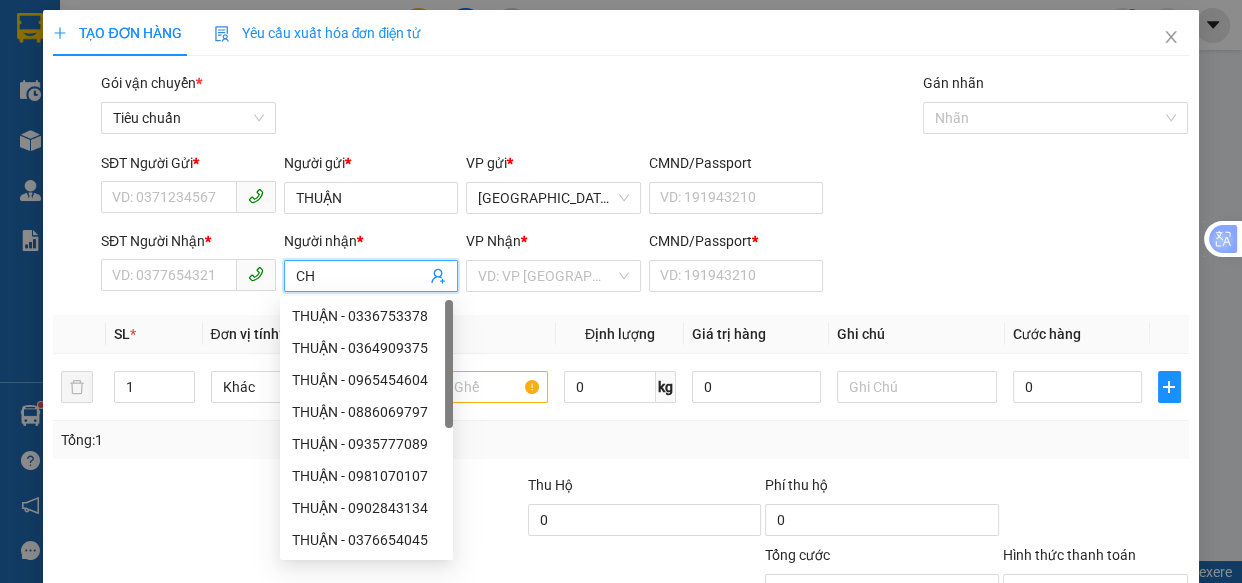 type on "C" 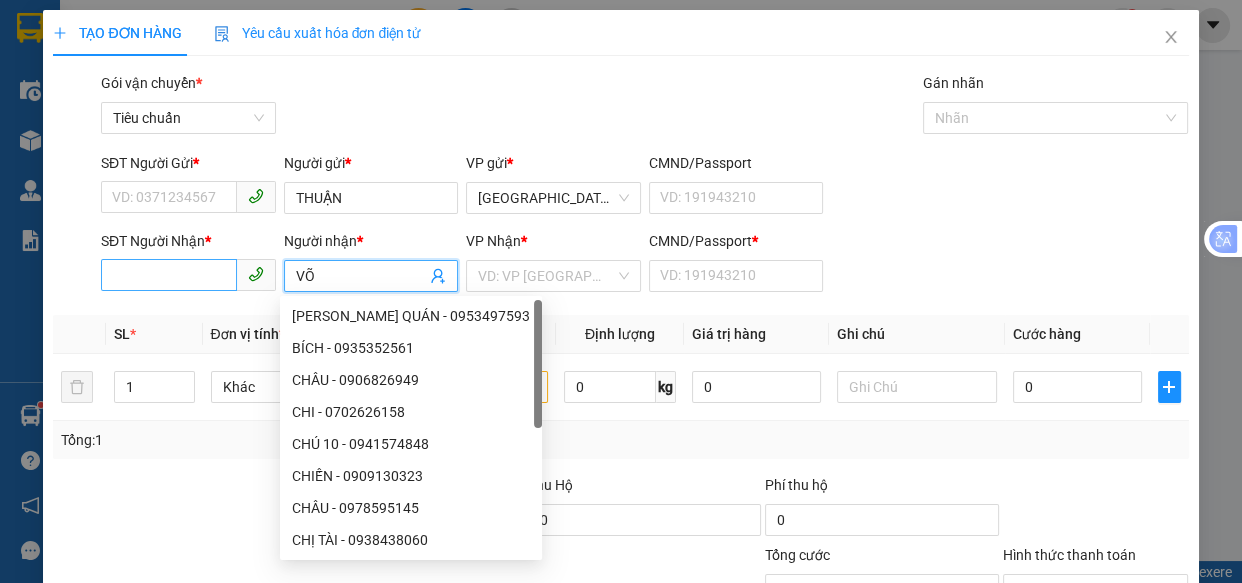 type on "VÕ" 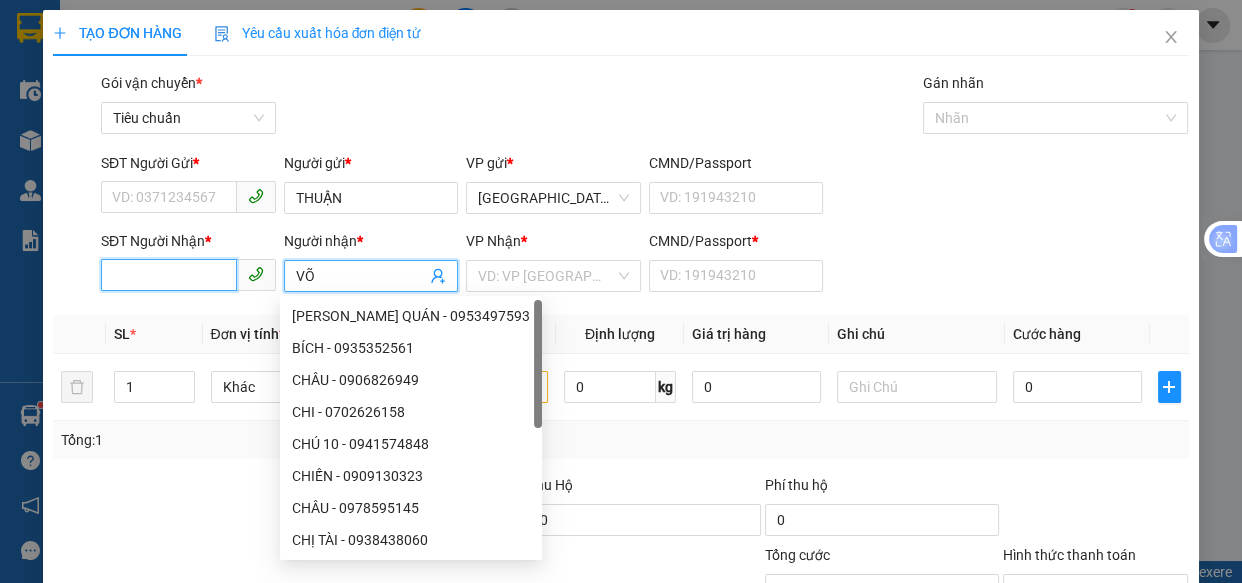 click on "SĐT Người Nhận  *" at bounding box center [169, 275] 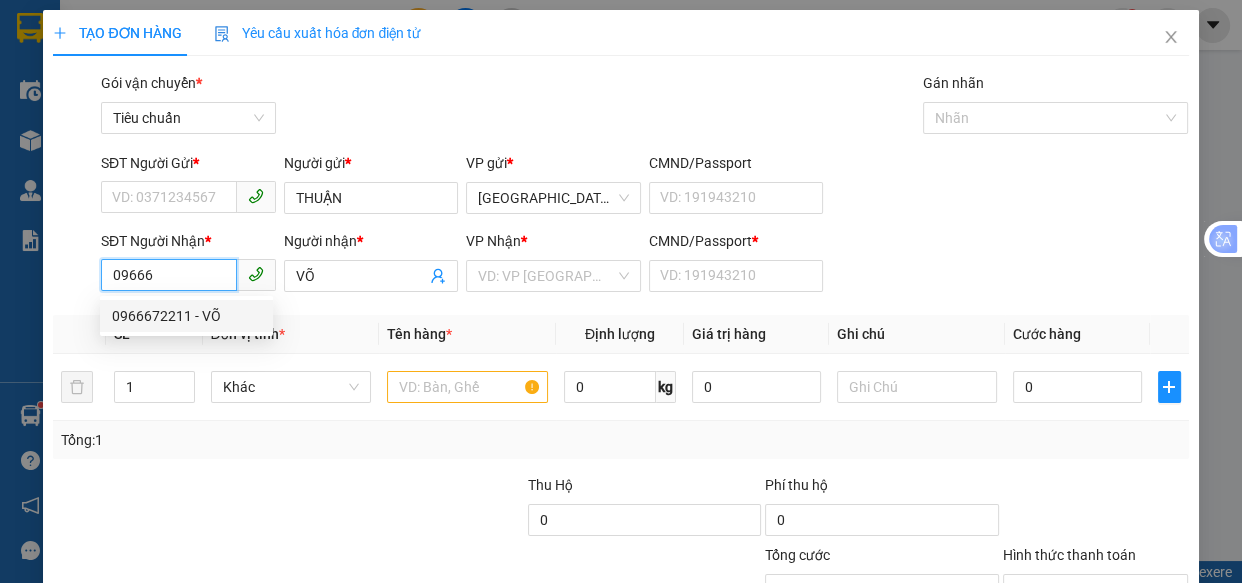 click on "0966672211 - VÕ" at bounding box center (186, 316) 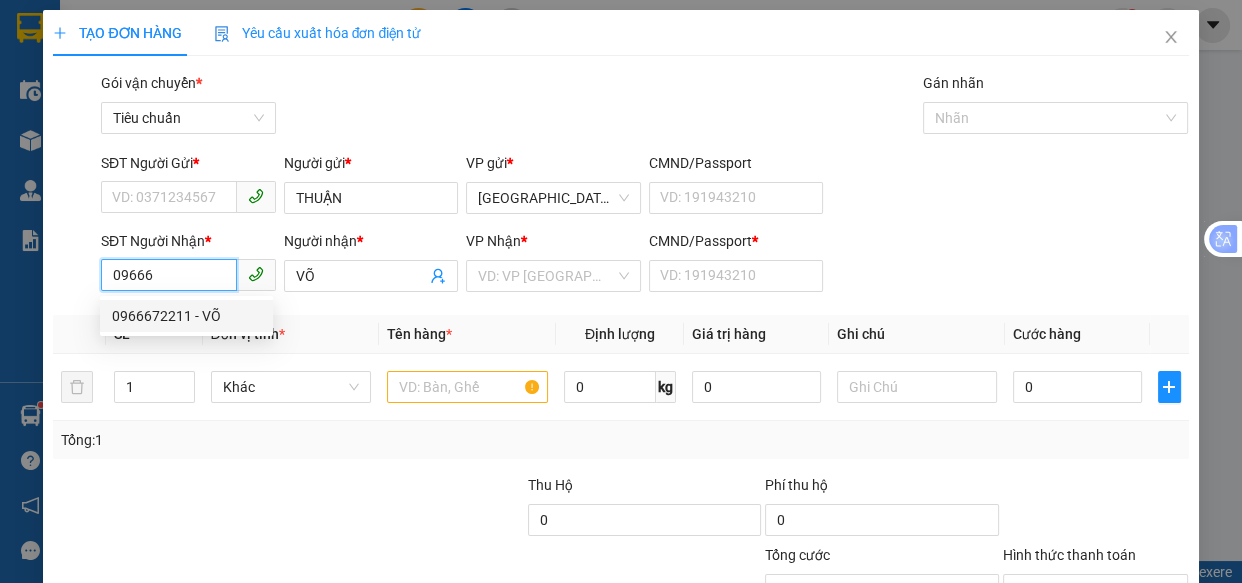 type on "0966672211" 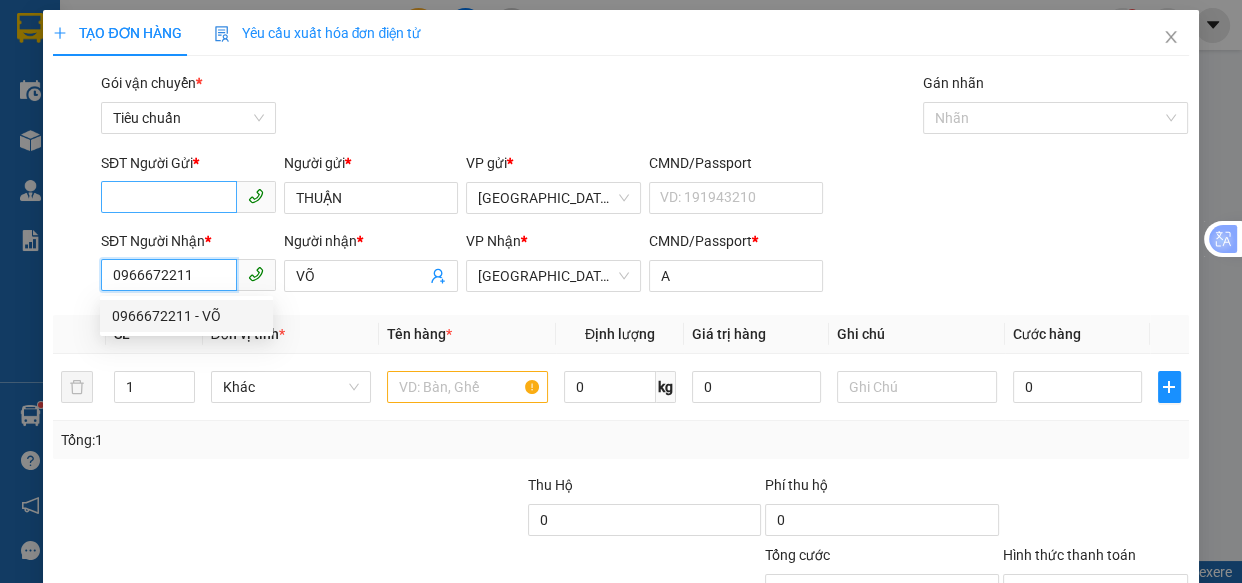 type on "50.000" 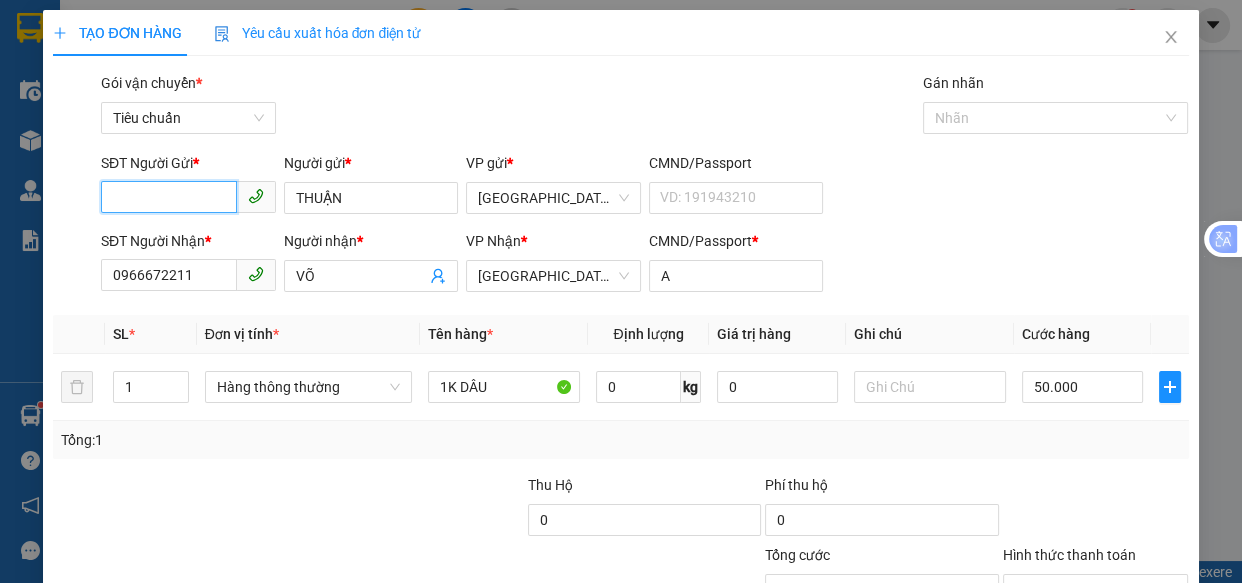click on "SĐT Người Gửi  *" at bounding box center (169, 197) 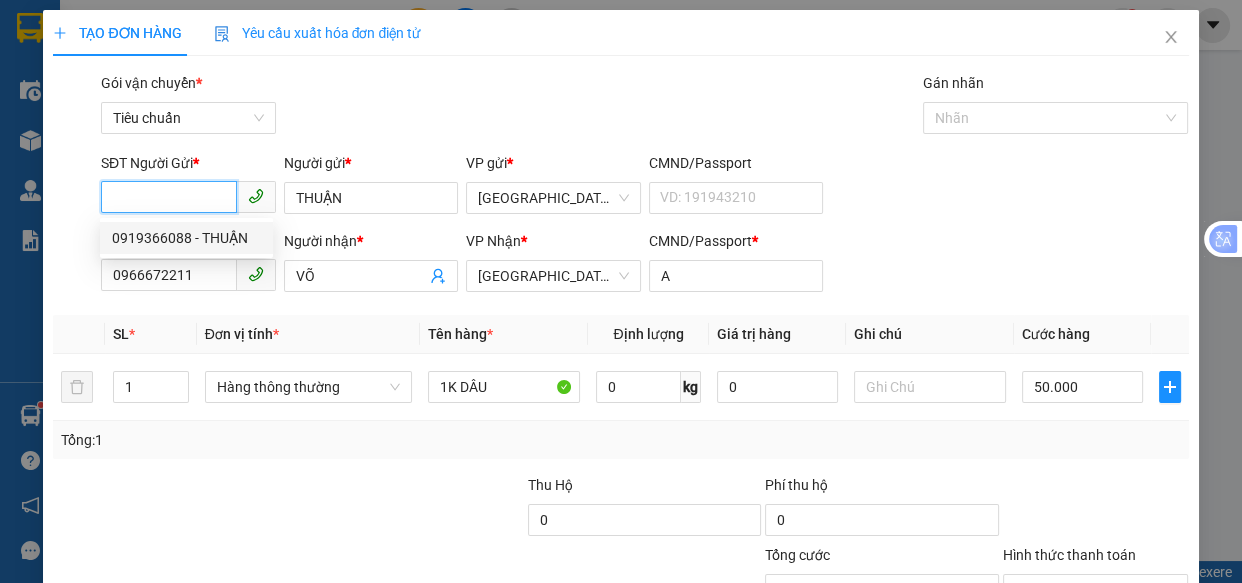 drag, startPoint x: 219, startPoint y: 241, endPoint x: 655, endPoint y: 320, distance: 443.0993 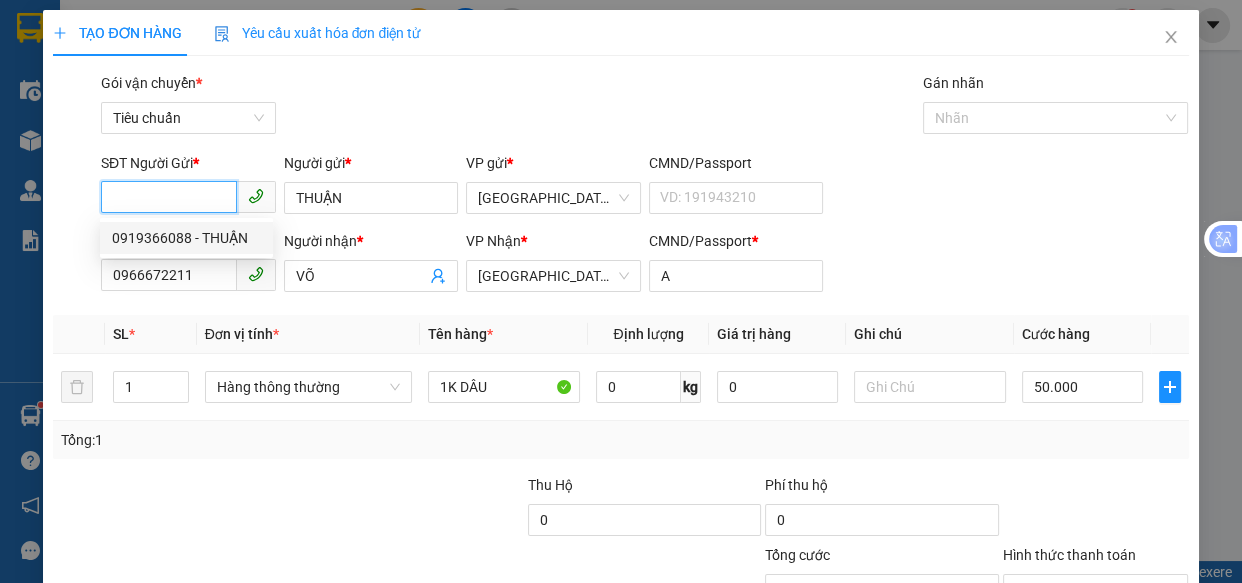 click on "0919366088 - THUẬN" at bounding box center (186, 238) 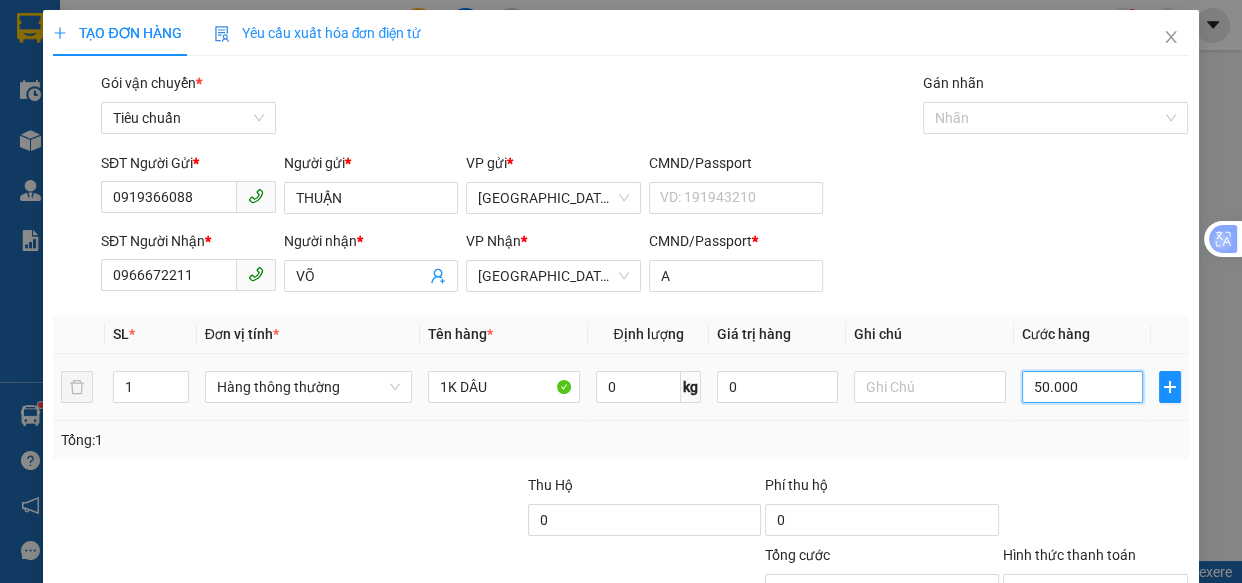 click on "50.000" at bounding box center [1082, 387] 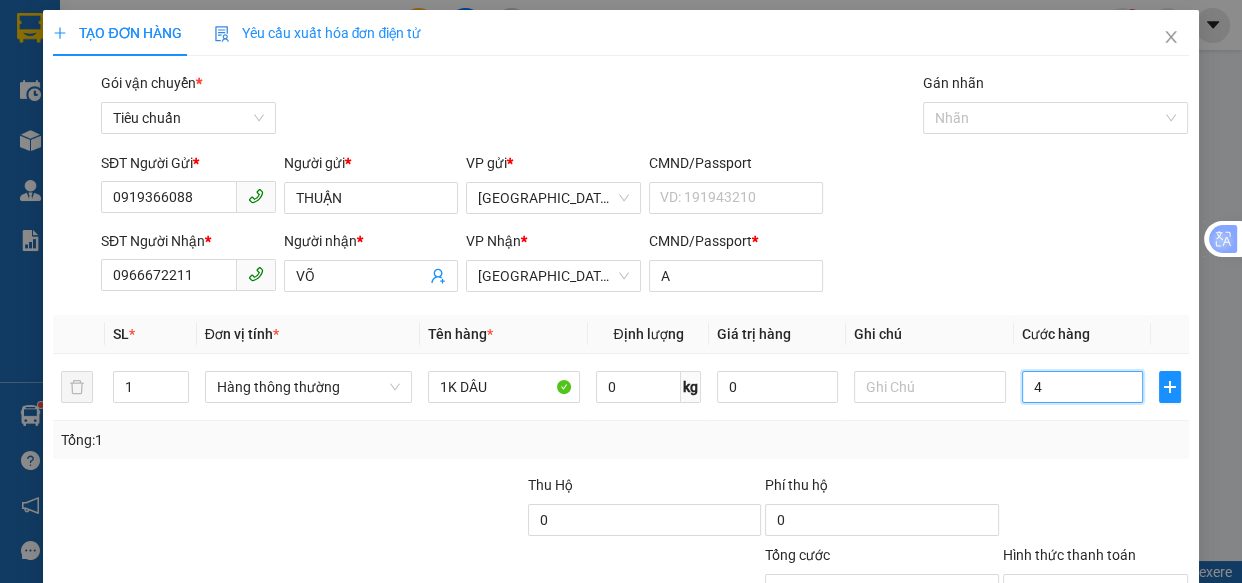 type on "40" 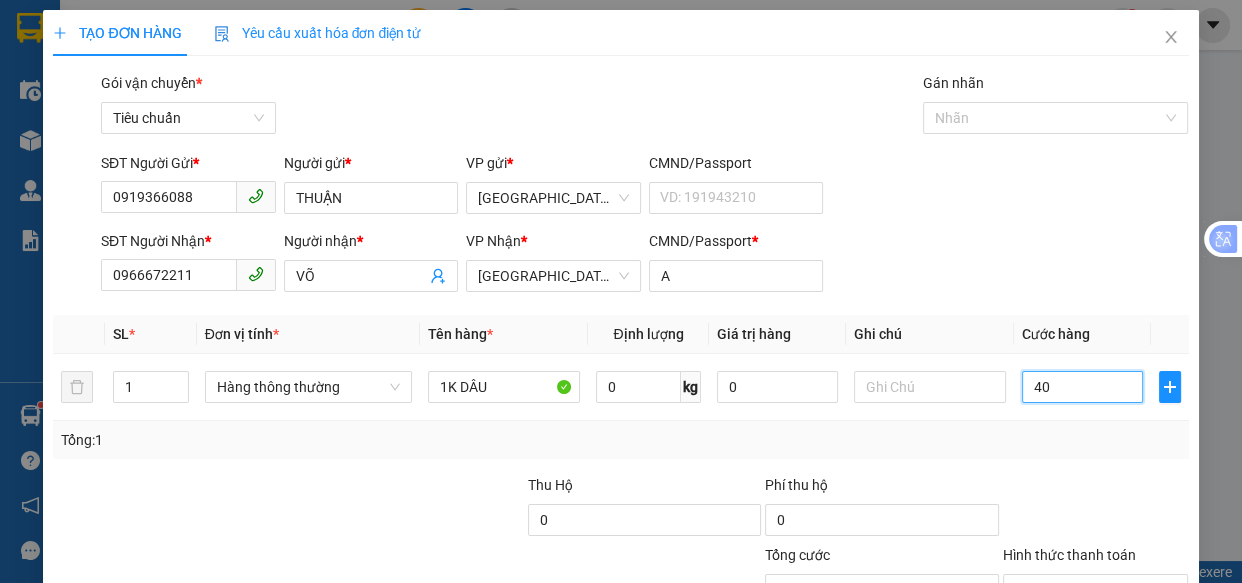 scroll, scrollTop: 156, scrollLeft: 0, axis: vertical 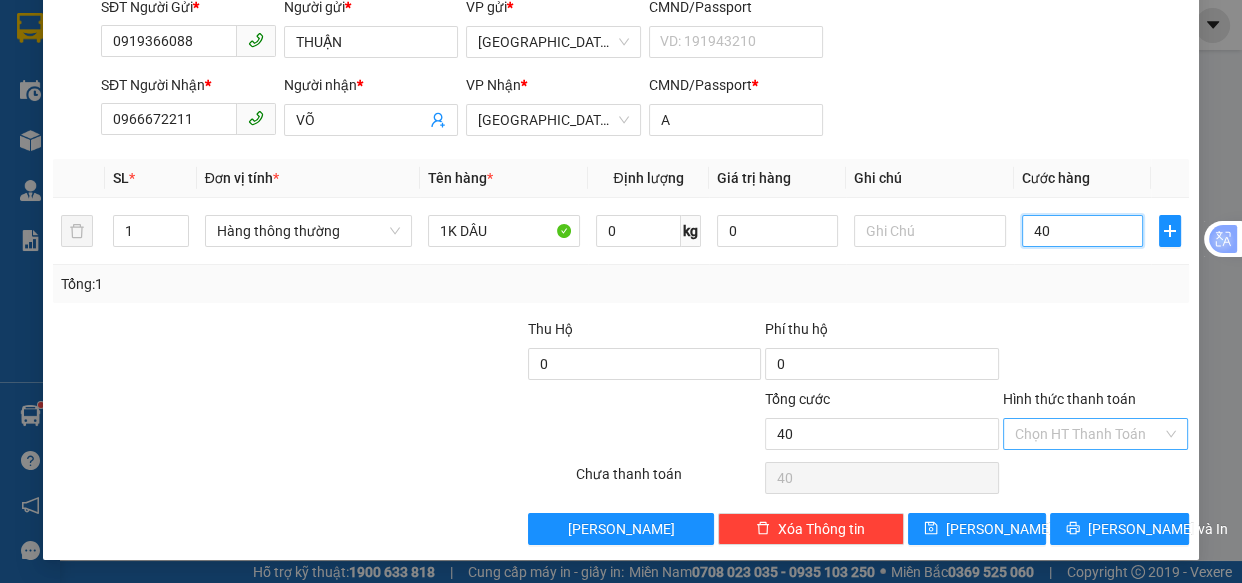 type on "40" 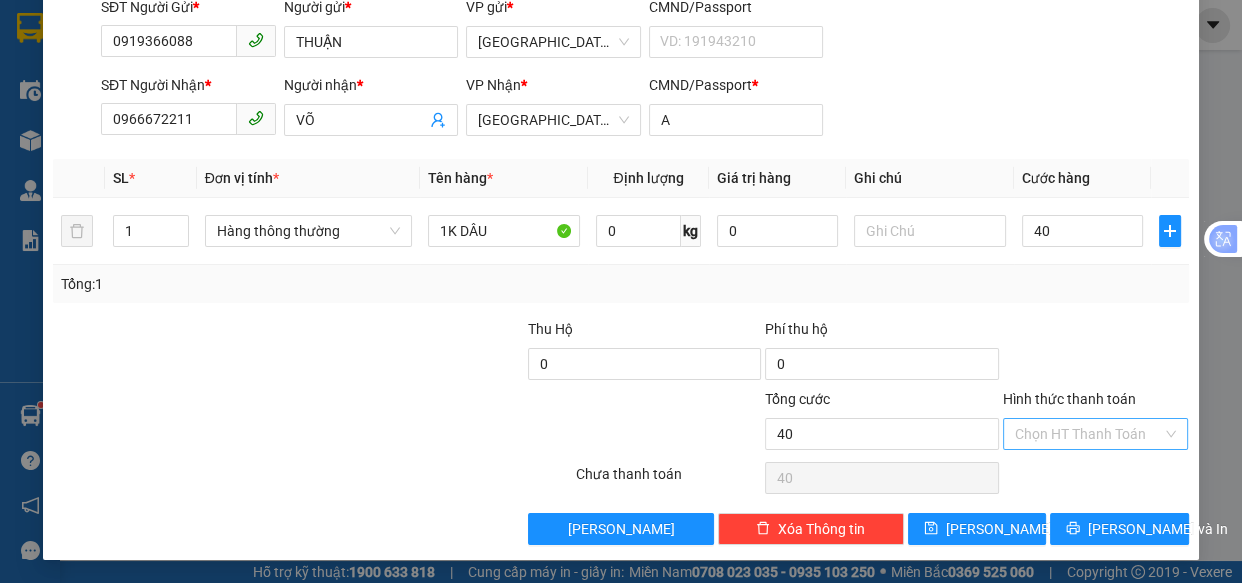 type on "40.000" 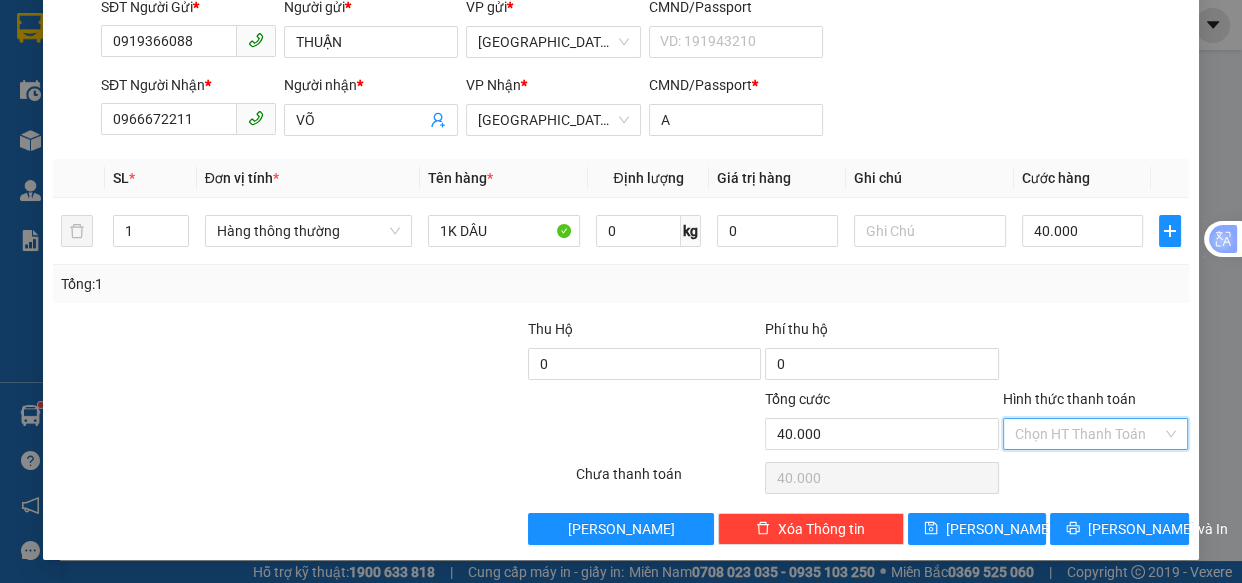 click on "Hình thức thanh toán" at bounding box center (1089, 434) 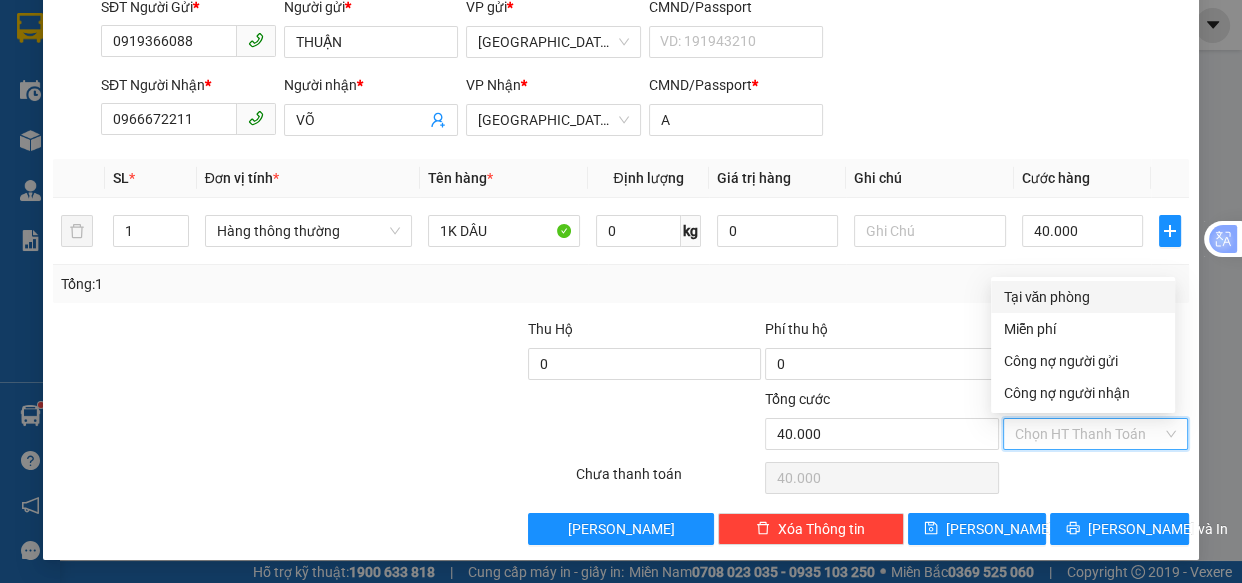 drag, startPoint x: 1034, startPoint y: 299, endPoint x: 1051, endPoint y: 326, distance: 31.906113 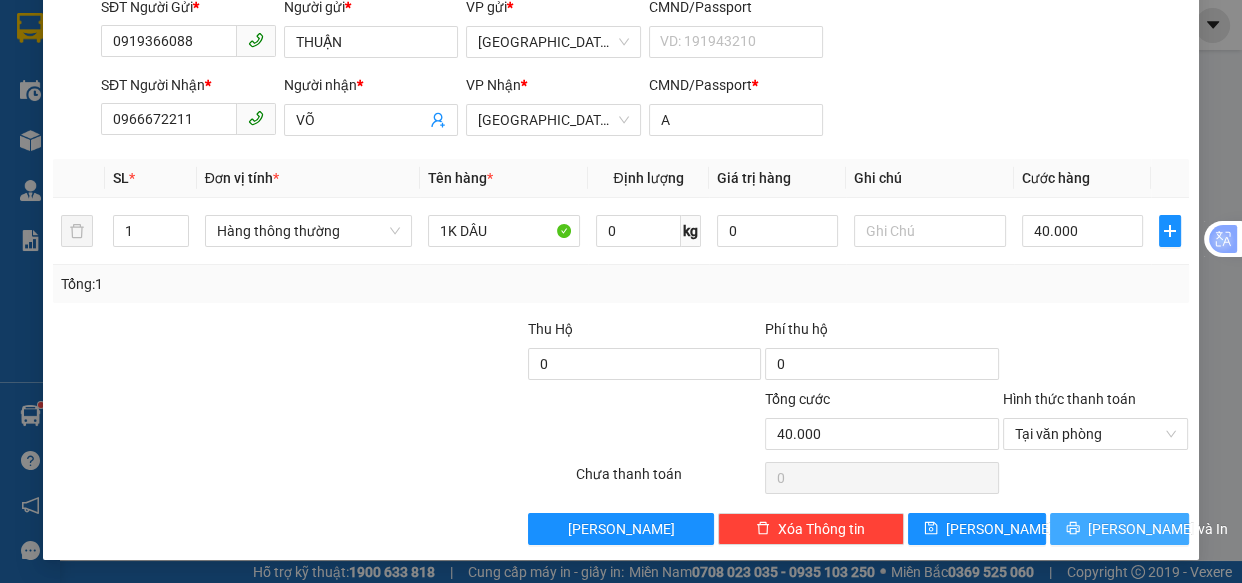 drag, startPoint x: 1100, startPoint y: 526, endPoint x: 1055, endPoint y: 479, distance: 65.06919 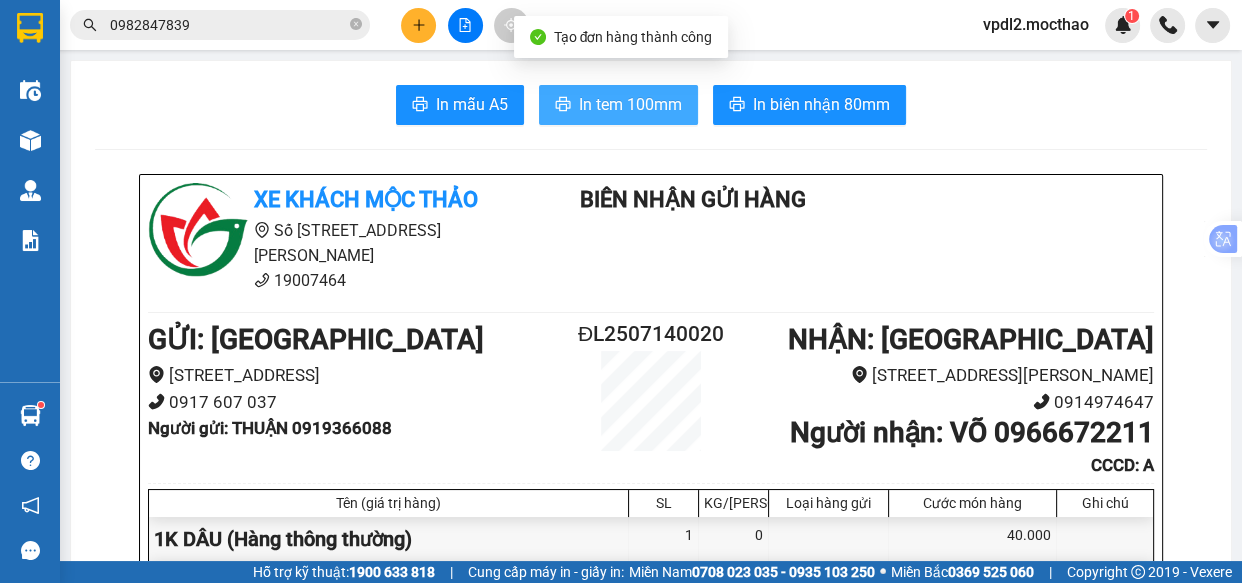 drag, startPoint x: 631, startPoint y: 108, endPoint x: 647, endPoint y: 113, distance: 16.763054 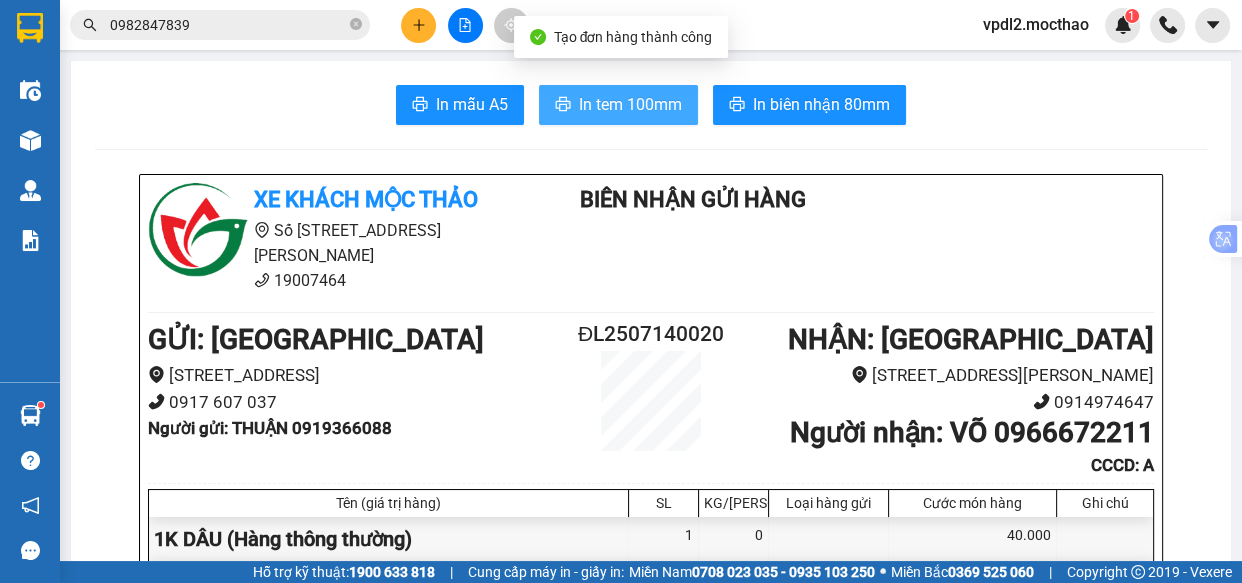 scroll, scrollTop: 0, scrollLeft: 0, axis: both 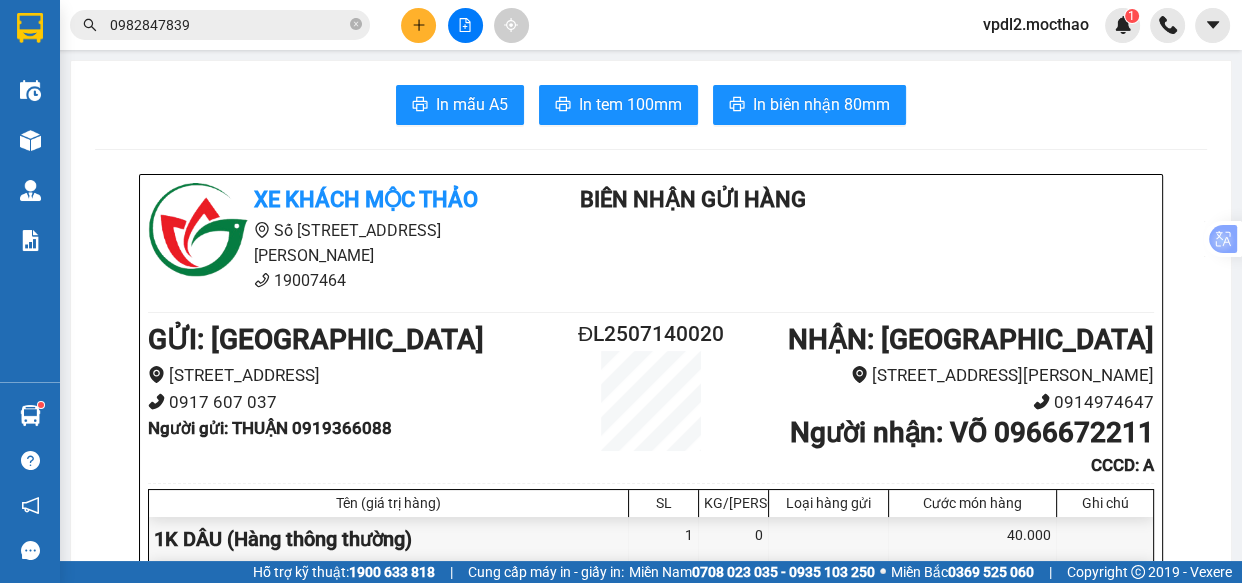 click 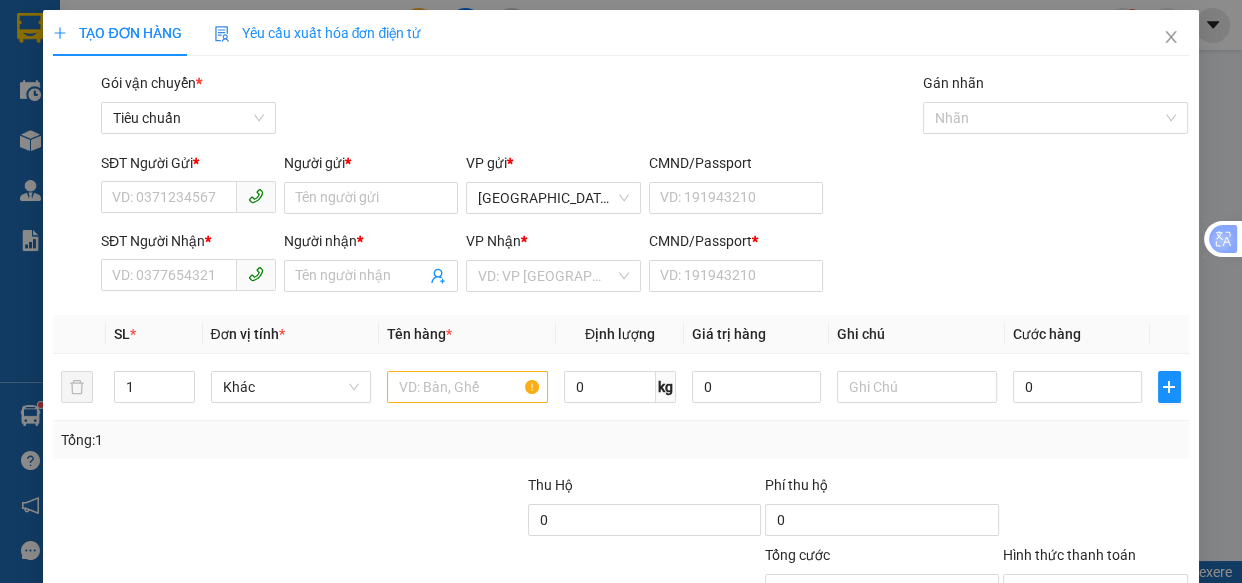 click on "Người gửi  *" at bounding box center [371, 167] 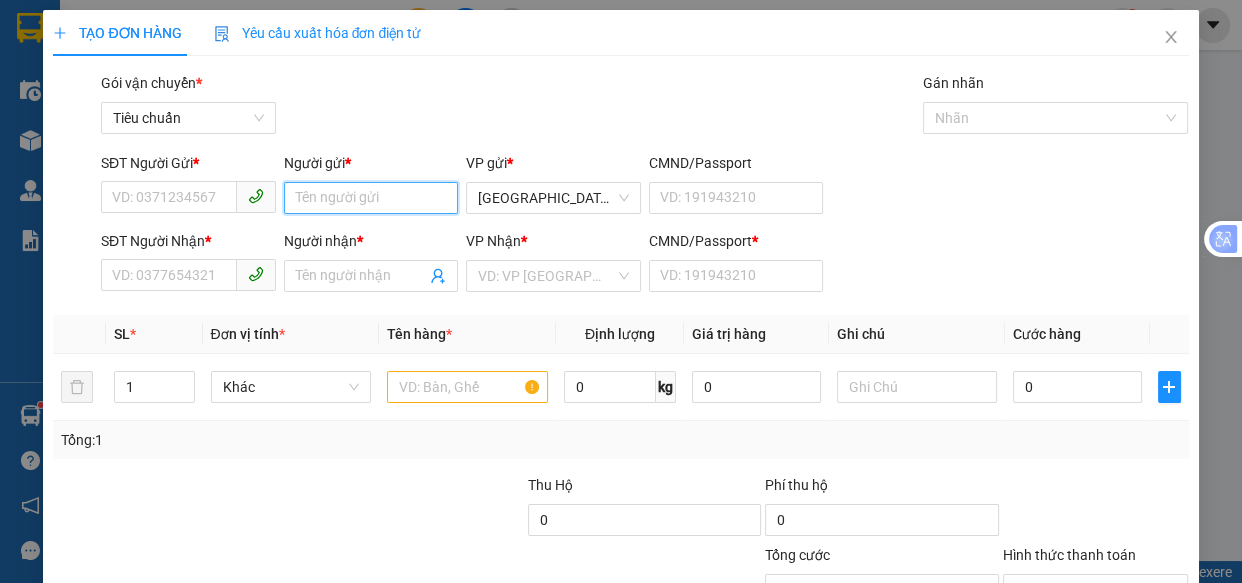click on "Người gửi  *" at bounding box center [371, 198] 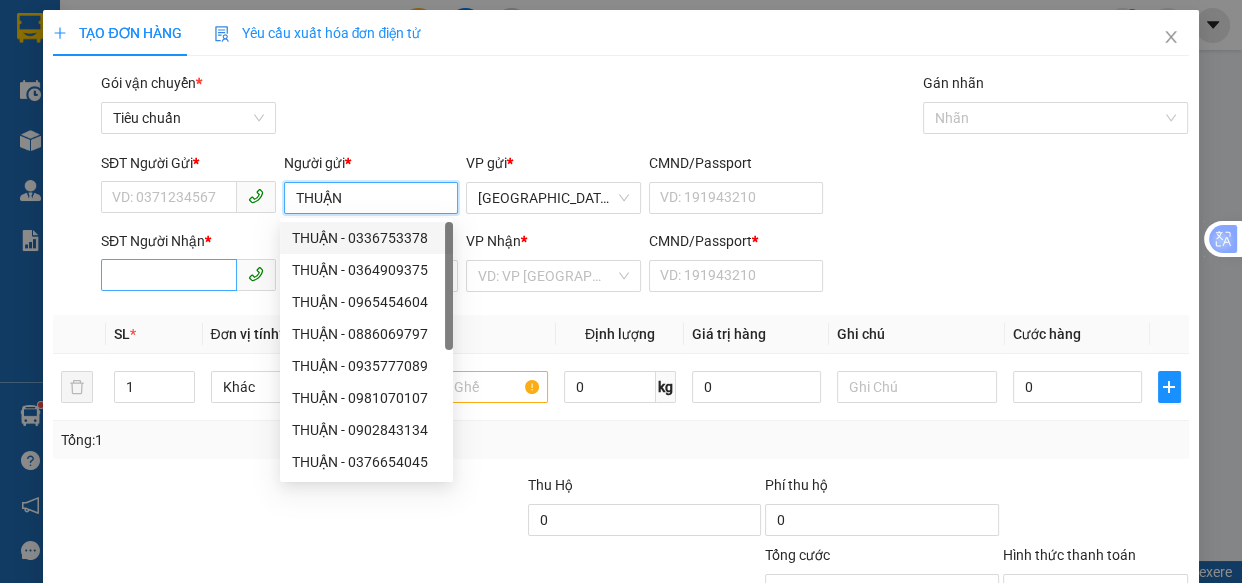 type on "THUẬN" 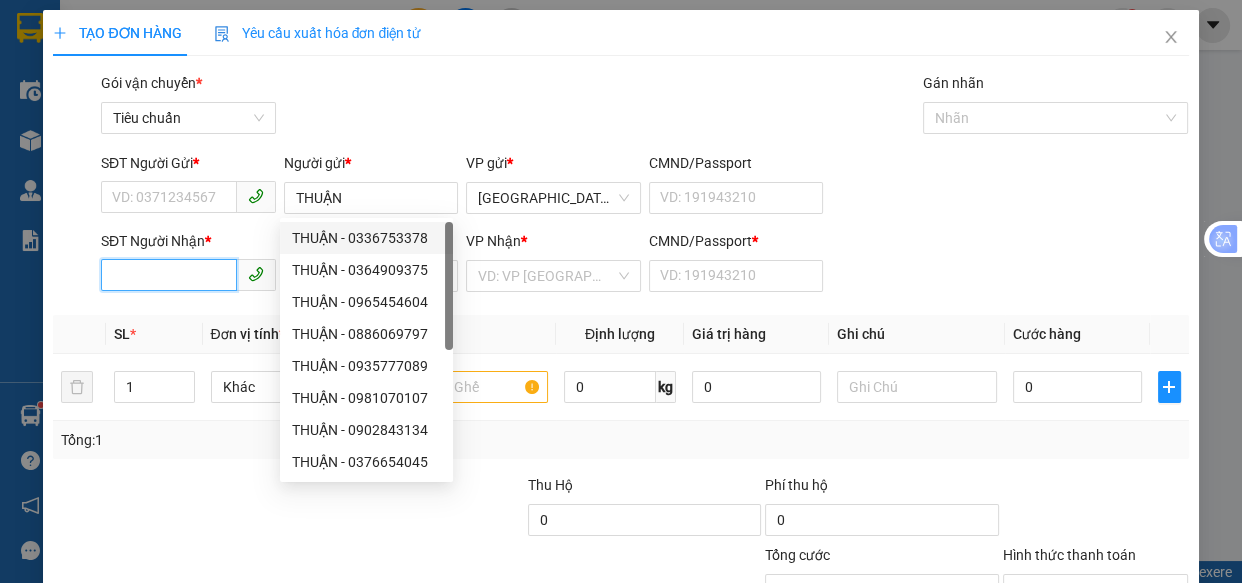 click on "SĐT Người Nhận  *" at bounding box center (169, 275) 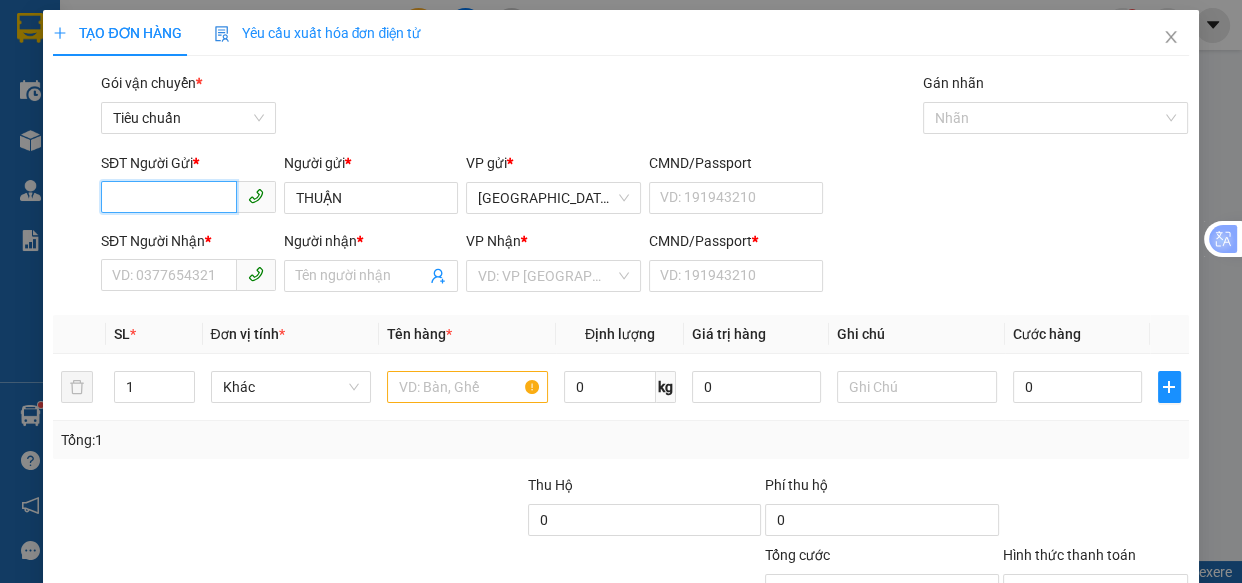 click on "SĐT Người Gửi  *" at bounding box center [169, 197] 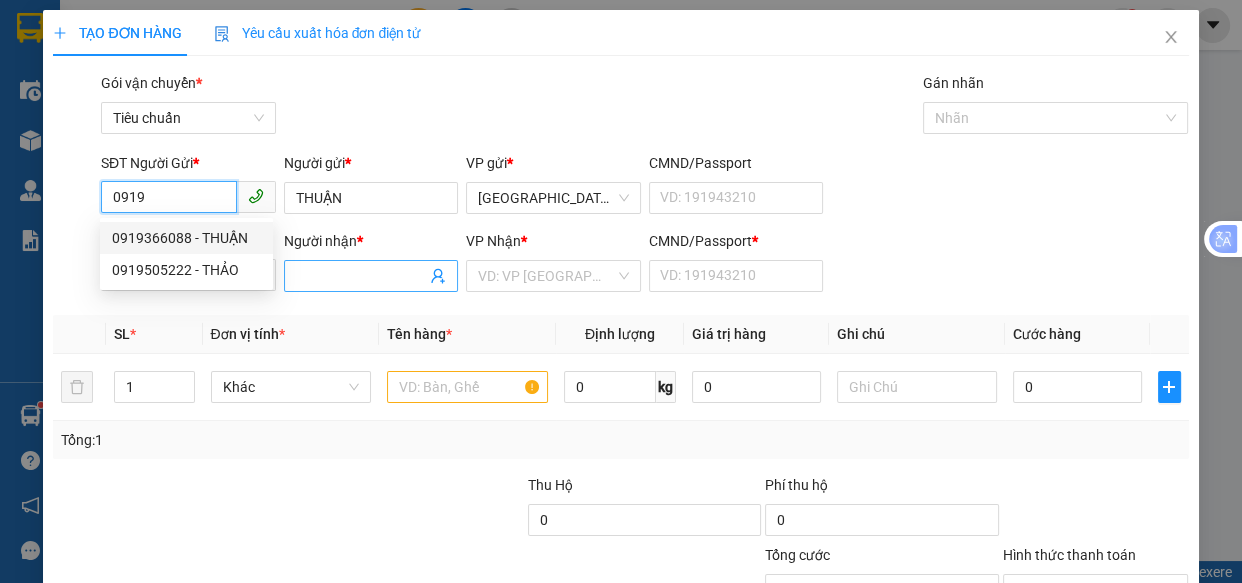 drag, startPoint x: 161, startPoint y: 226, endPoint x: 332, endPoint y: 275, distance: 177.88199 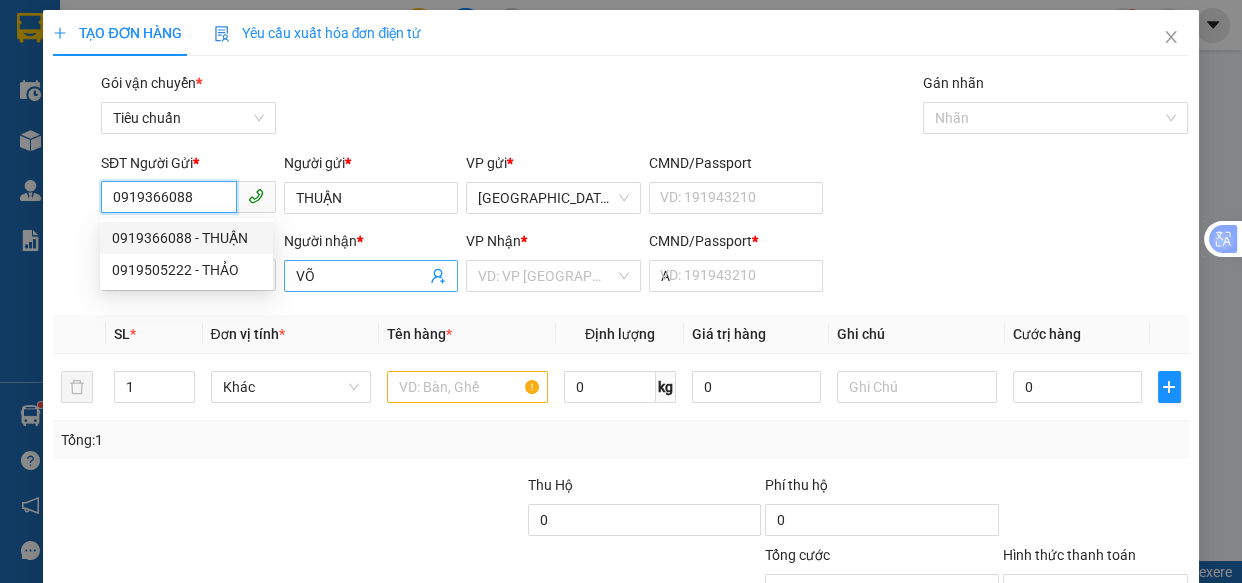 type on "40.000" 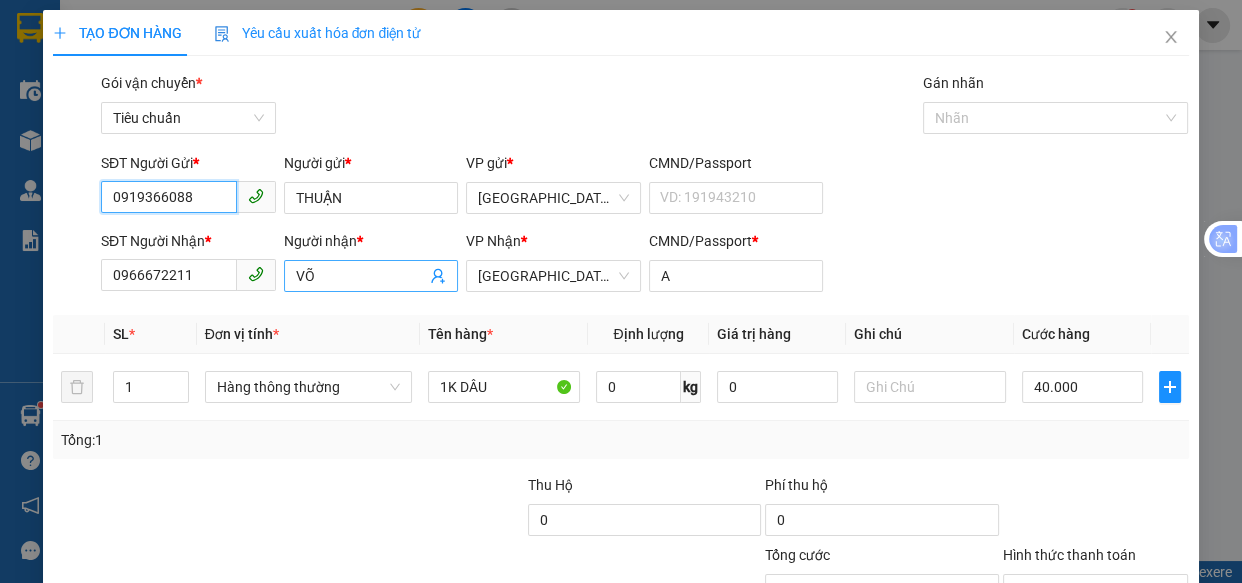 type on "0919366088" 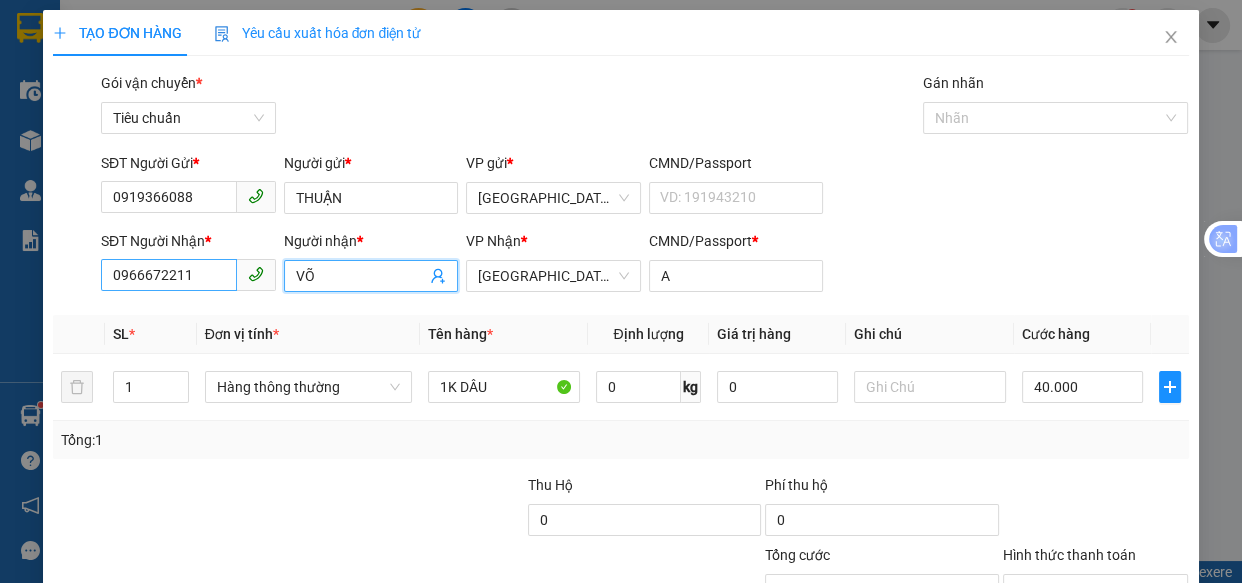 drag, startPoint x: 306, startPoint y: 268, endPoint x: 151, endPoint y: 260, distance: 155.20631 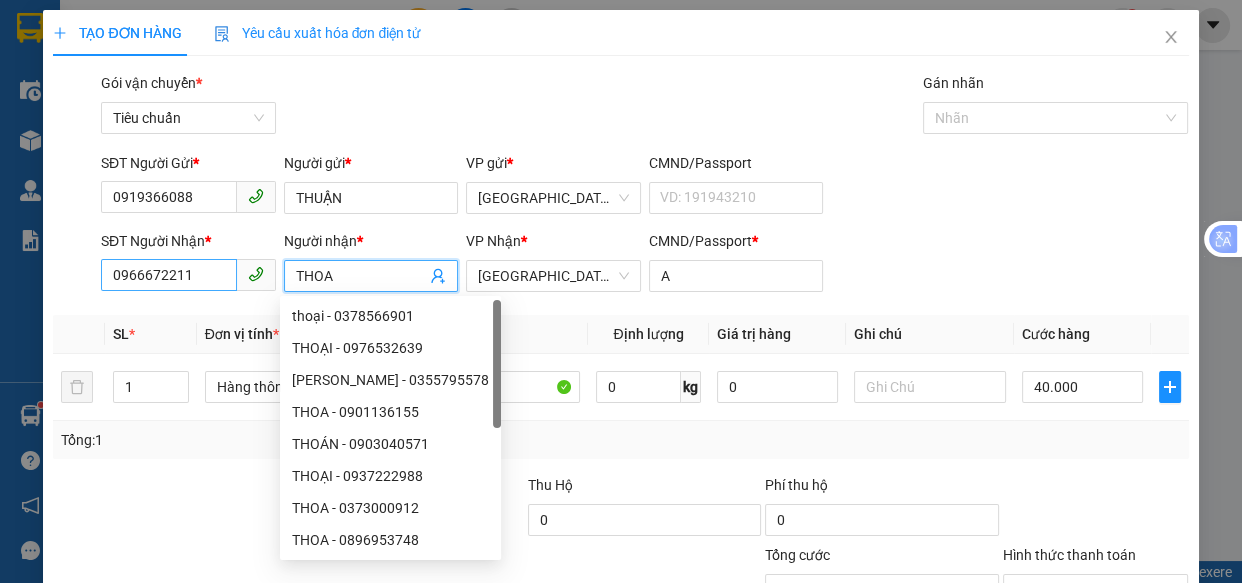type on "THOA" 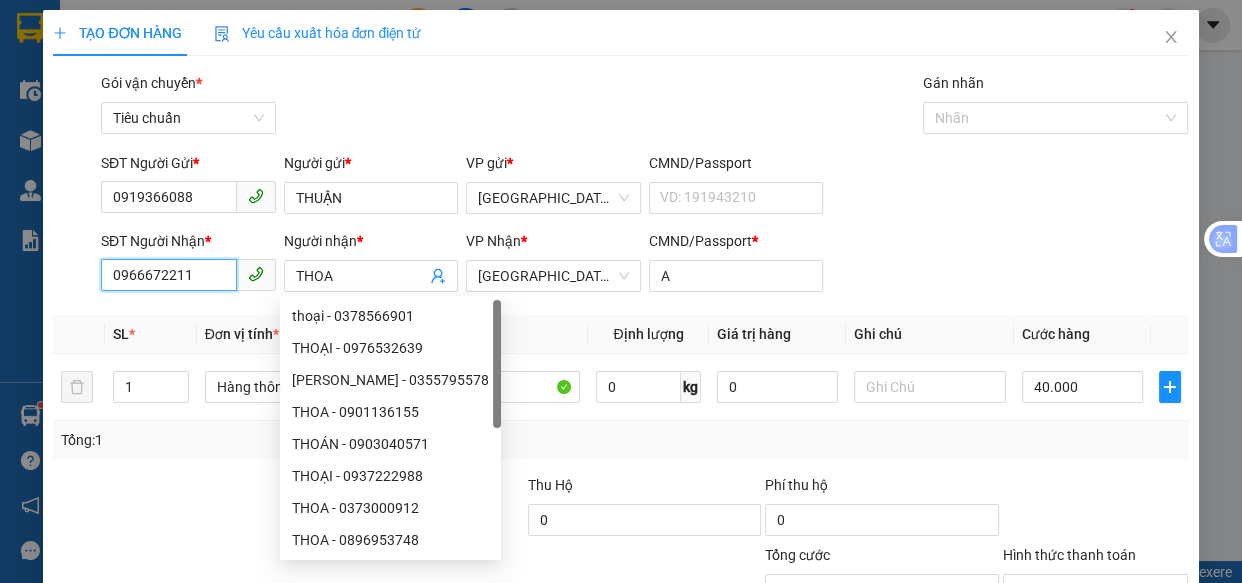 drag, startPoint x: 191, startPoint y: 277, endPoint x: 68, endPoint y: 32, distance: 274.1423 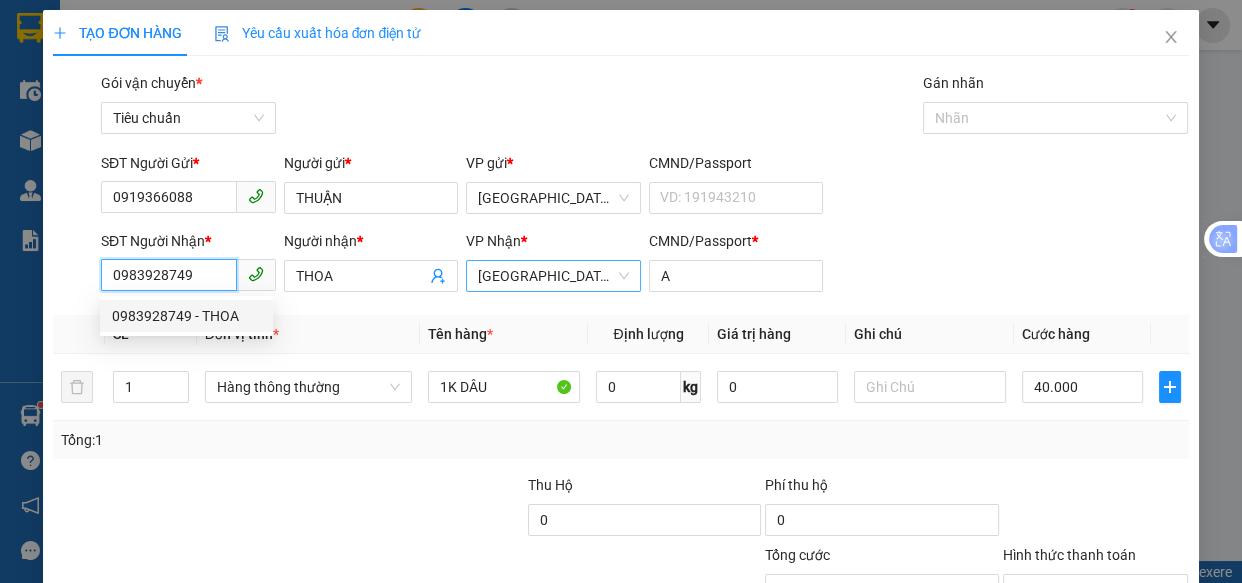 click on "[GEOGRAPHIC_DATA]" at bounding box center [553, 276] 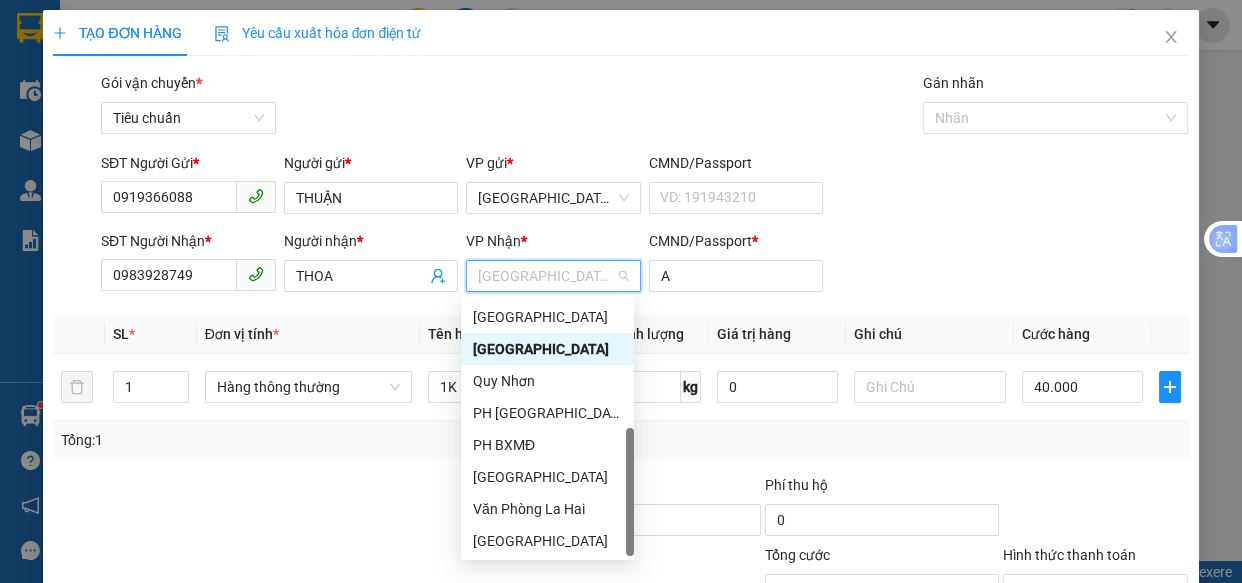 scroll, scrollTop: 106, scrollLeft: 0, axis: vertical 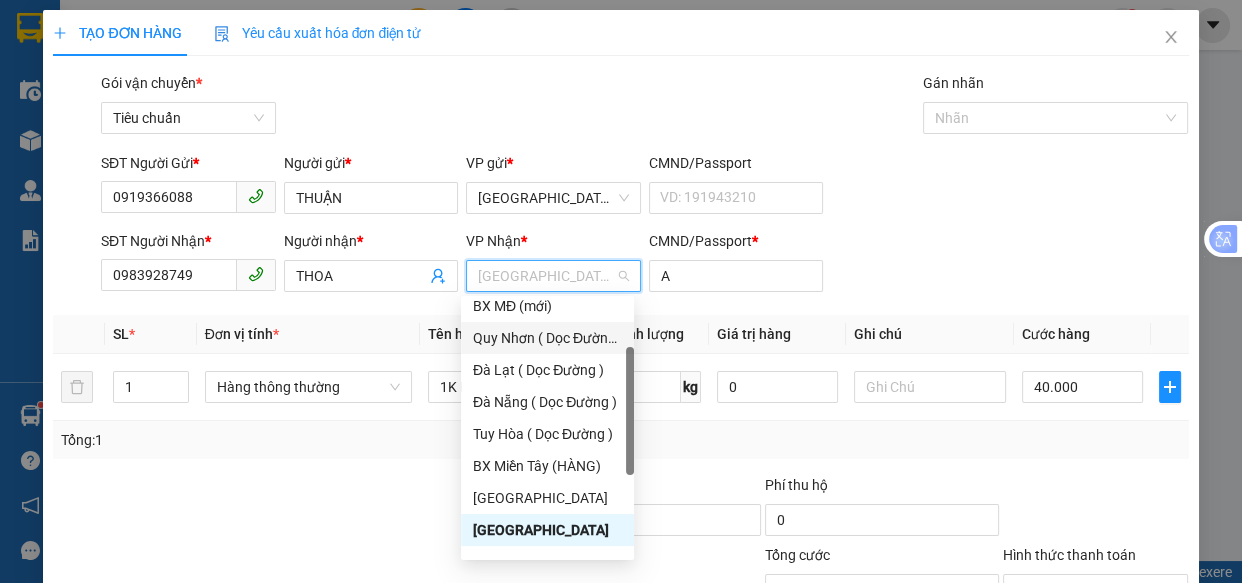 click on "Quy Nhơn ( Dọc Đường )" at bounding box center (547, 338) 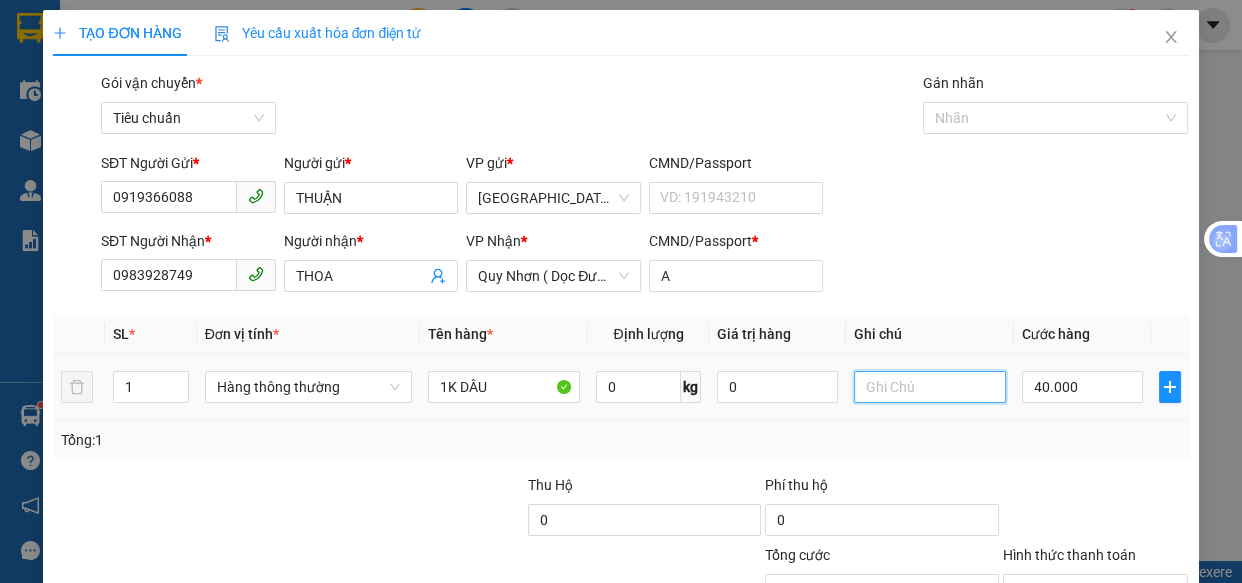 click at bounding box center [929, 387] 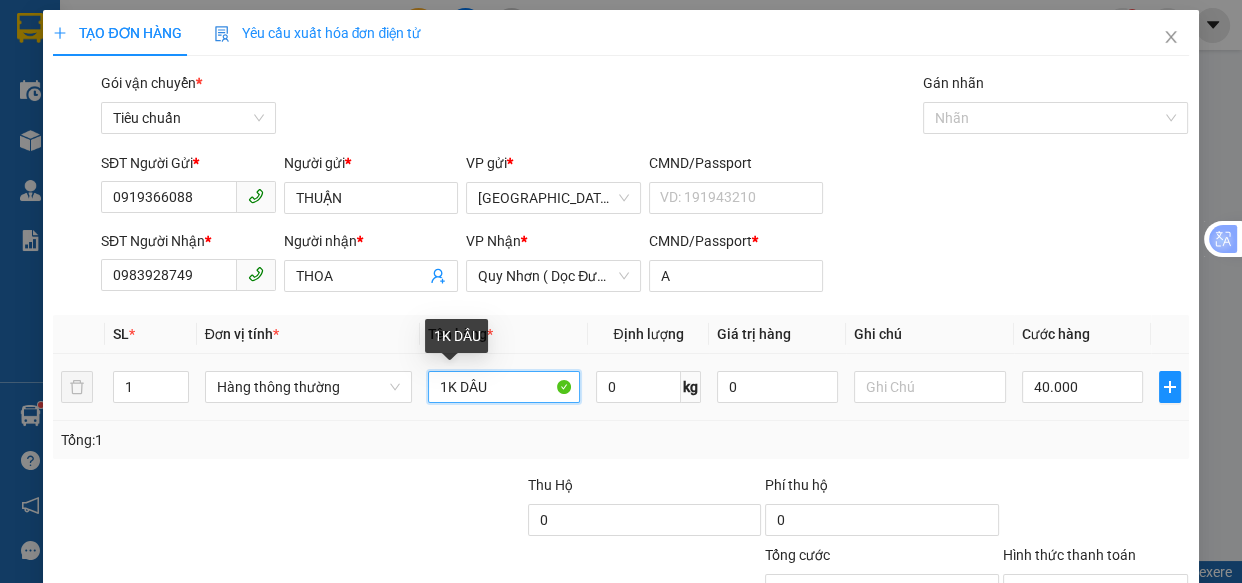 click on "1K DÂU" at bounding box center (503, 387) 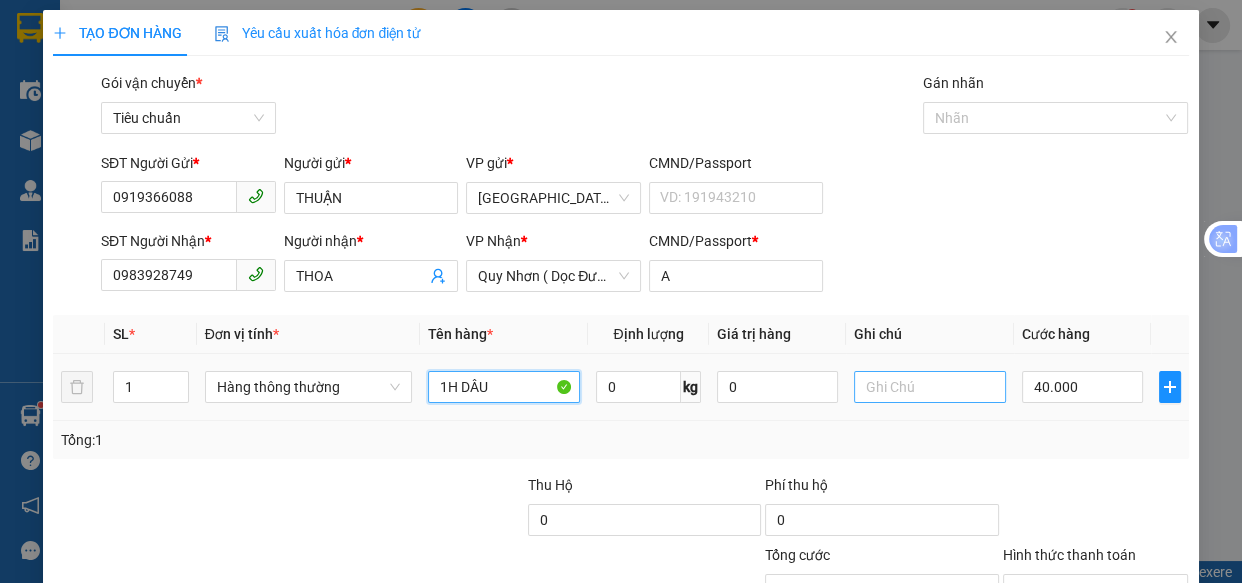type on "1H DÂU" 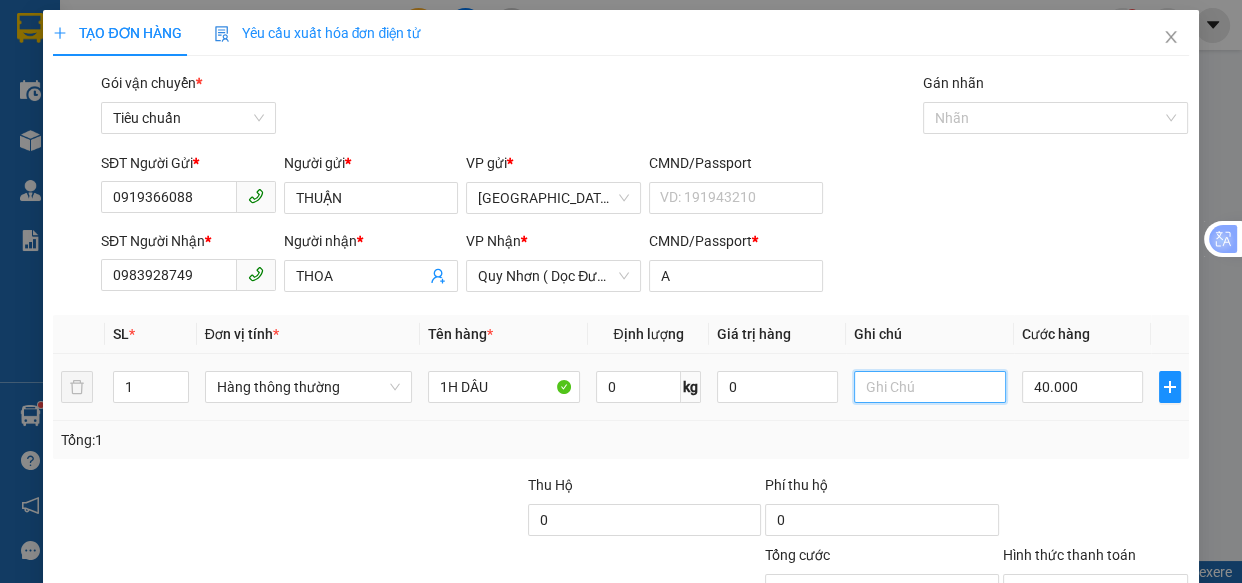 click at bounding box center [929, 387] 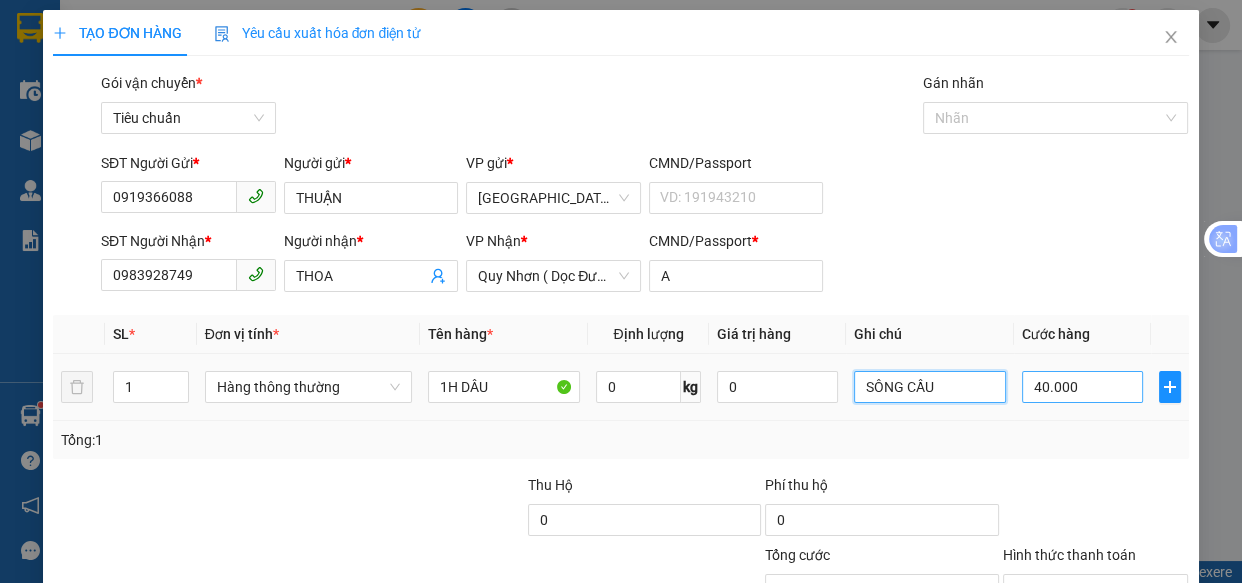 type on "SÔNG CẦU" 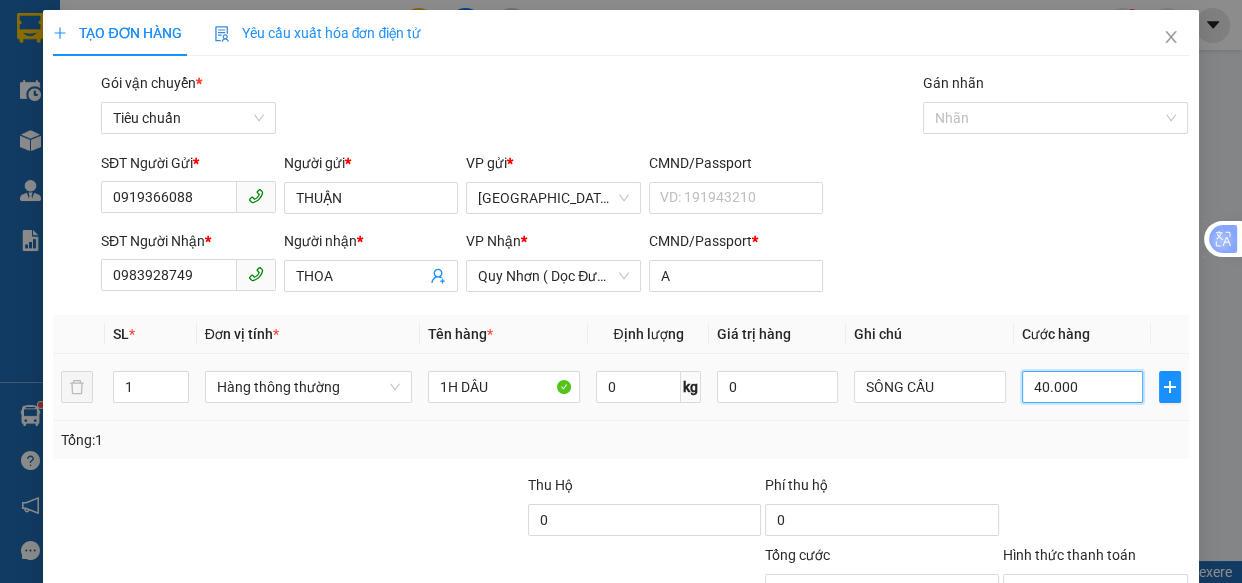 click on "40.000" at bounding box center [1082, 387] 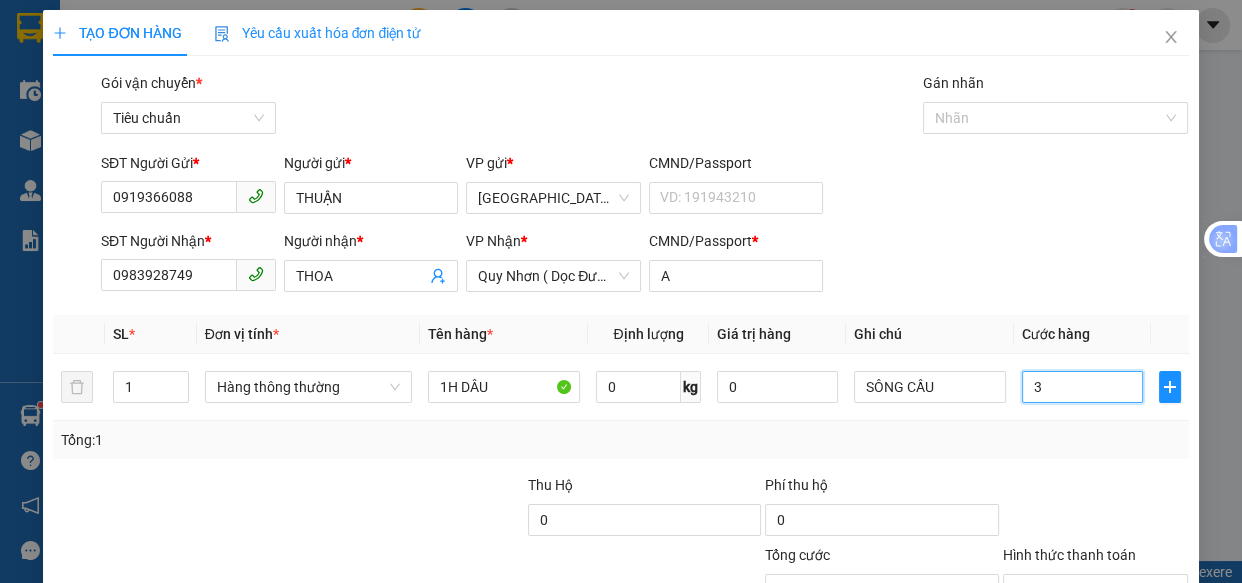 type on "30" 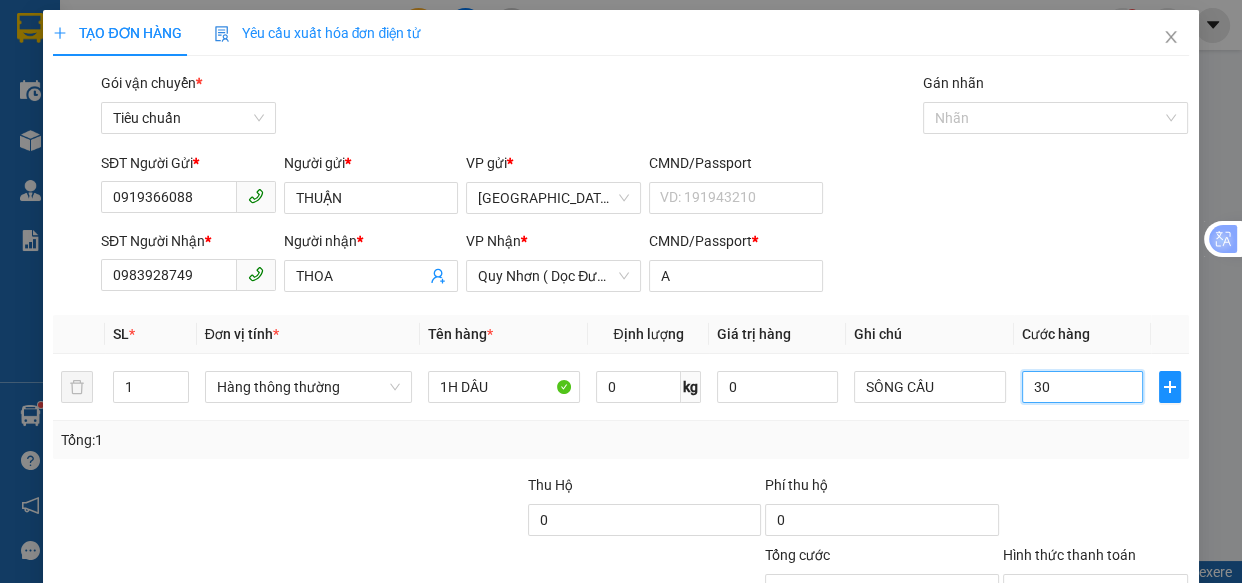 type on "30" 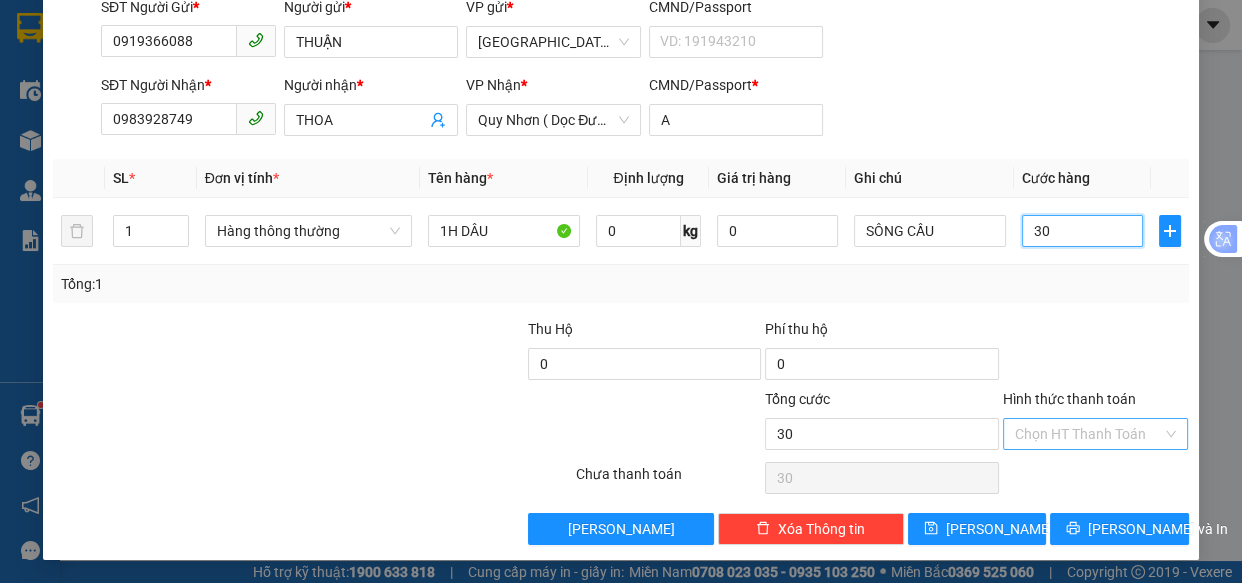 type on "30" 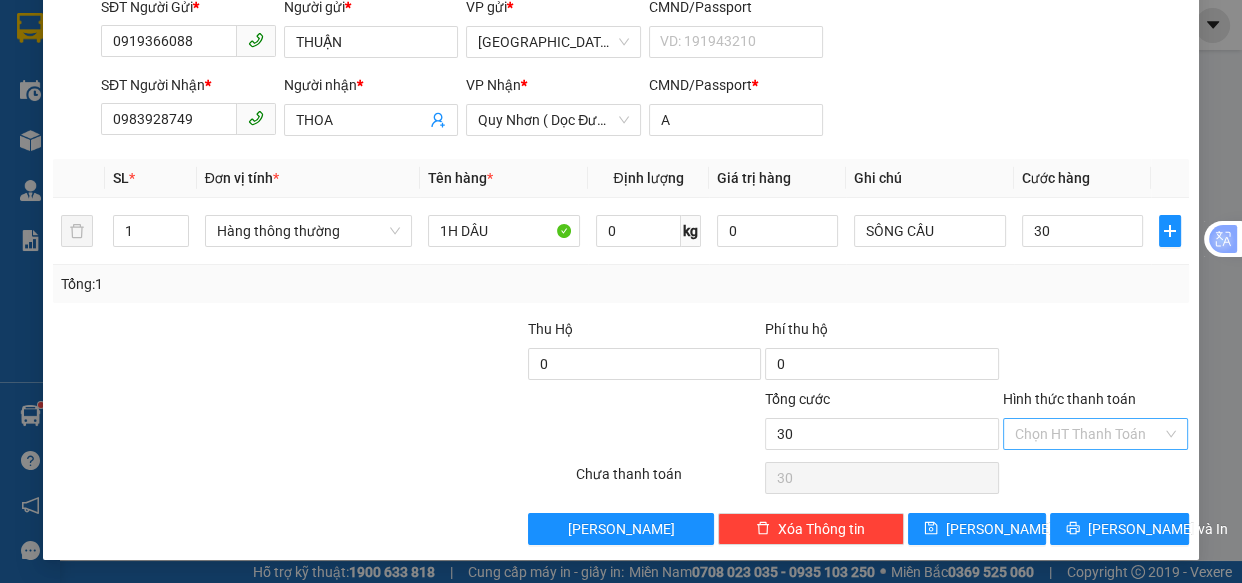 type on "30.000" 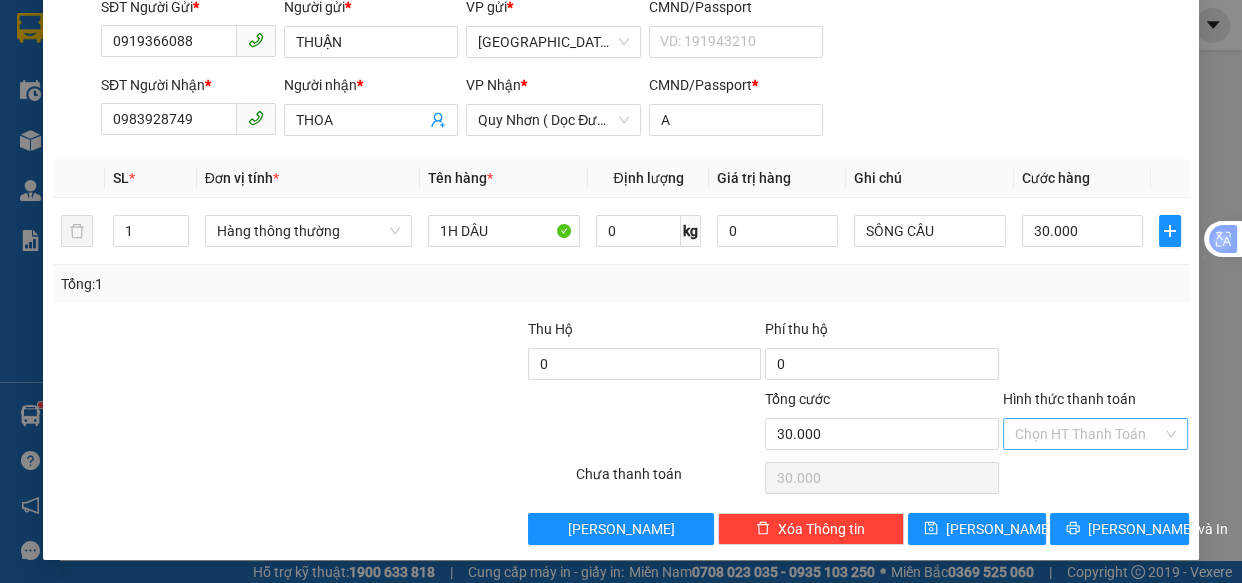 click on "Hình thức thanh toán" at bounding box center (1089, 434) 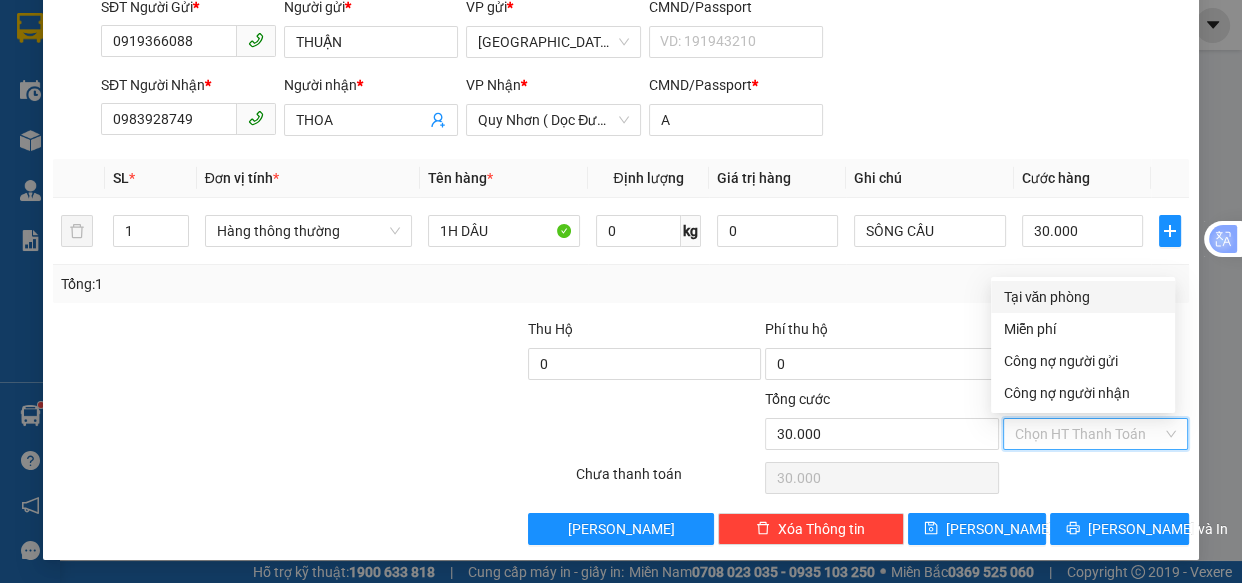 drag, startPoint x: 1055, startPoint y: 290, endPoint x: 1069, endPoint y: 410, distance: 120.8139 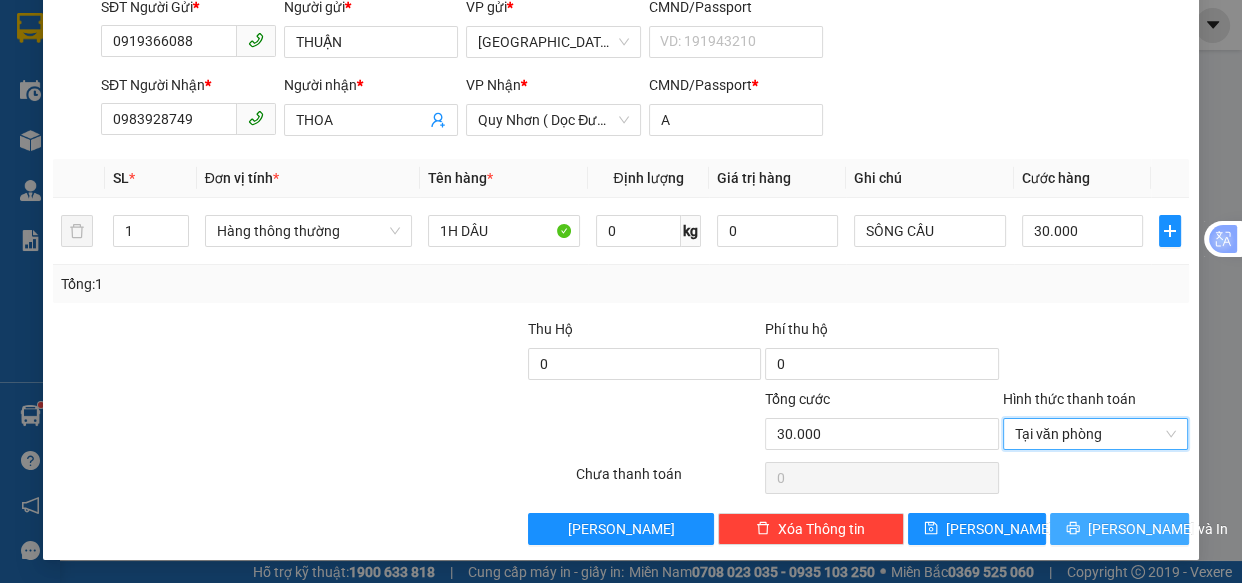 click on "[PERSON_NAME] và In" at bounding box center [1158, 529] 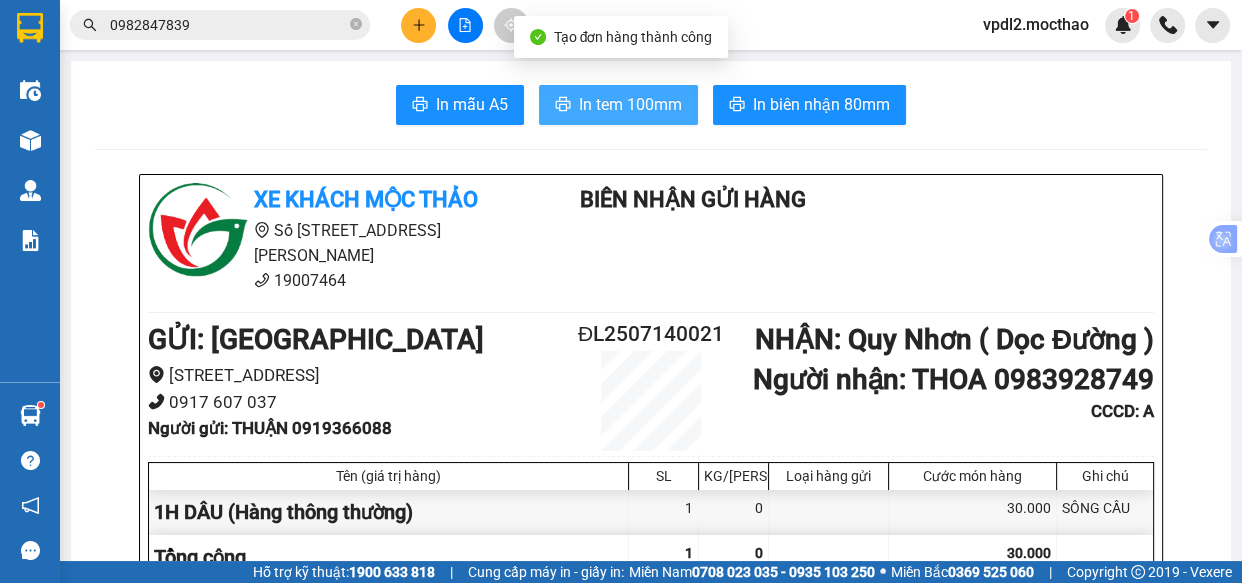 click on "In tem 100mm" at bounding box center (630, 104) 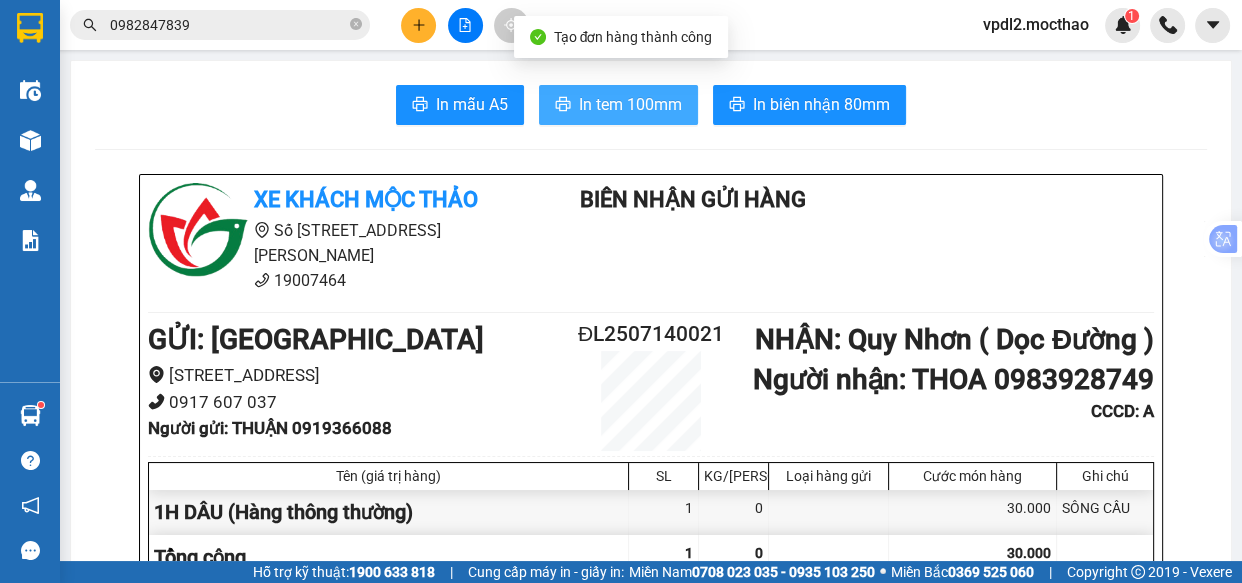 scroll, scrollTop: 0, scrollLeft: 0, axis: both 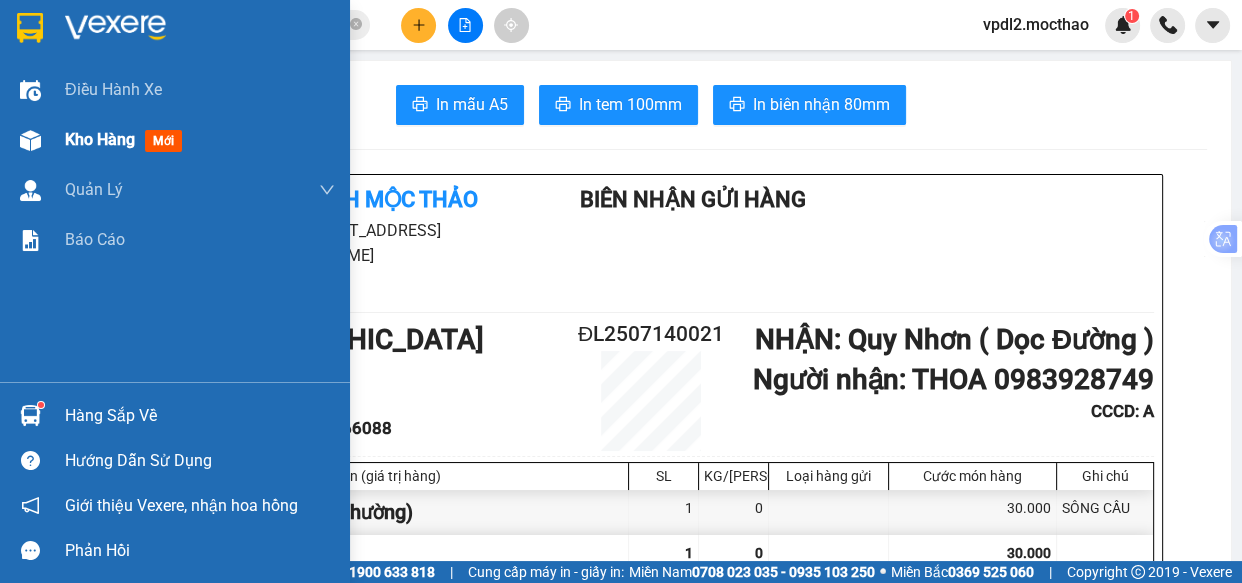 click on "Kho hàng" at bounding box center (100, 139) 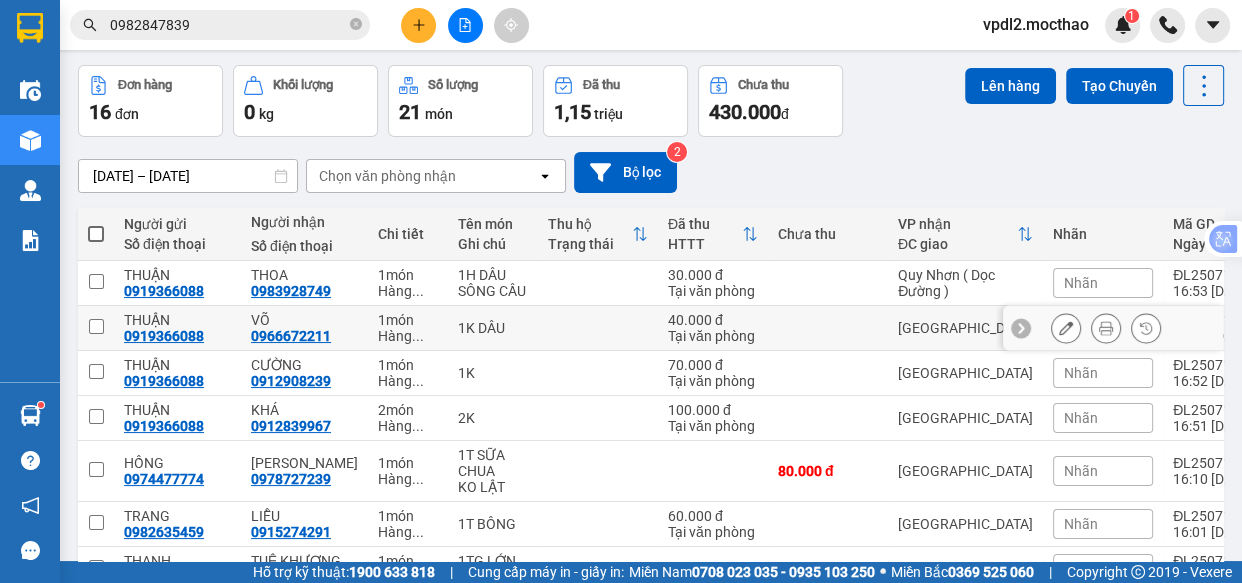 scroll, scrollTop: 272, scrollLeft: 0, axis: vertical 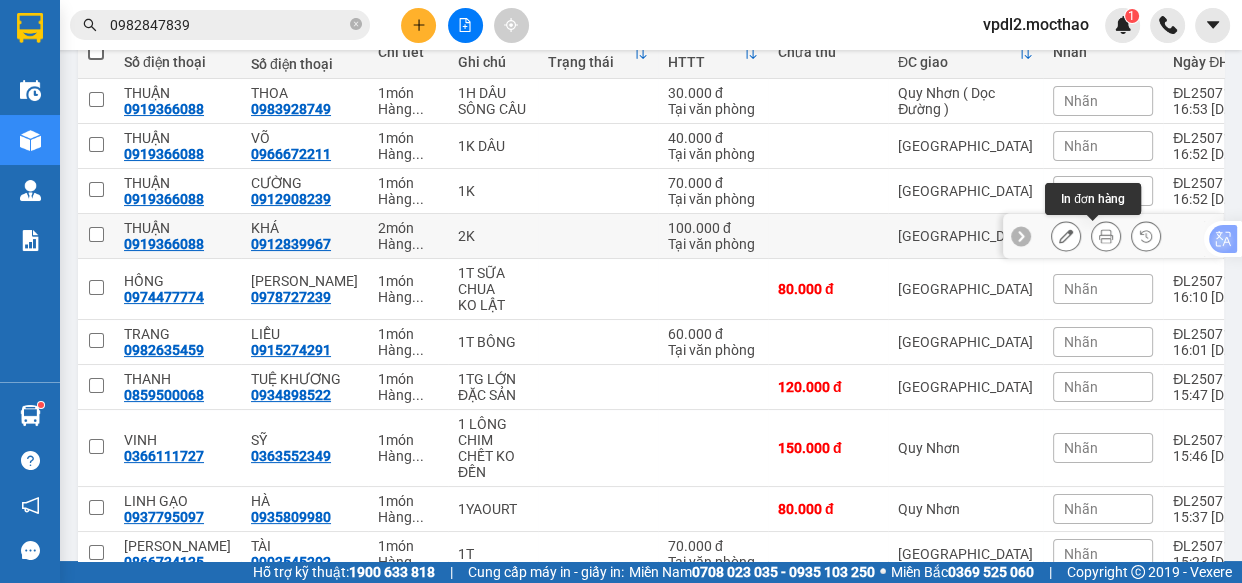 click 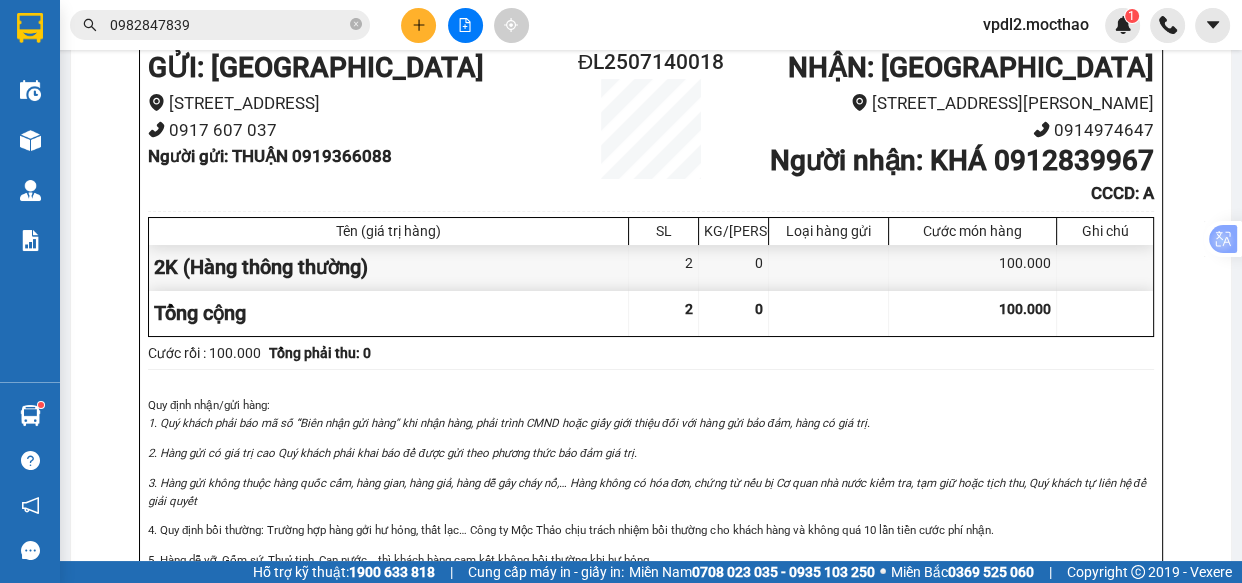 scroll, scrollTop: 0, scrollLeft: 0, axis: both 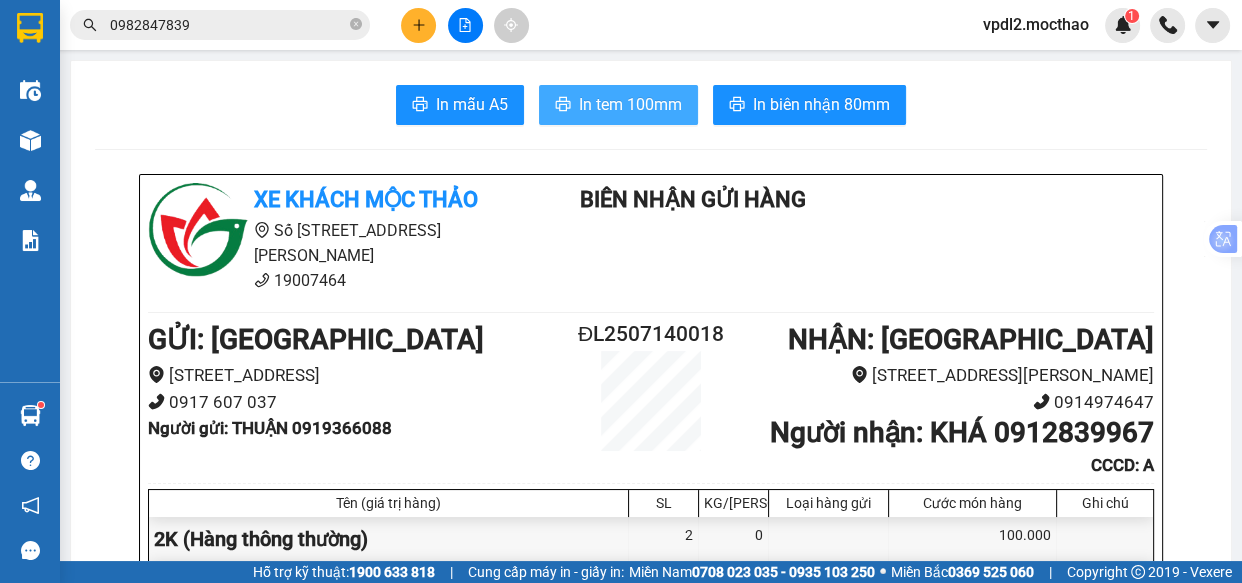 click on "In tem 100mm" at bounding box center (630, 104) 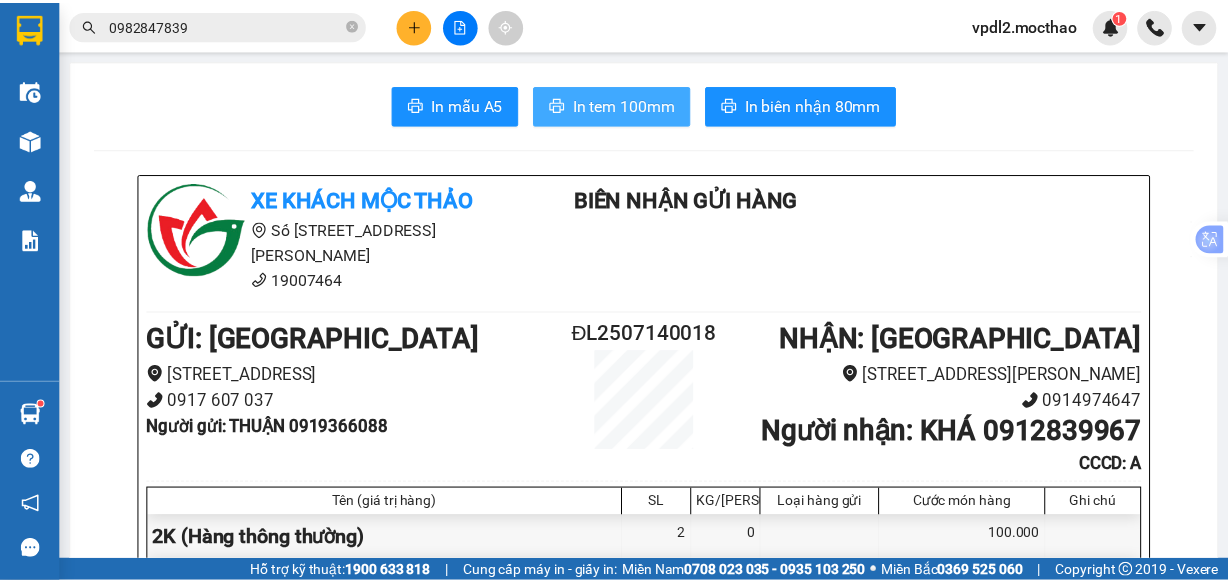 scroll, scrollTop: 0, scrollLeft: 0, axis: both 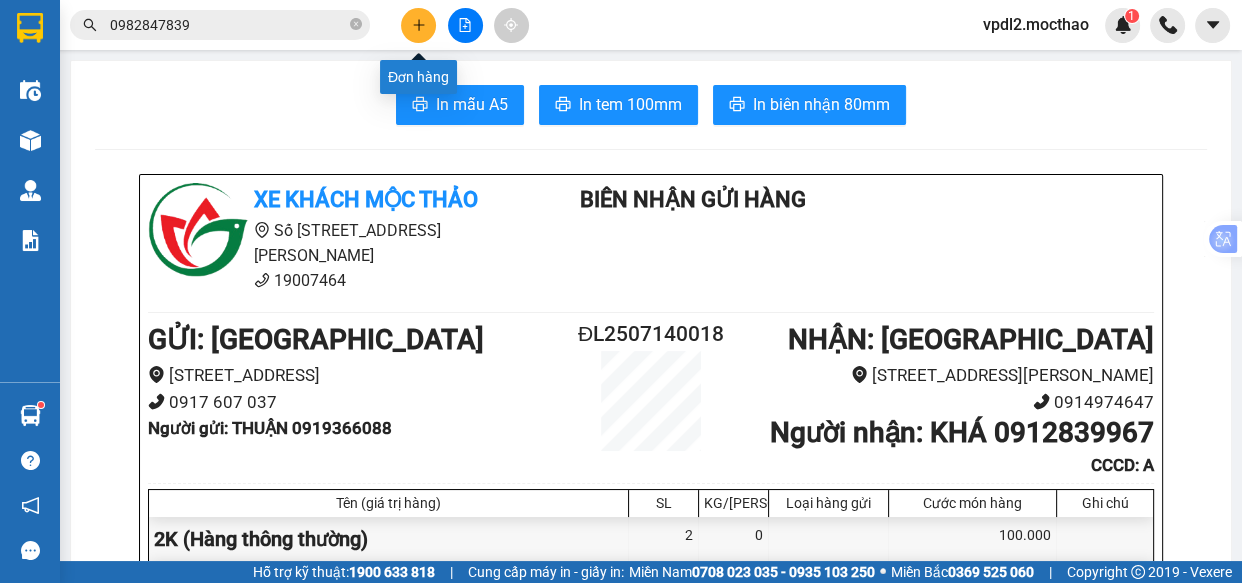 click at bounding box center [418, 25] 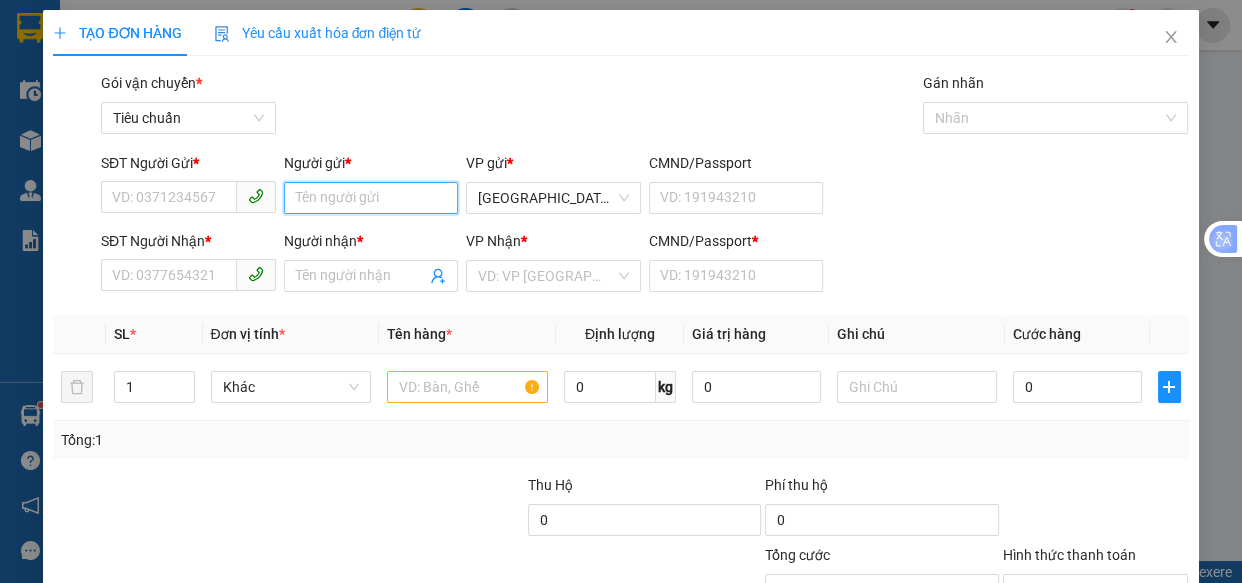 click on "Người gửi  *" at bounding box center (371, 198) 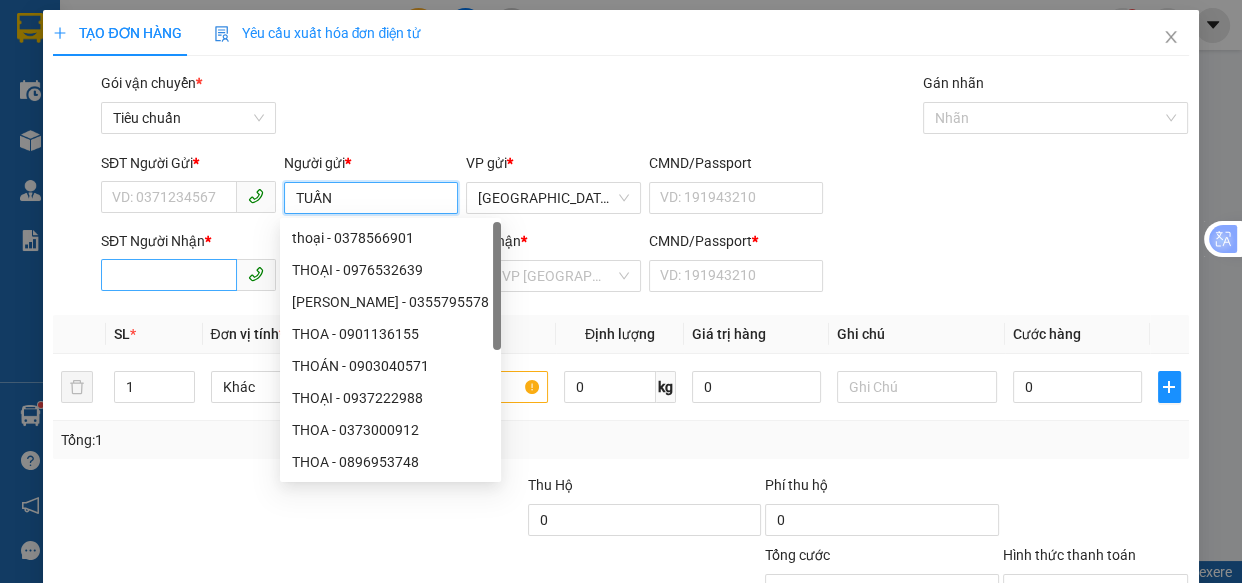 type on "TUẤN" 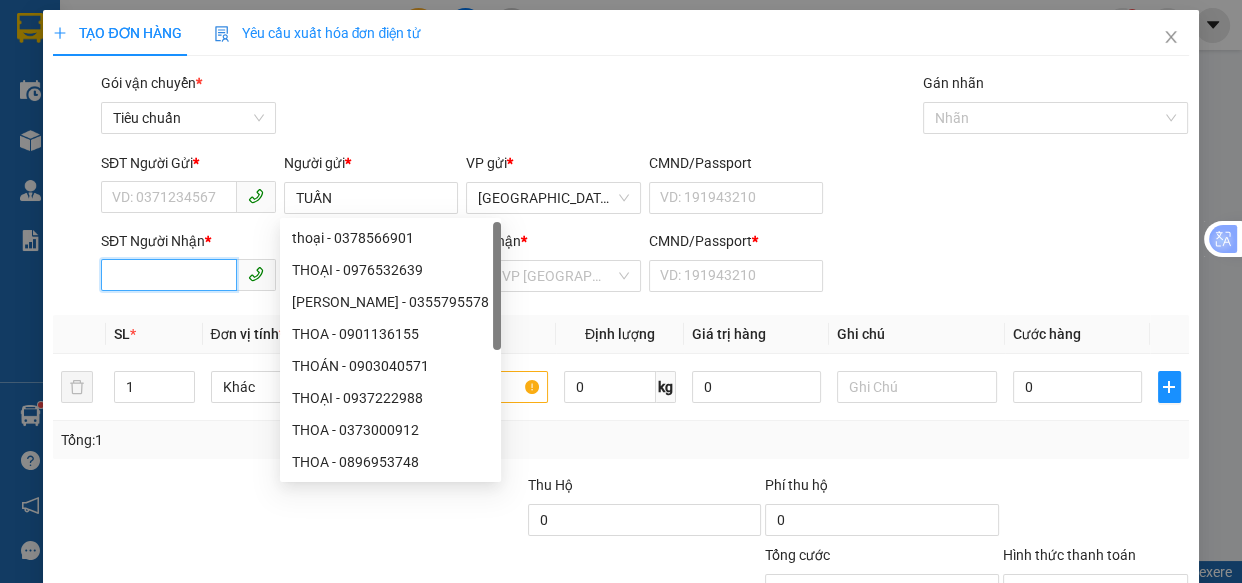 drag, startPoint x: 126, startPoint y: 287, endPoint x: 272, endPoint y: 280, distance: 146.16771 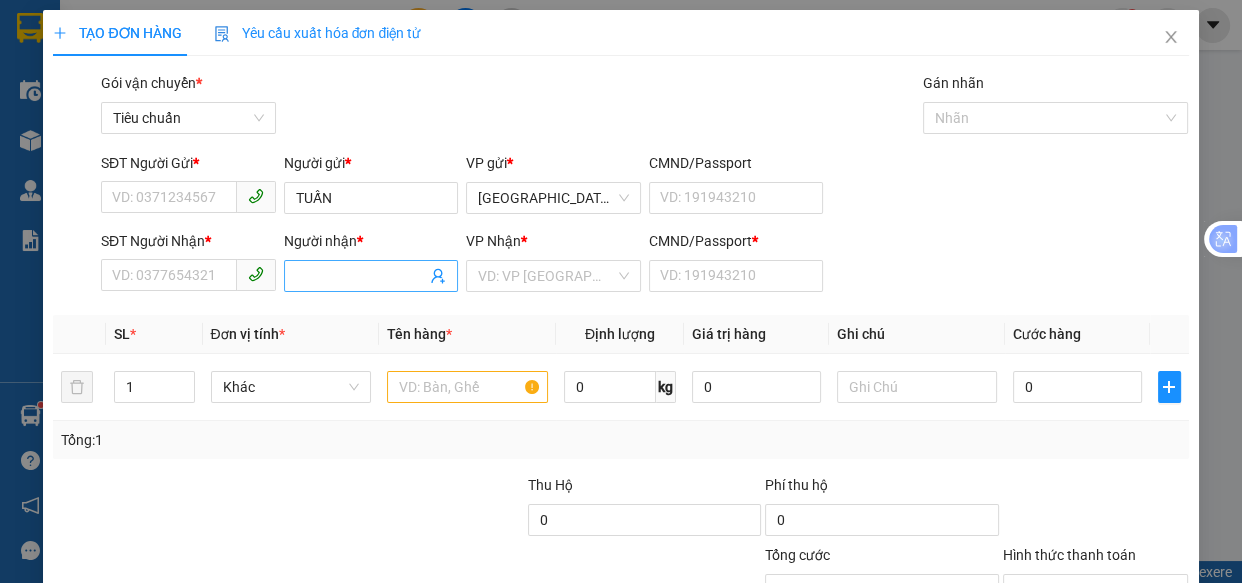 click on "Người nhận  *" at bounding box center (361, 276) 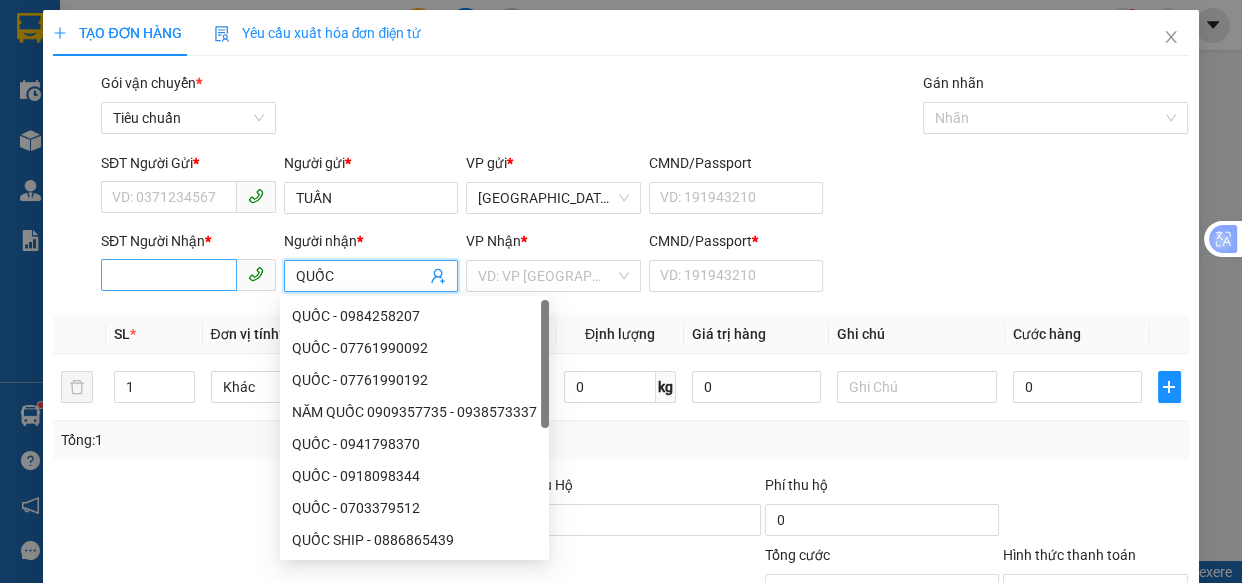 type on "QUỐC" 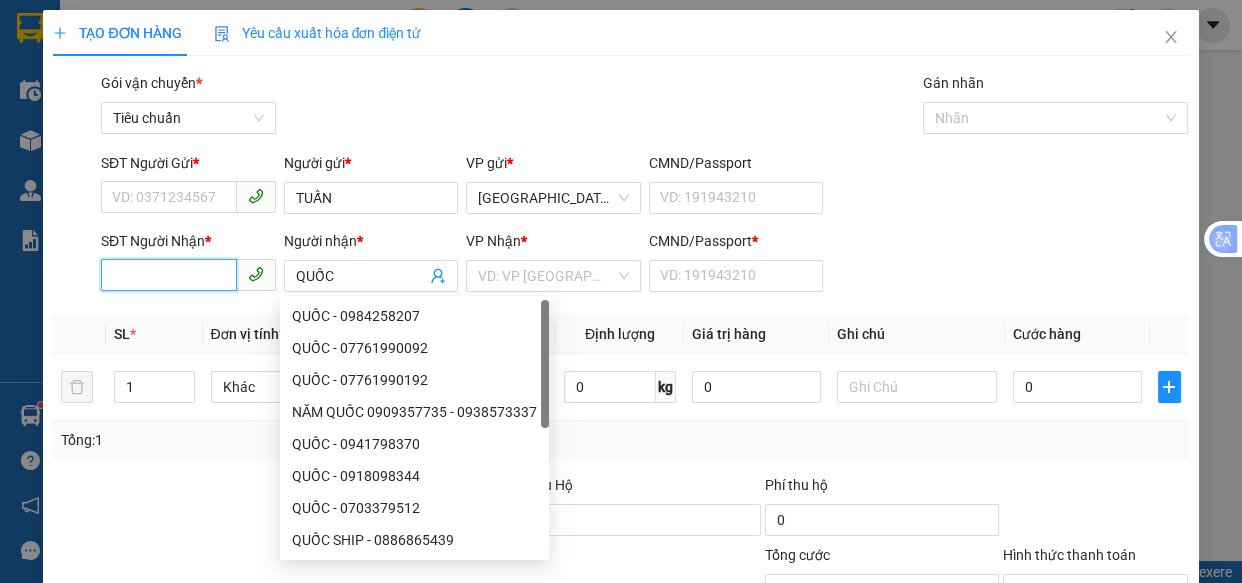 click on "SĐT Người Nhận  *" at bounding box center [169, 275] 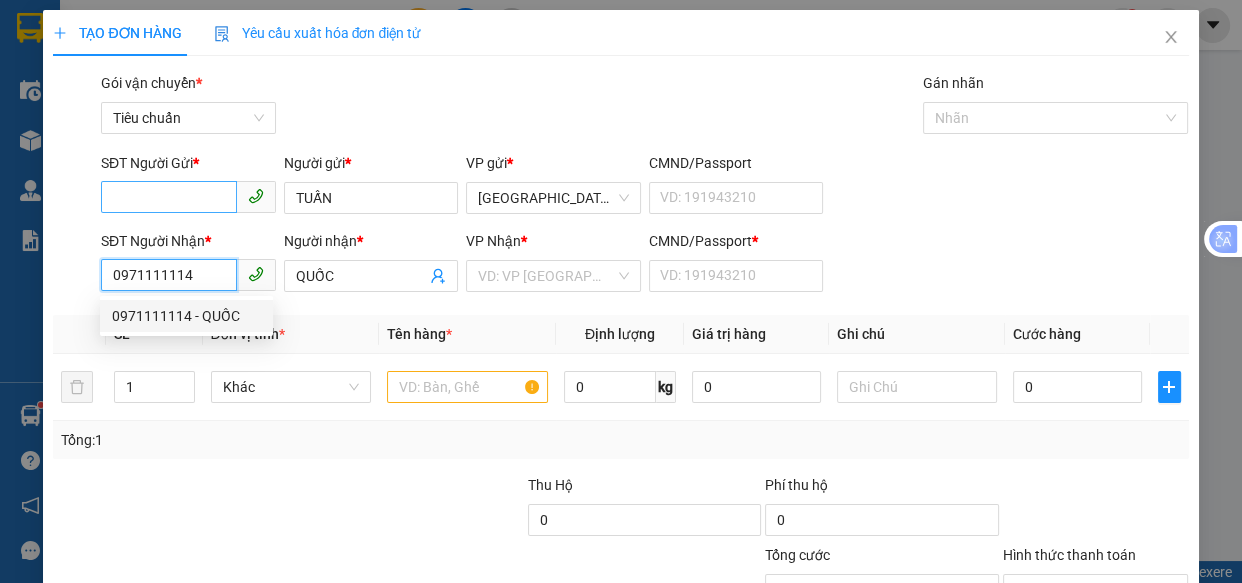type on "0971111114" 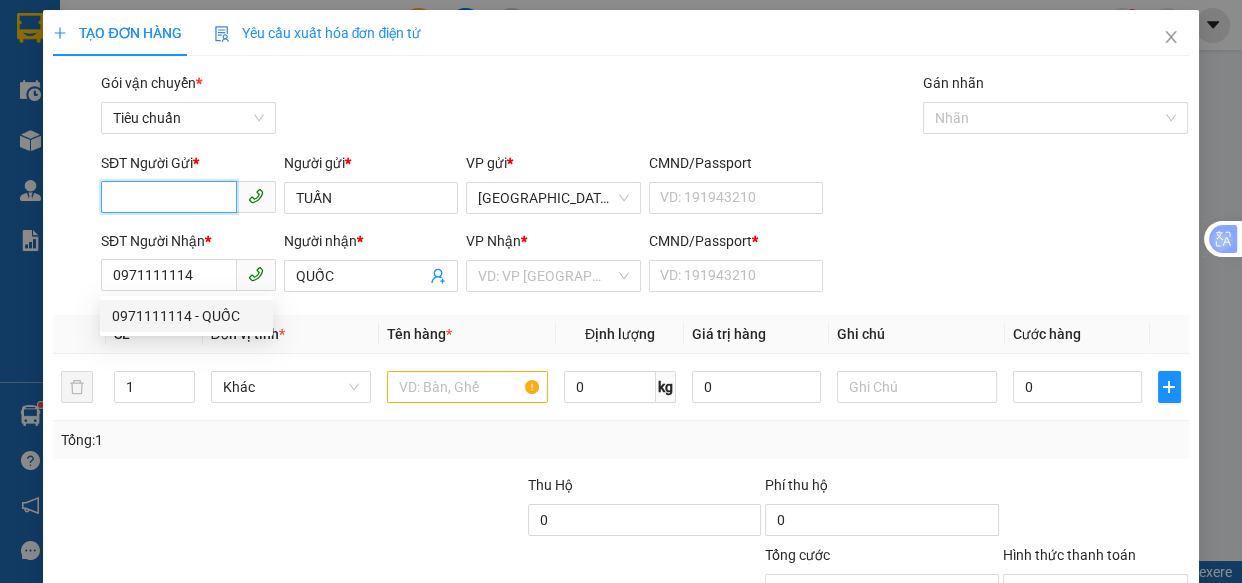 click on "SĐT Người Gửi  *" at bounding box center [169, 197] 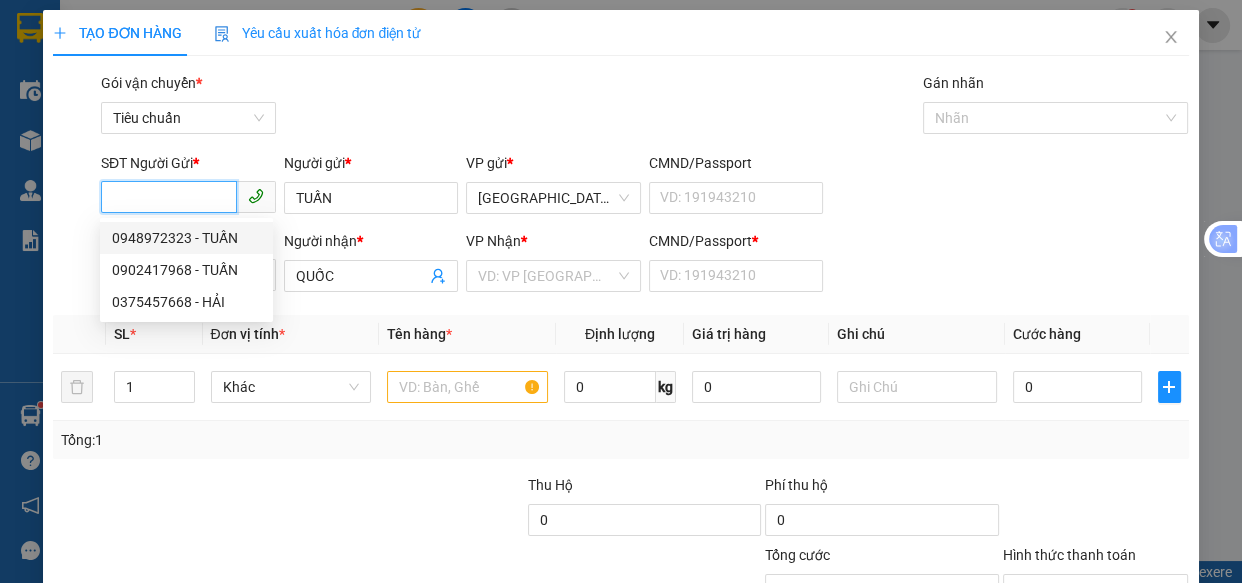 click on "0948972323 - TUẤN" at bounding box center [186, 238] 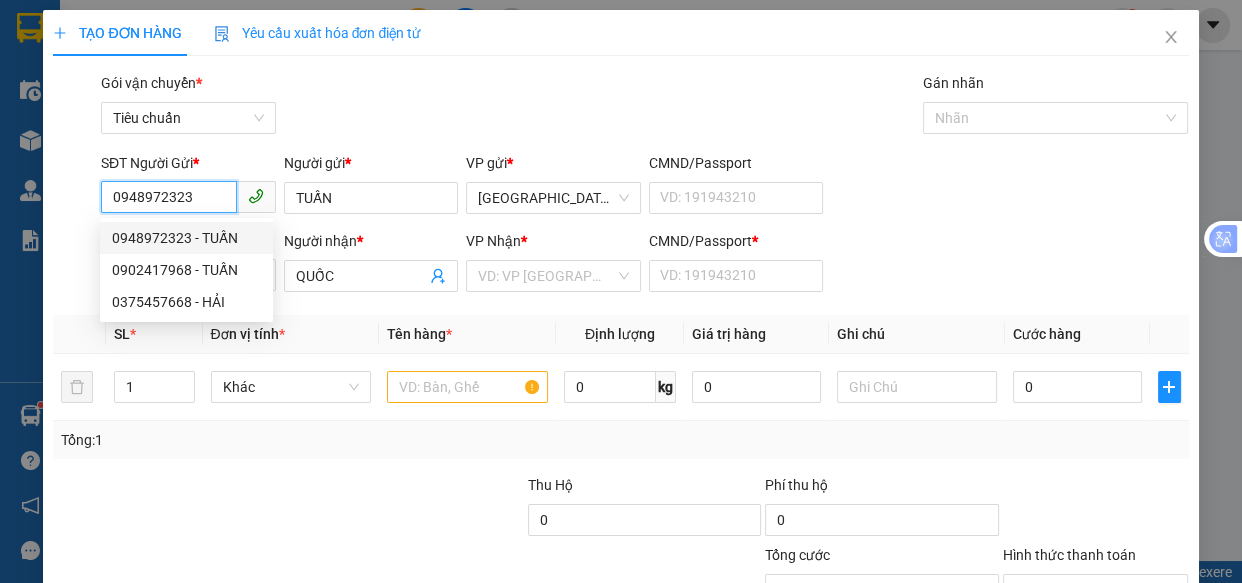 type on "200.000" 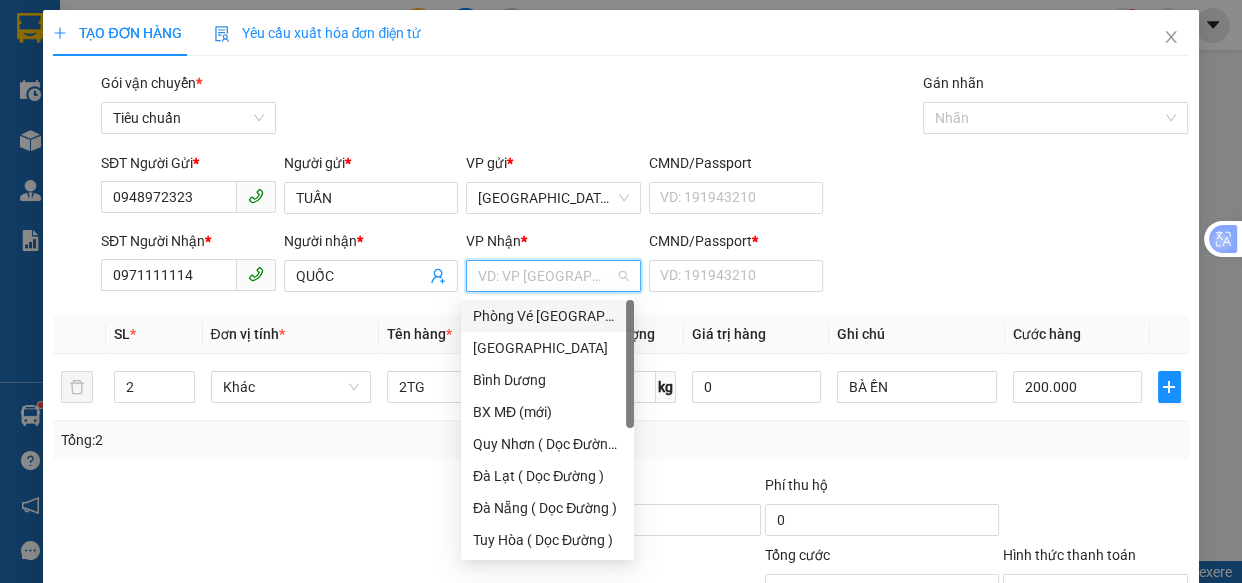 click at bounding box center [546, 276] 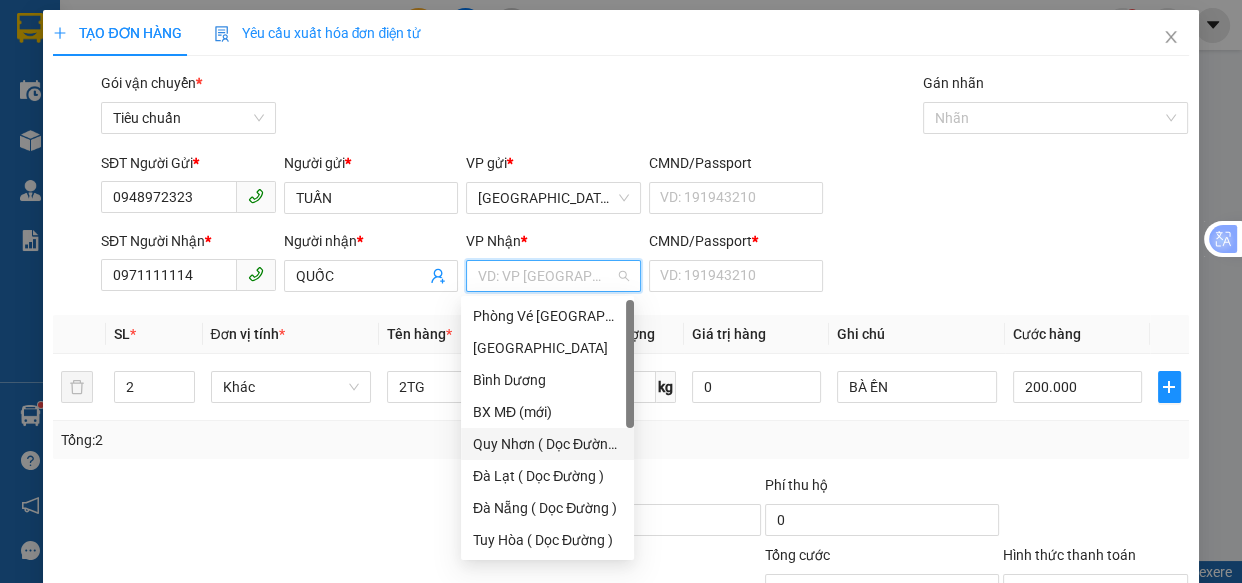 click on "Quy Nhơn ( Dọc Đường )" at bounding box center (547, 444) 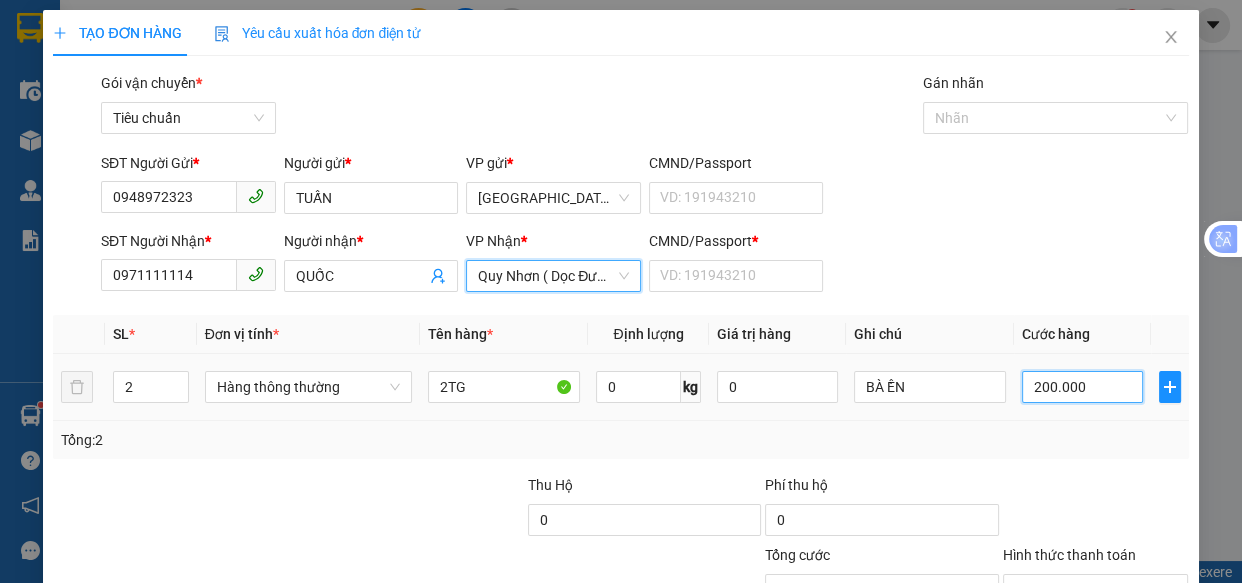 click on "200.000" at bounding box center (1082, 387) 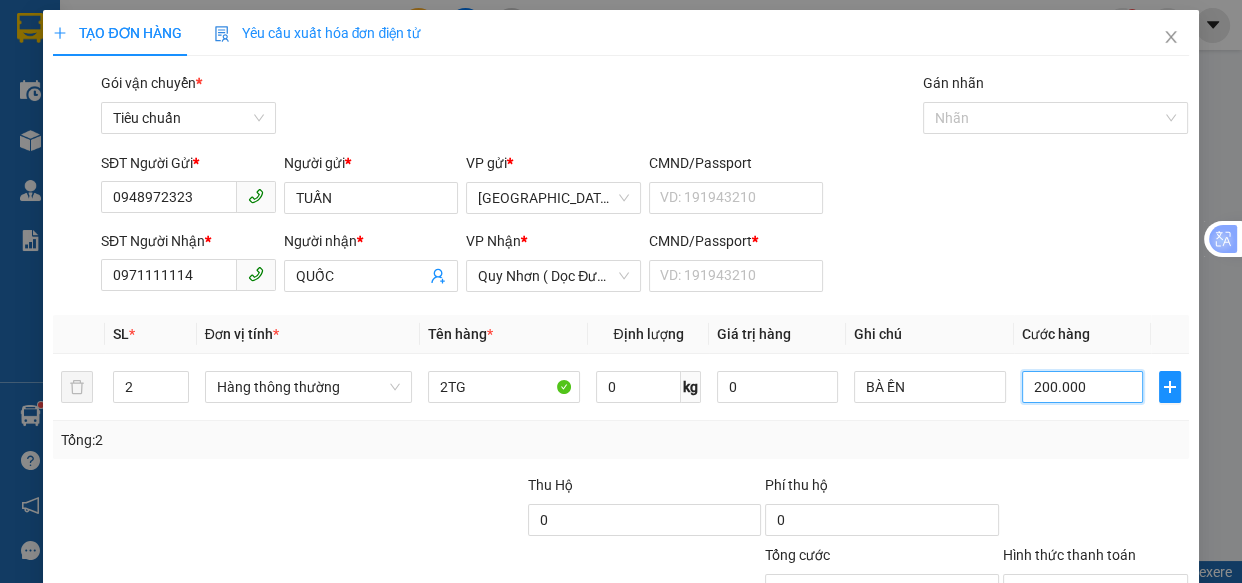 type on "1" 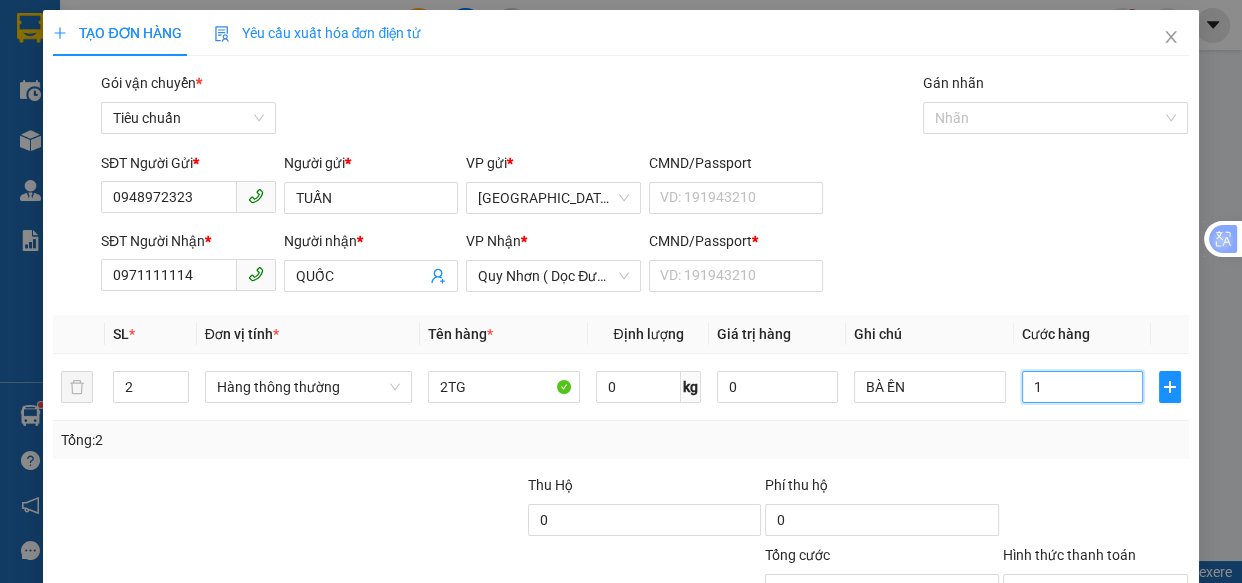 type on "1" 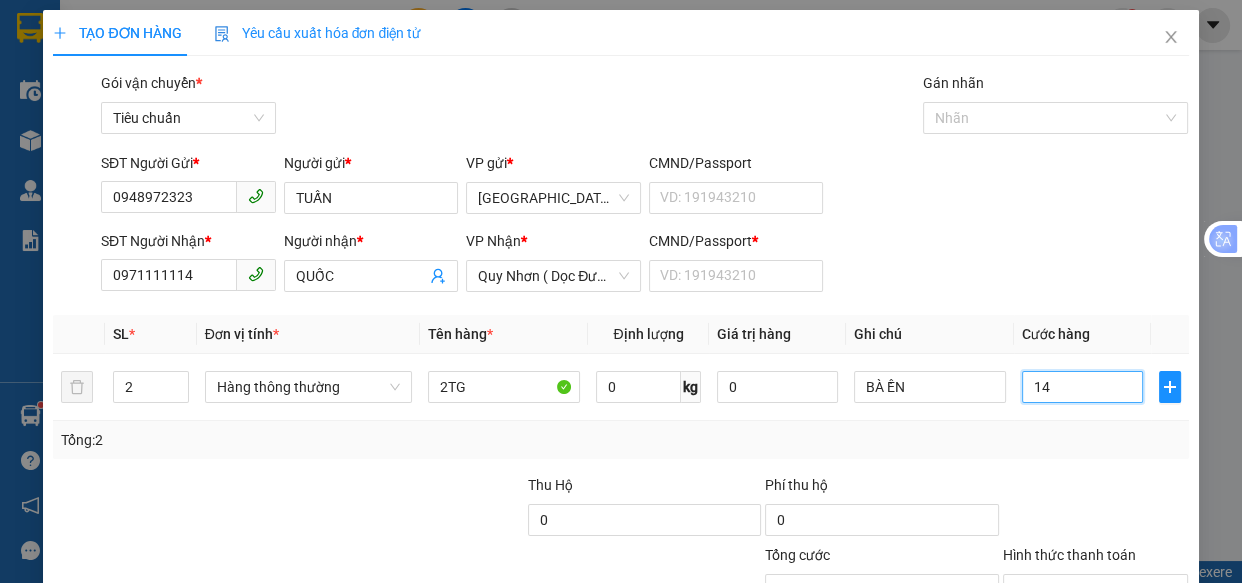 type on "140" 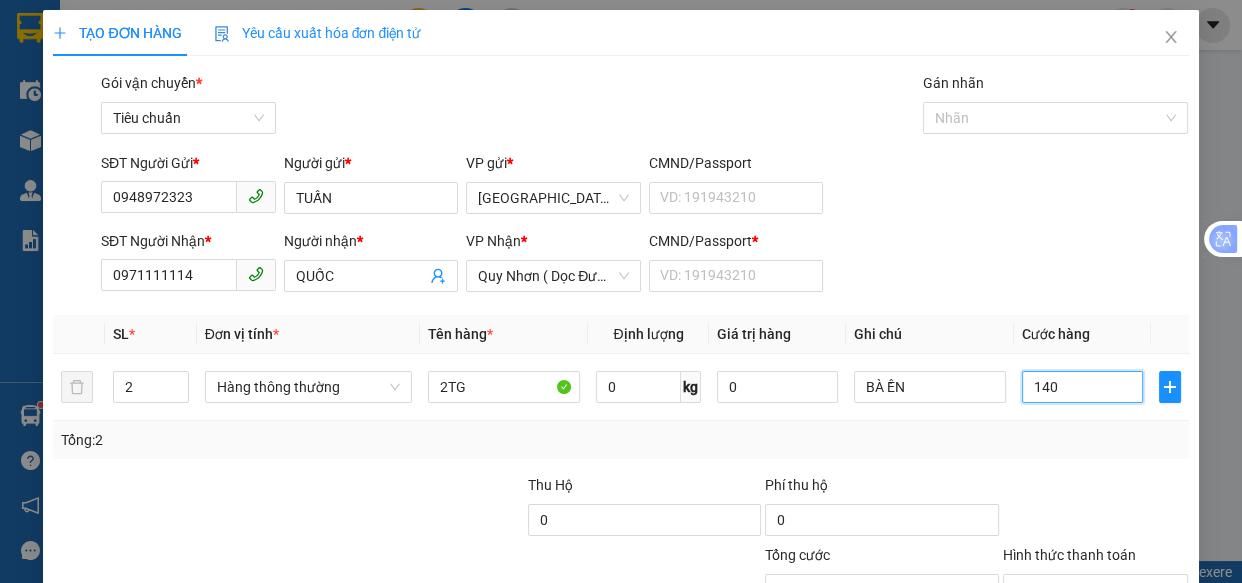 type on "140" 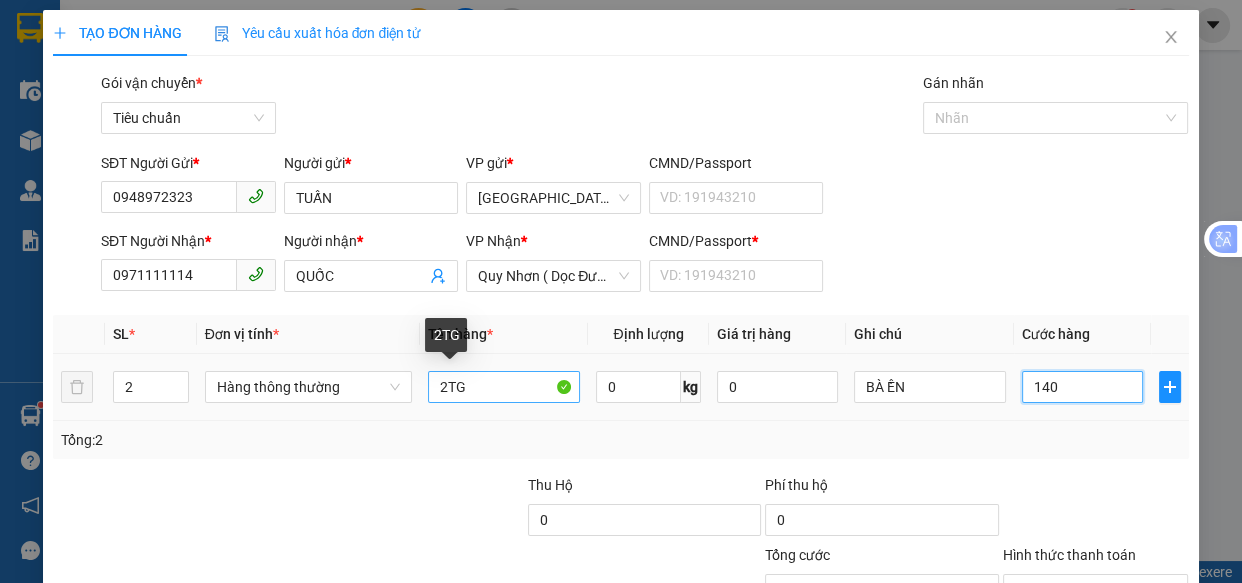 type on "140" 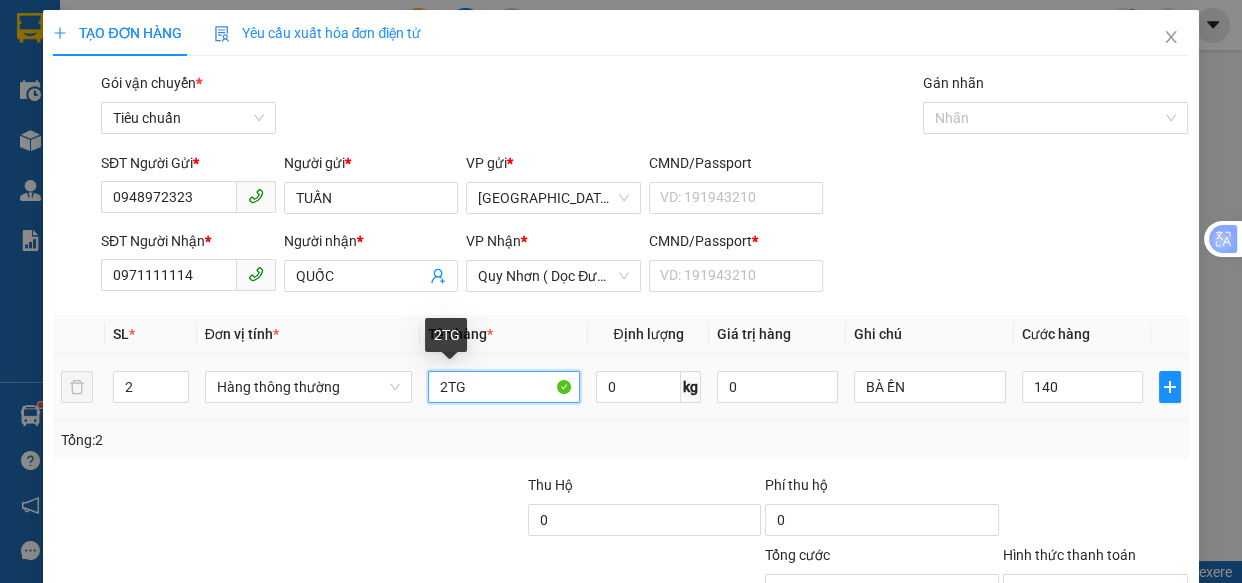 type on "140.000" 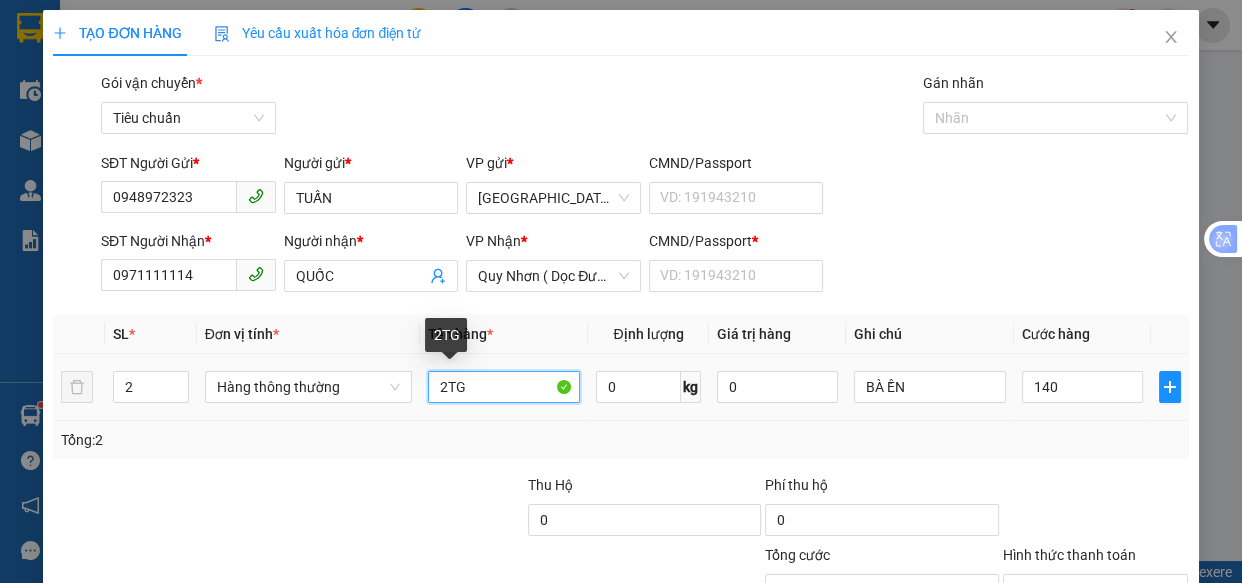 type on "140.000" 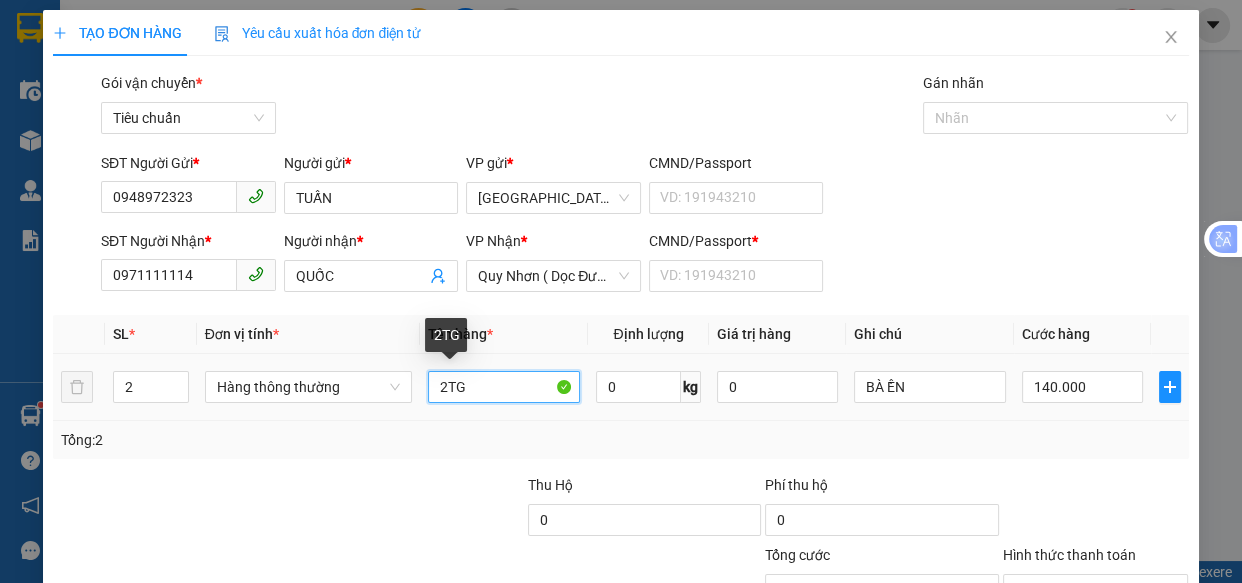 click on "2TG" at bounding box center [503, 387] 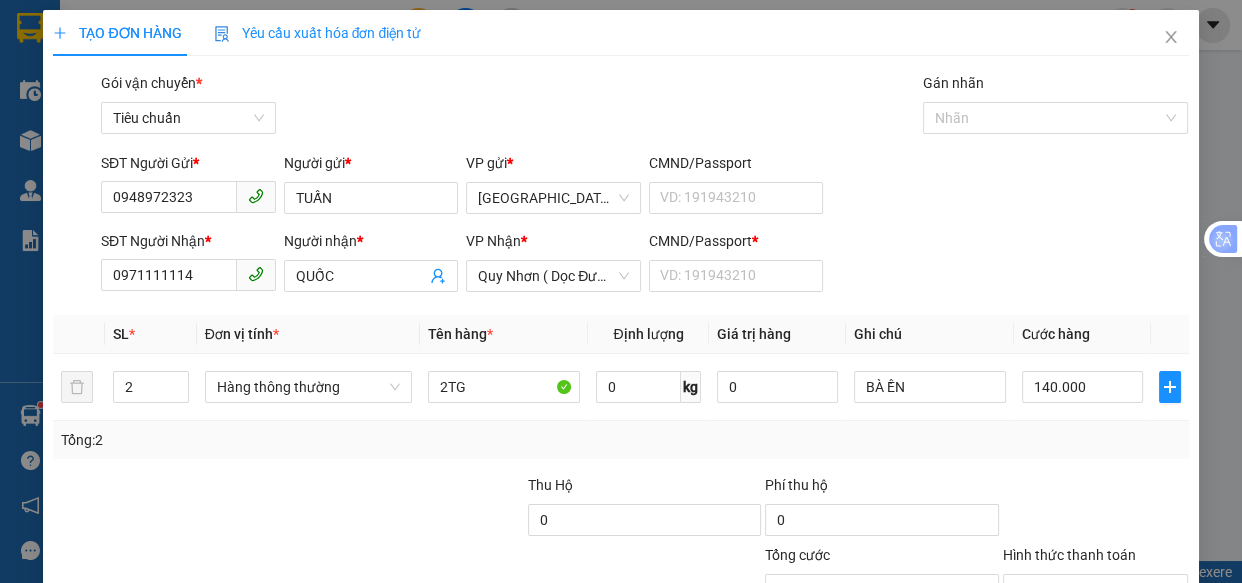 drag, startPoint x: 1044, startPoint y: 432, endPoint x: 1048, endPoint y: 413, distance: 19.416489 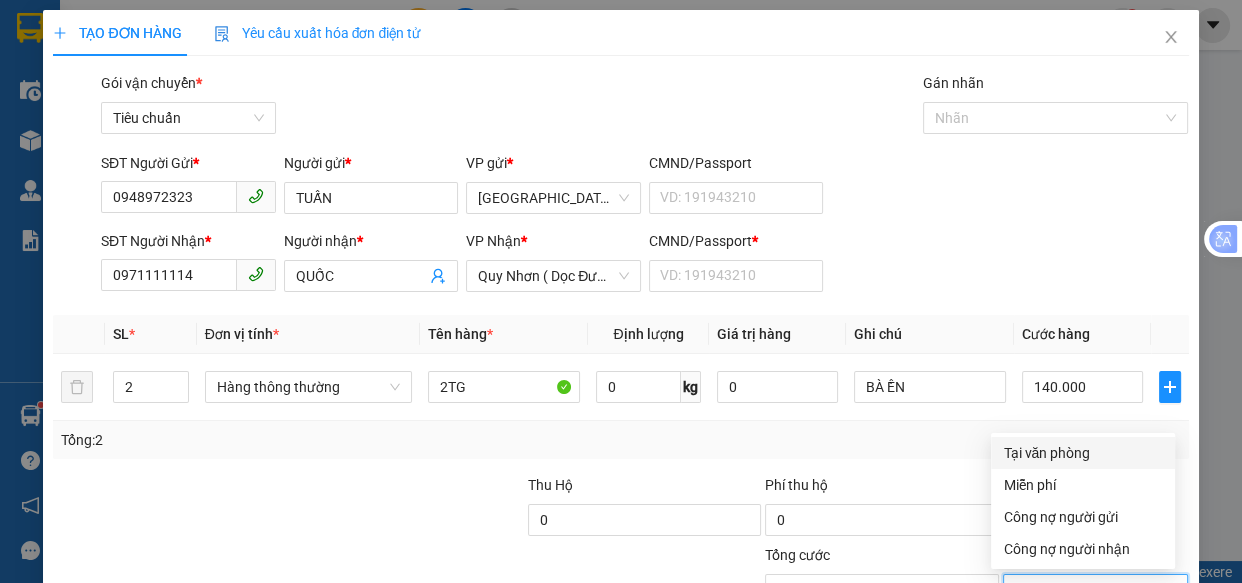 click on "Tại văn phòng" at bounding box center [1083, 453] 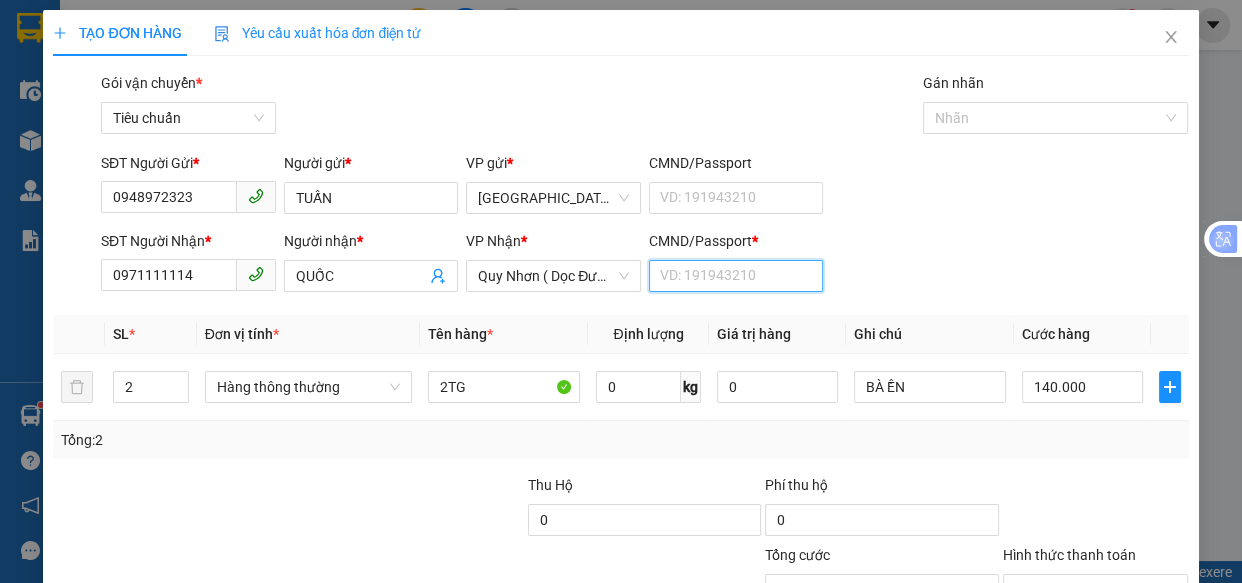 click on "CMND/Passport  *" at bounding box center [736, 276] 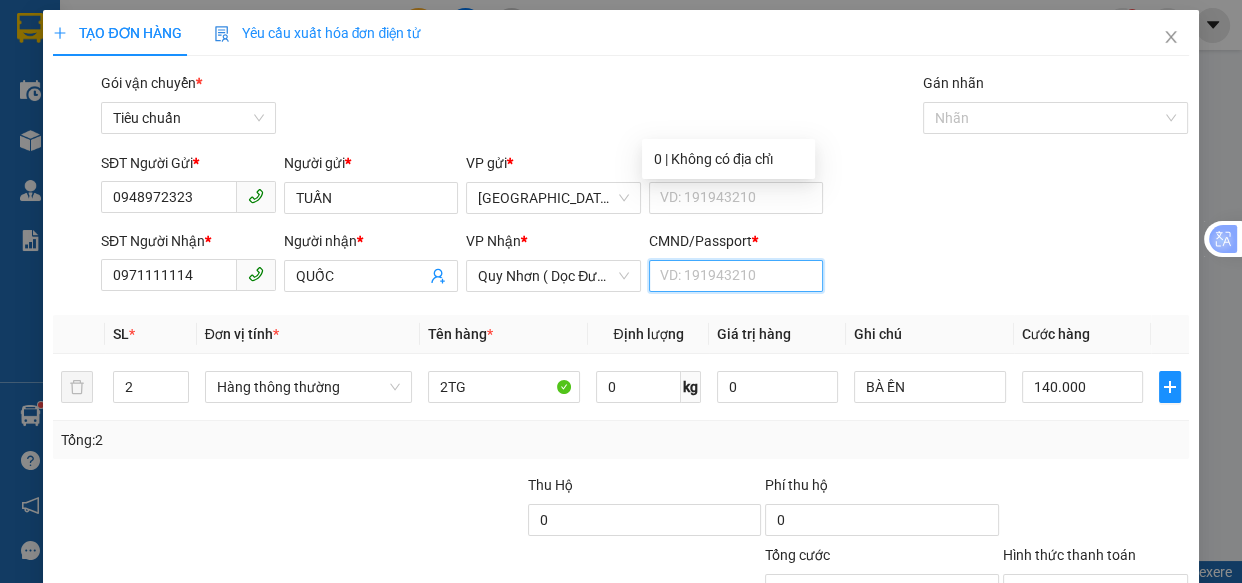 type on "0" 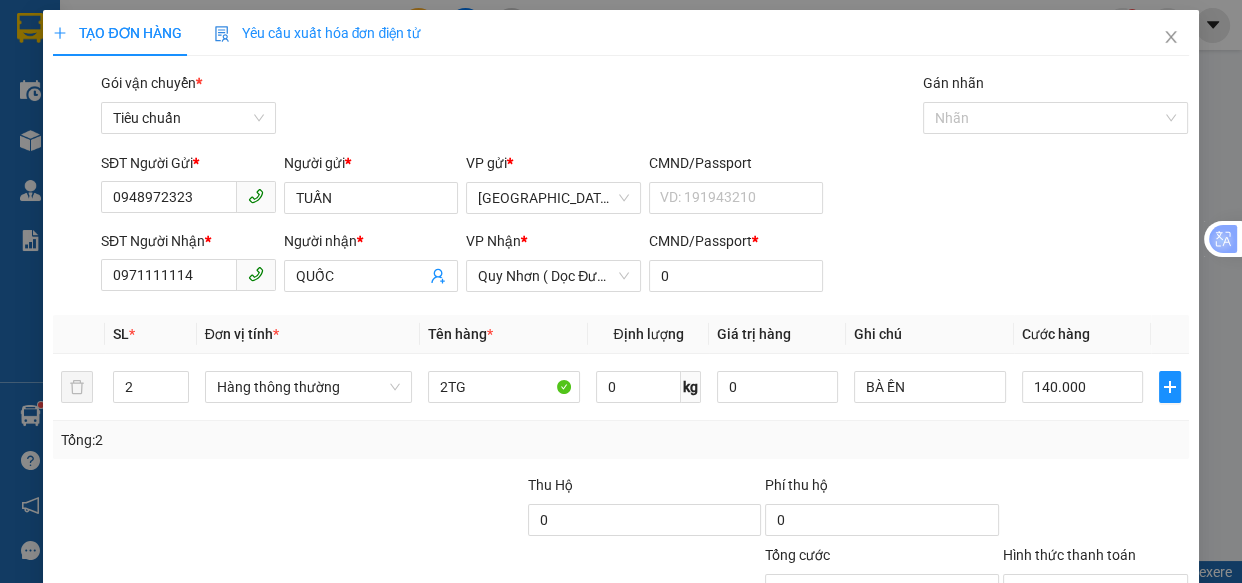 click on "[PERSON_NAME] và In" at bounding box center (1119, 685) 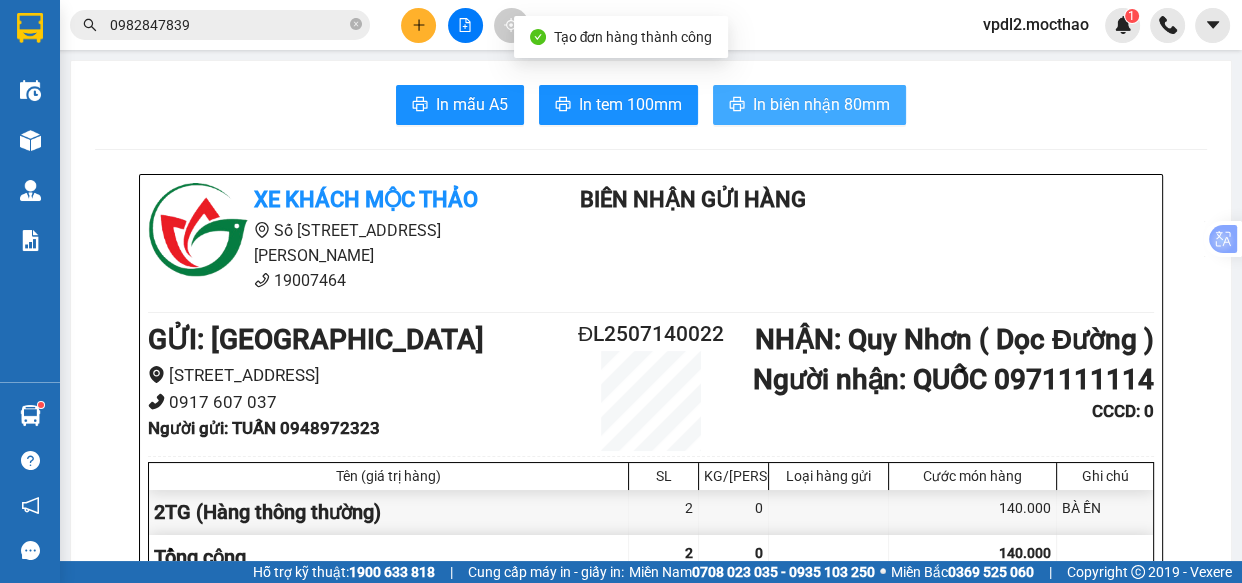 drag, startPoint x: 778, startPoint y: 99, endPoint x: 768, endPoint y: 140, distance: 42.201897 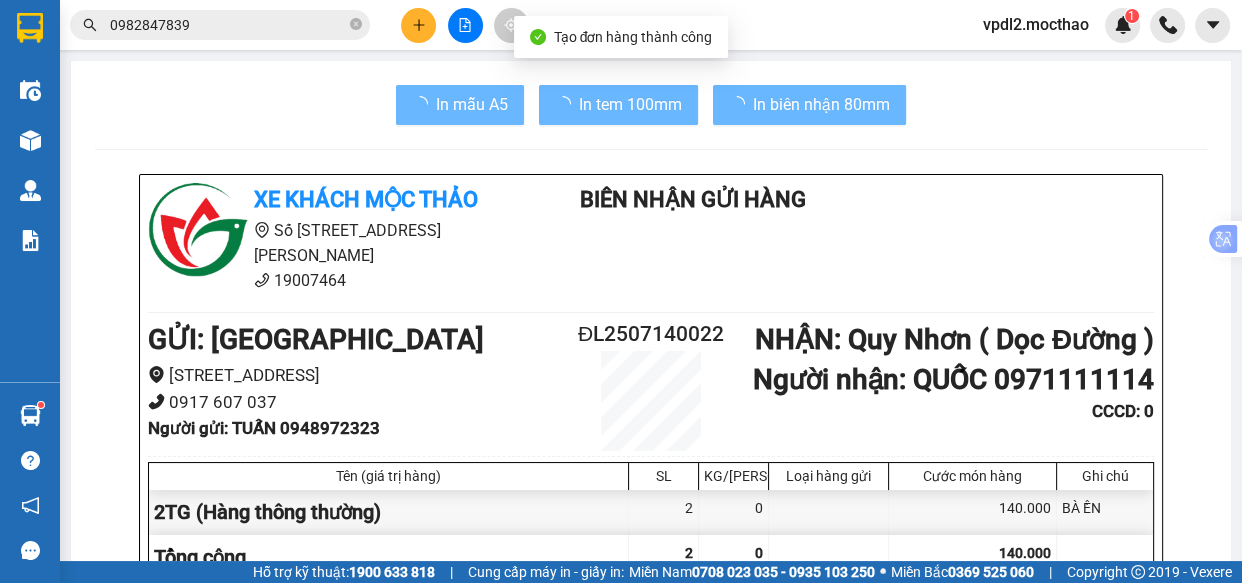 click on "In tem 100mm" at bounding box center (630, 104) 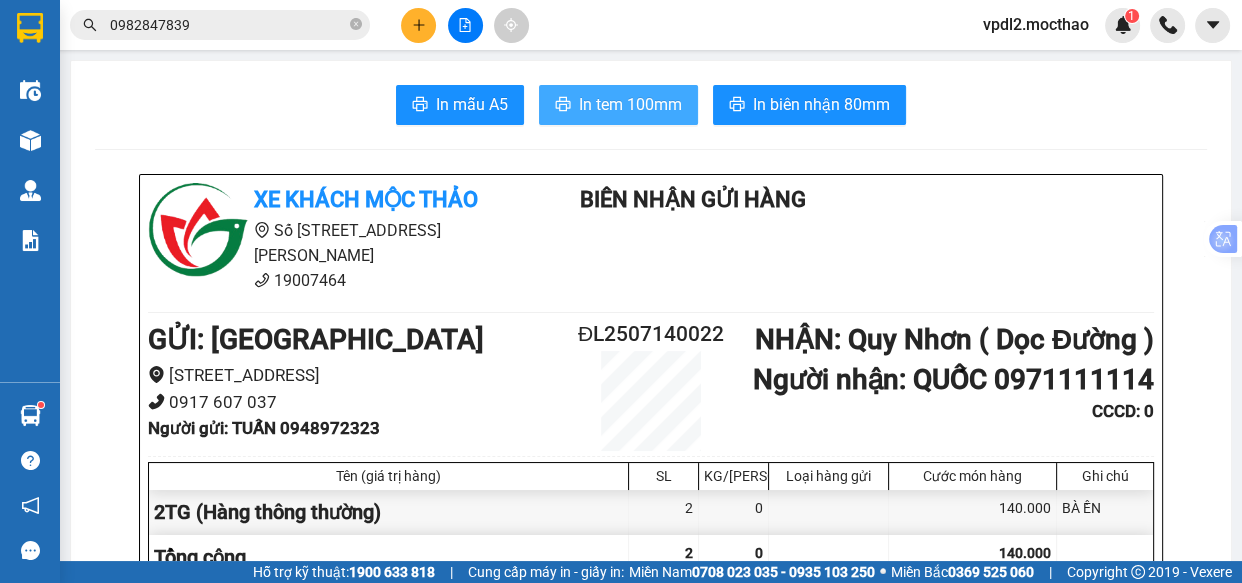 click on "In tem 100mm" at bounding box center [630, 104] 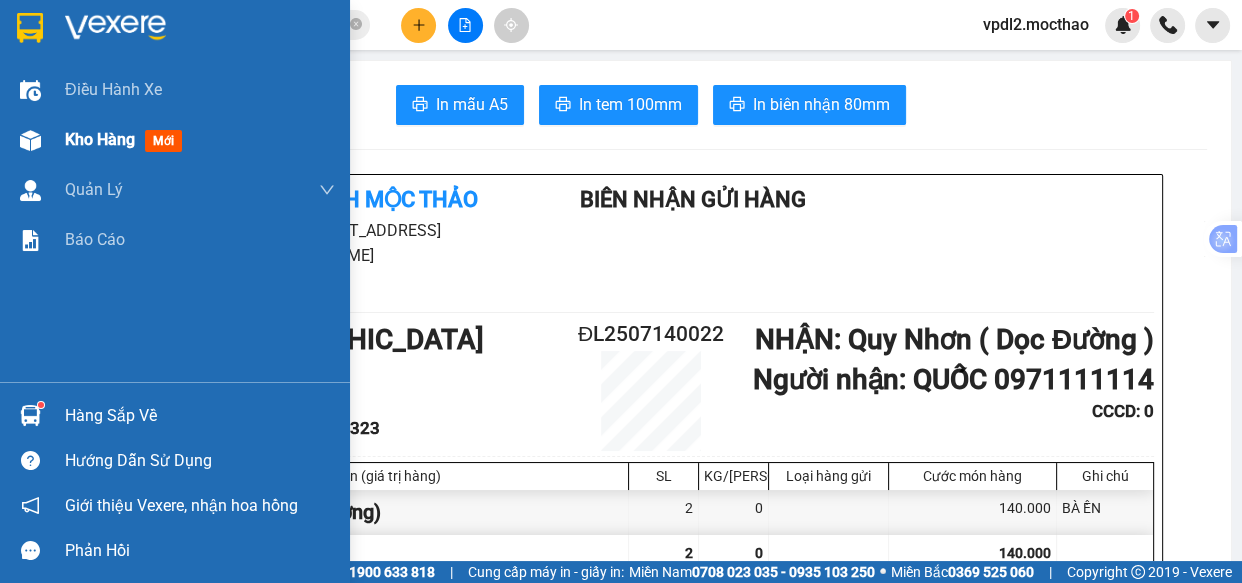 click on "Kho hàng" at bounding box center [100, 139] 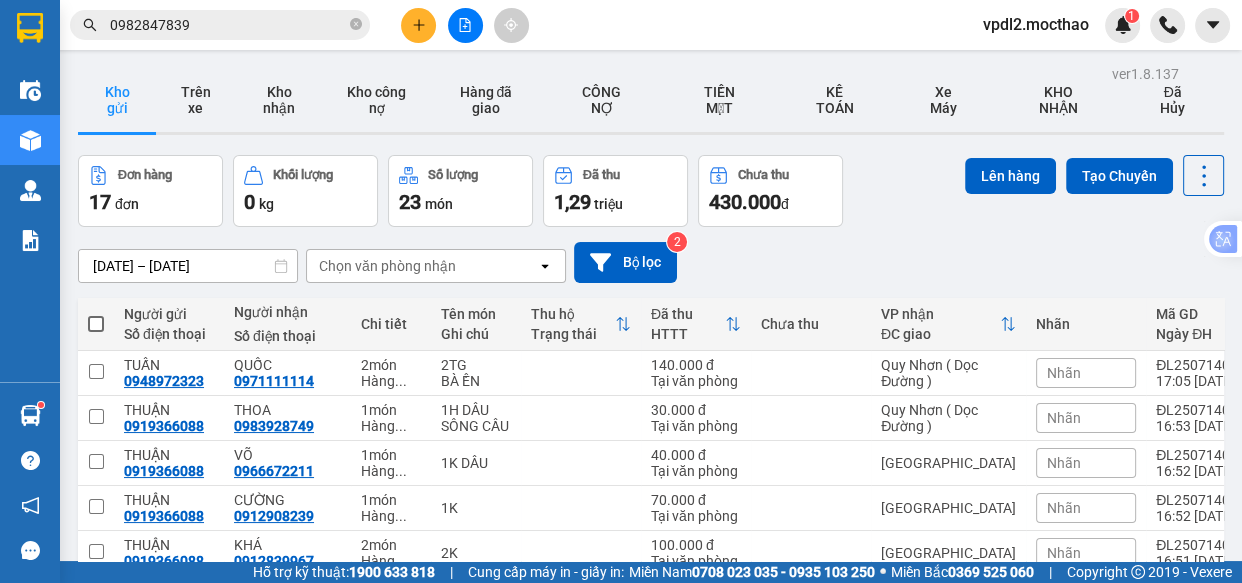 click on "2" at bounding box center [1006, 881] 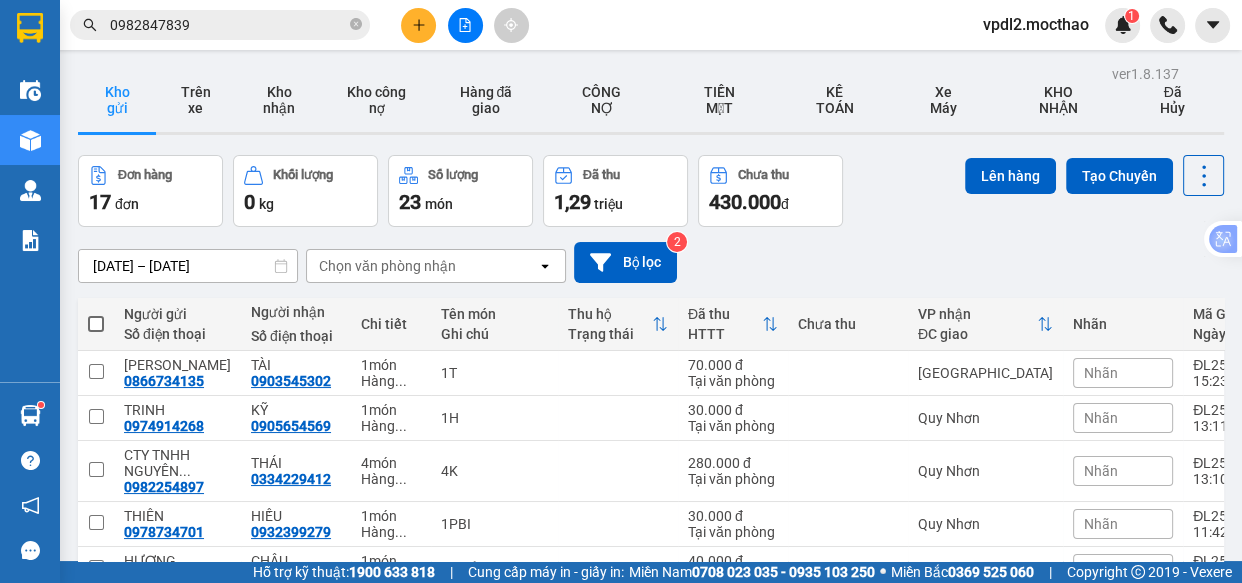 click on "1" at bounding box center [971, 730] 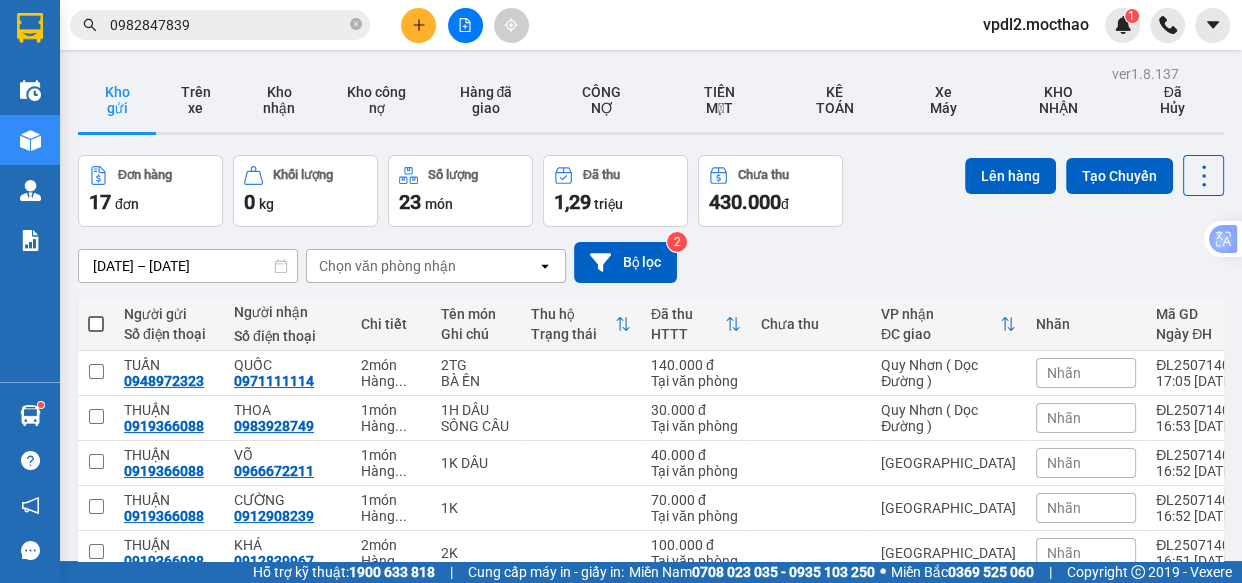 click at bounding box center [96, 324] 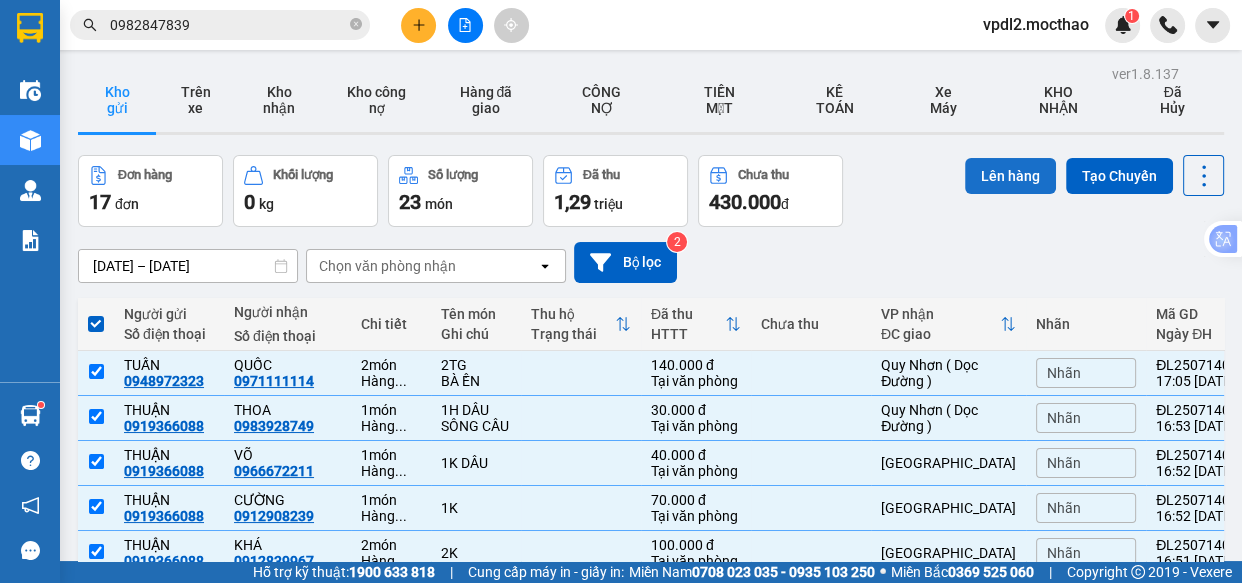click on "Lên hàng" at bounding box center (1010, 176) 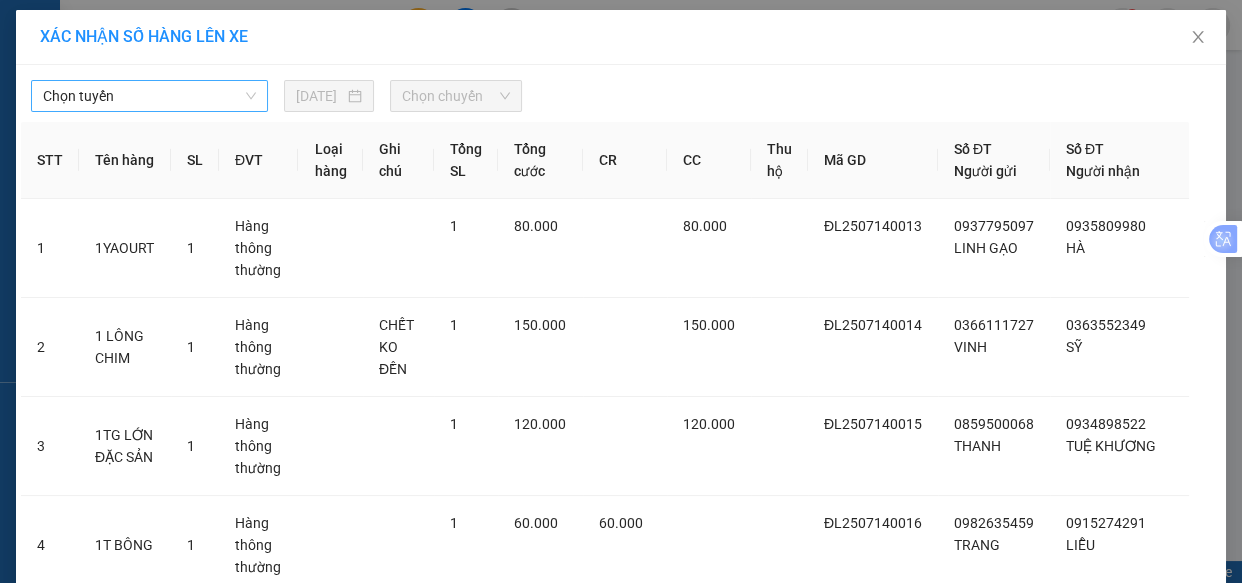 click on "Chọn tuyến" at bounding box center [149, 96] 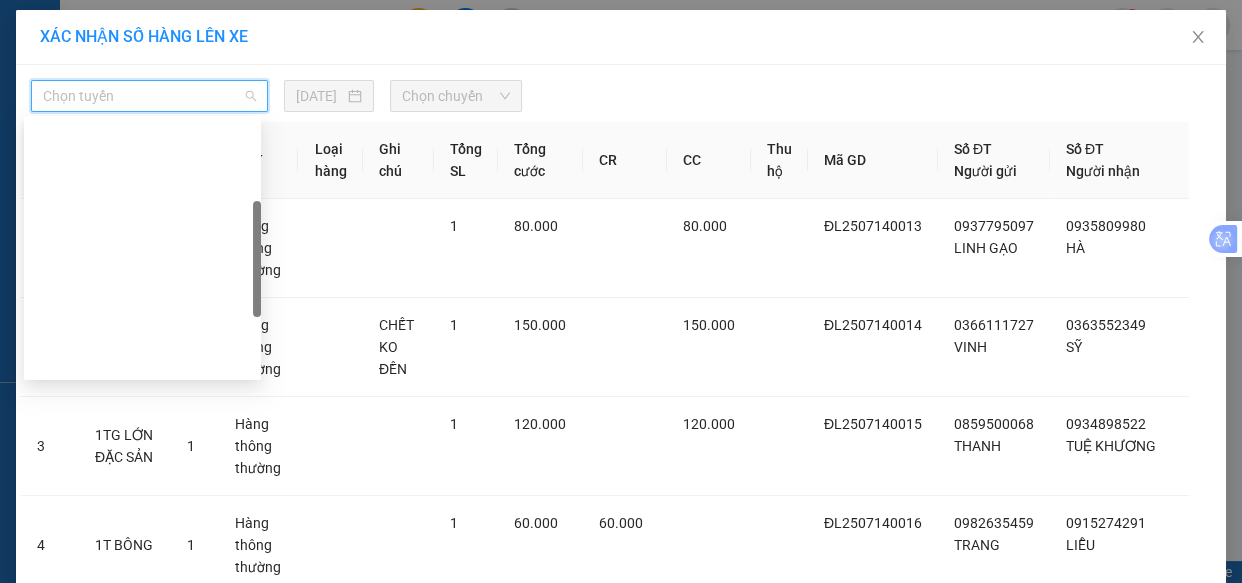 click on "Đà Lạt - Quy Nhơn" at bounding box center [142, 456] 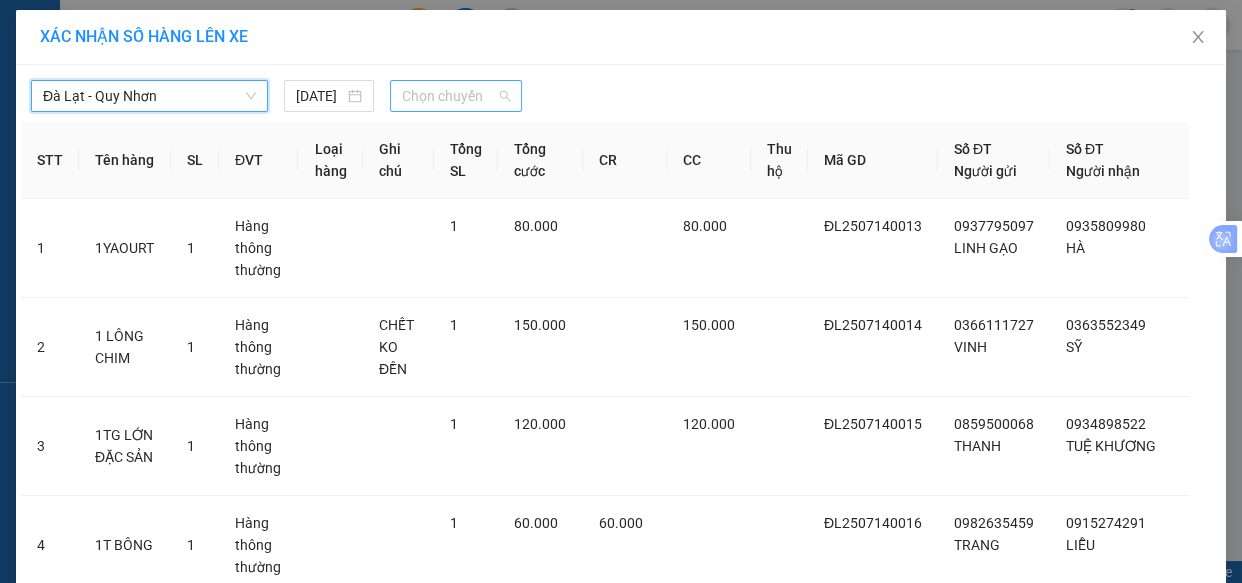 click on "Chọn chuyến" at bounding box center [456, 96] 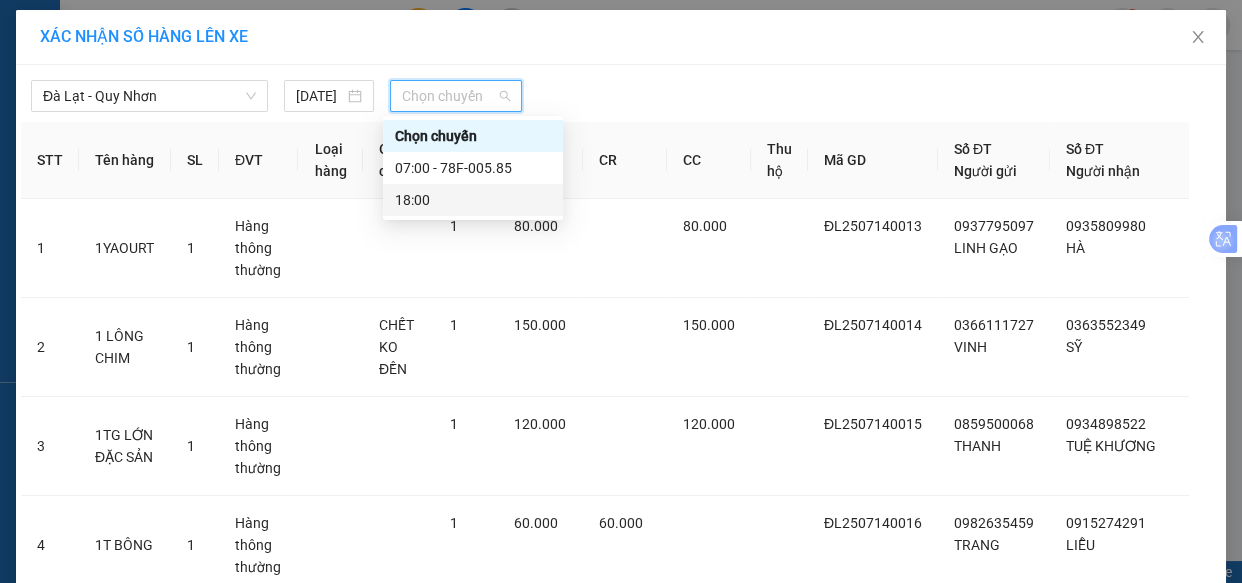 drag, startPoint x: 406, startPoint y: 208, endPoint x: 521, endPoint y: 146, distance: 130.64838 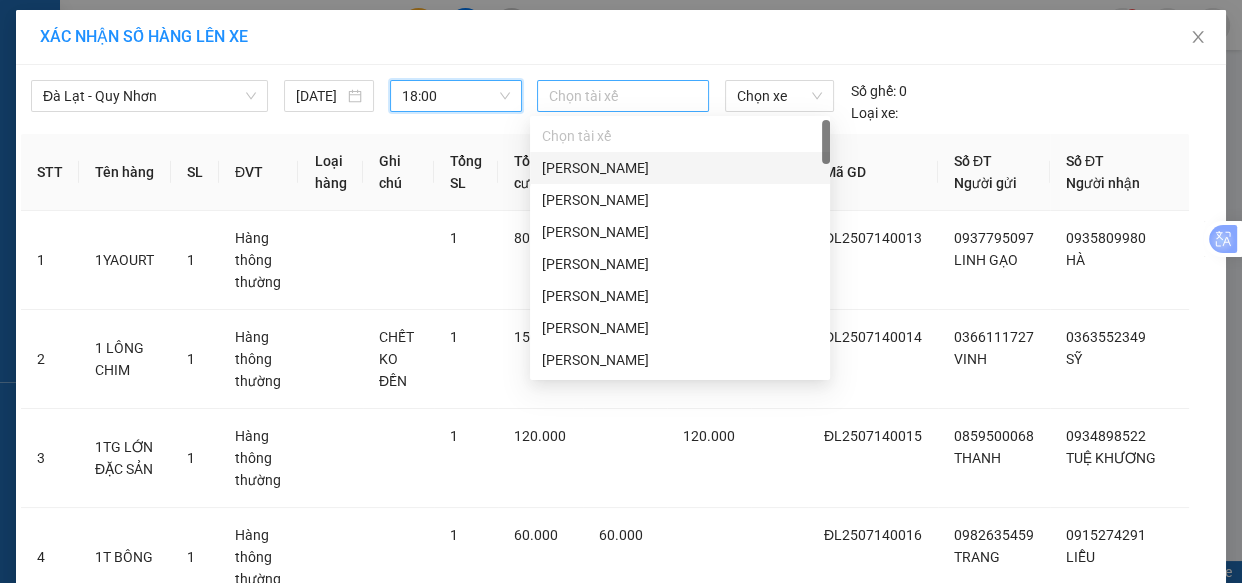 click at bounding box center (623, 96) 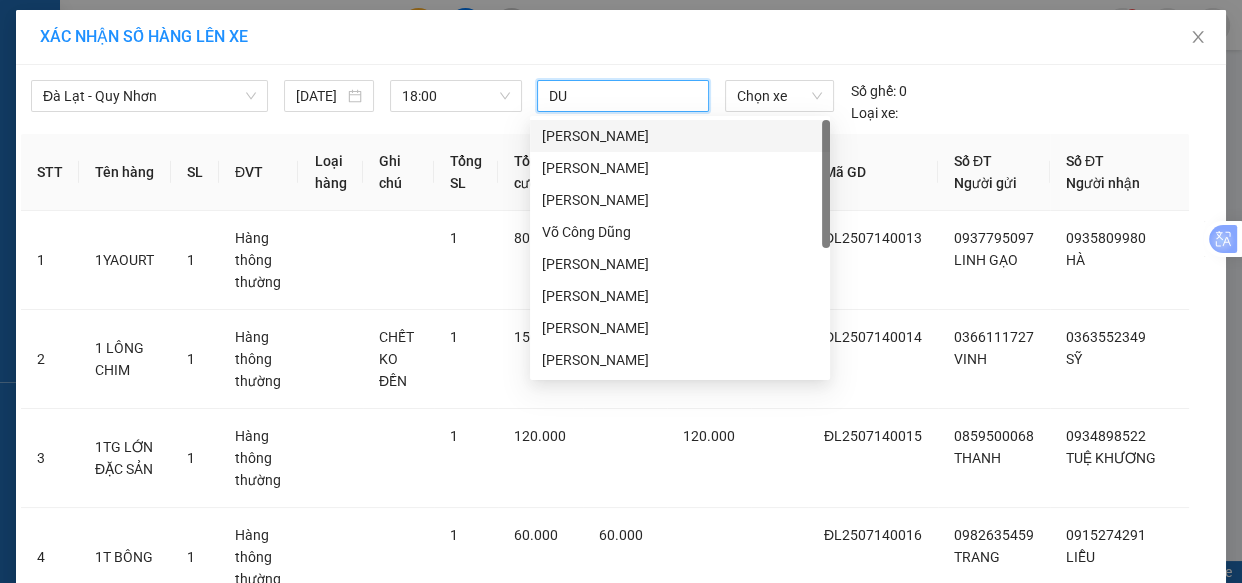 type on "DUY" 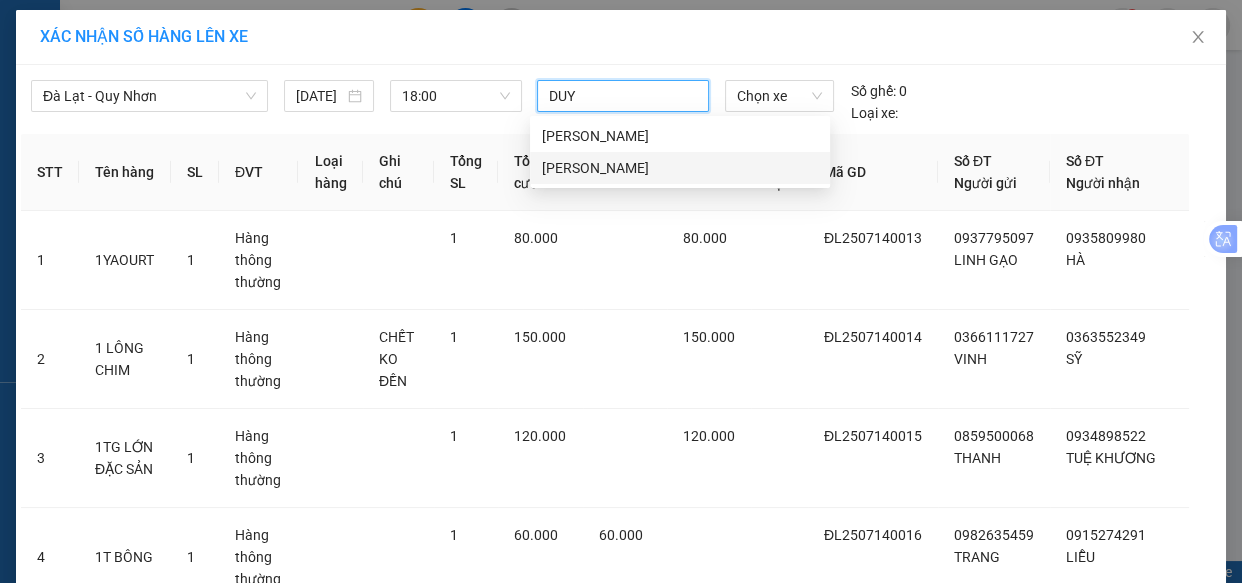 click on "[PERSON_NAME]" at bounding box center (680, 168) 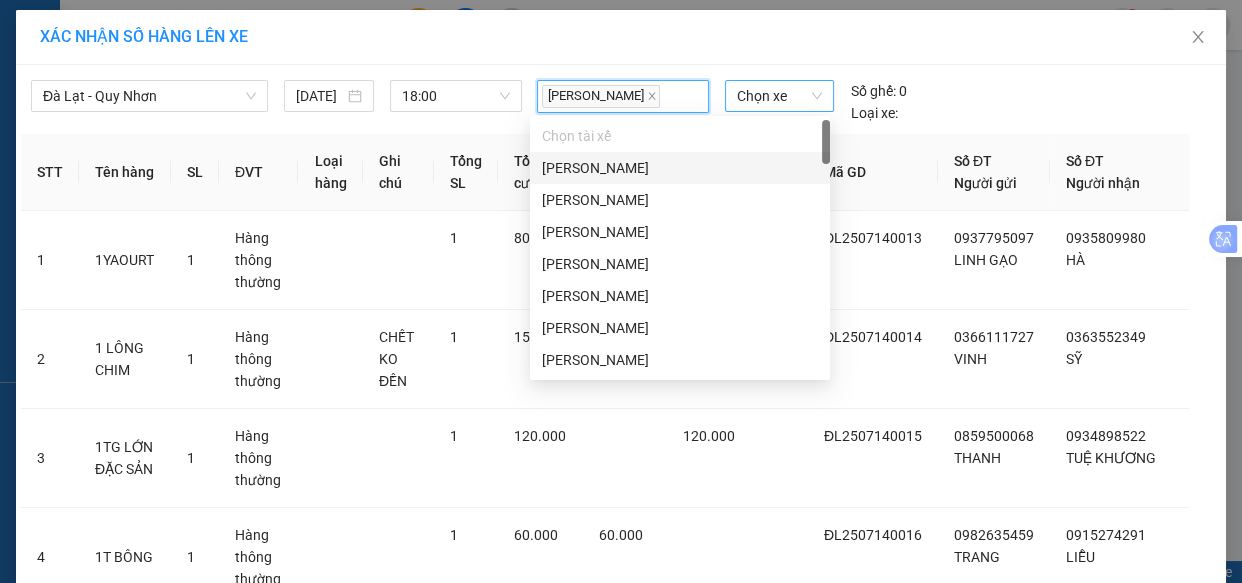 click on "Chọn xe" at bounding box center (779, 96) 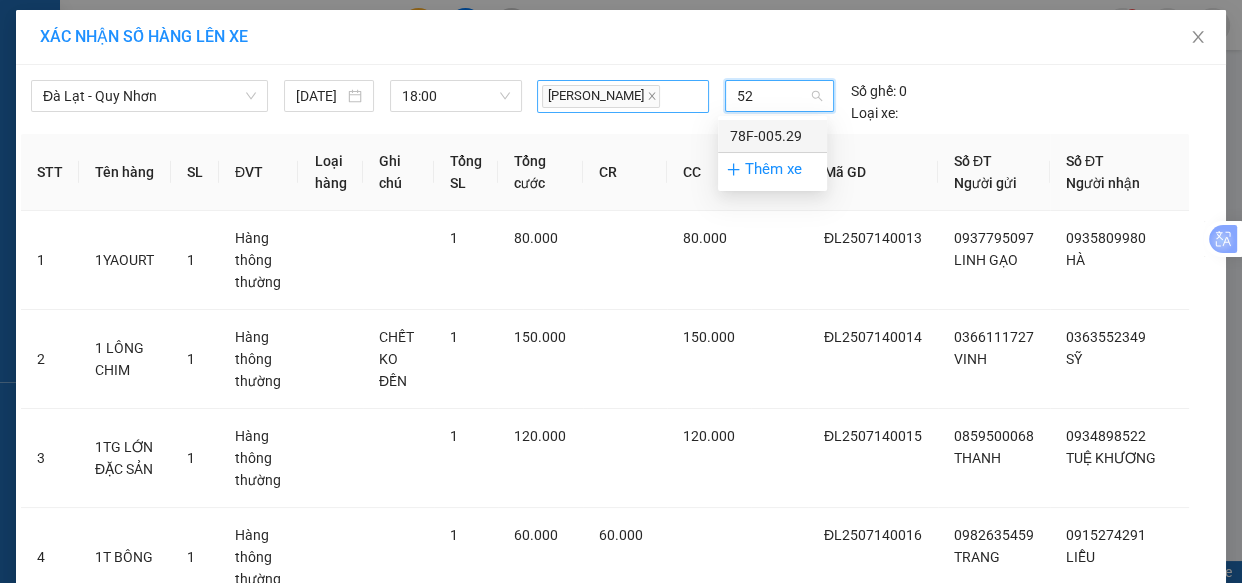 type on "529" 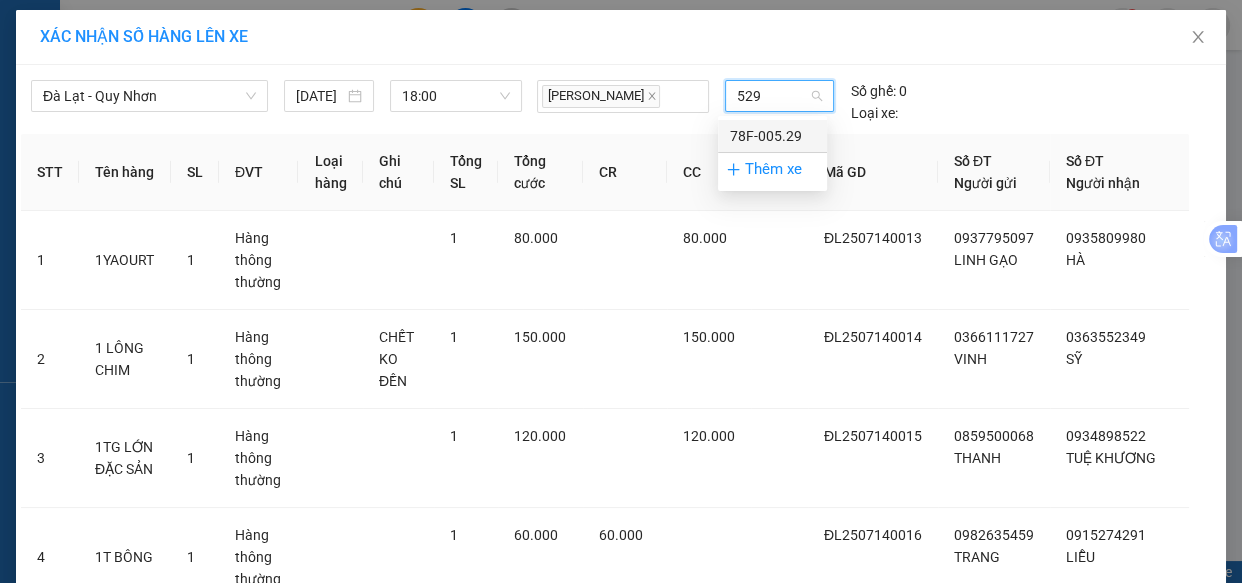 click on "78F-005.29" at bounding box center [772, 136] 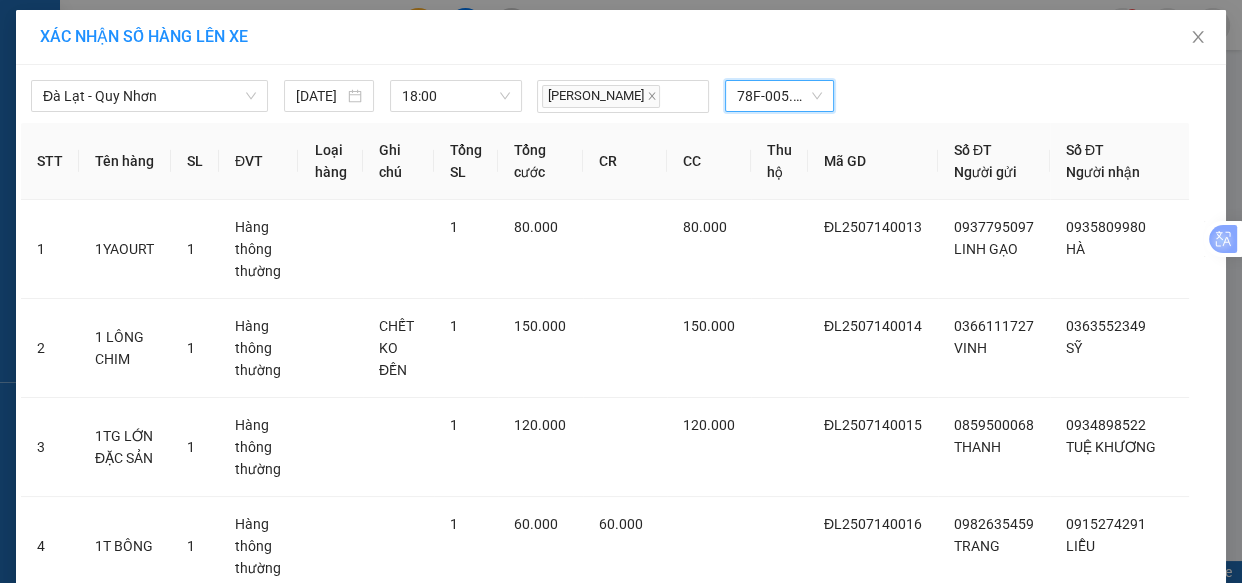 click on "Lên hàng" at bounding box center [694, 1303] 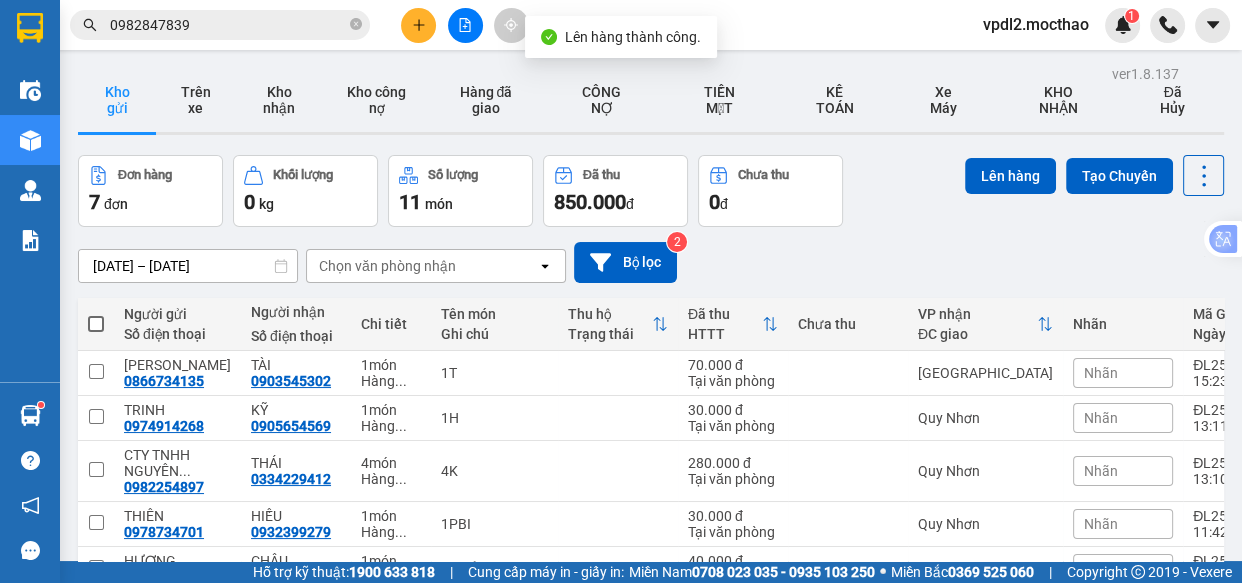 click at bounding box center [96, 324] 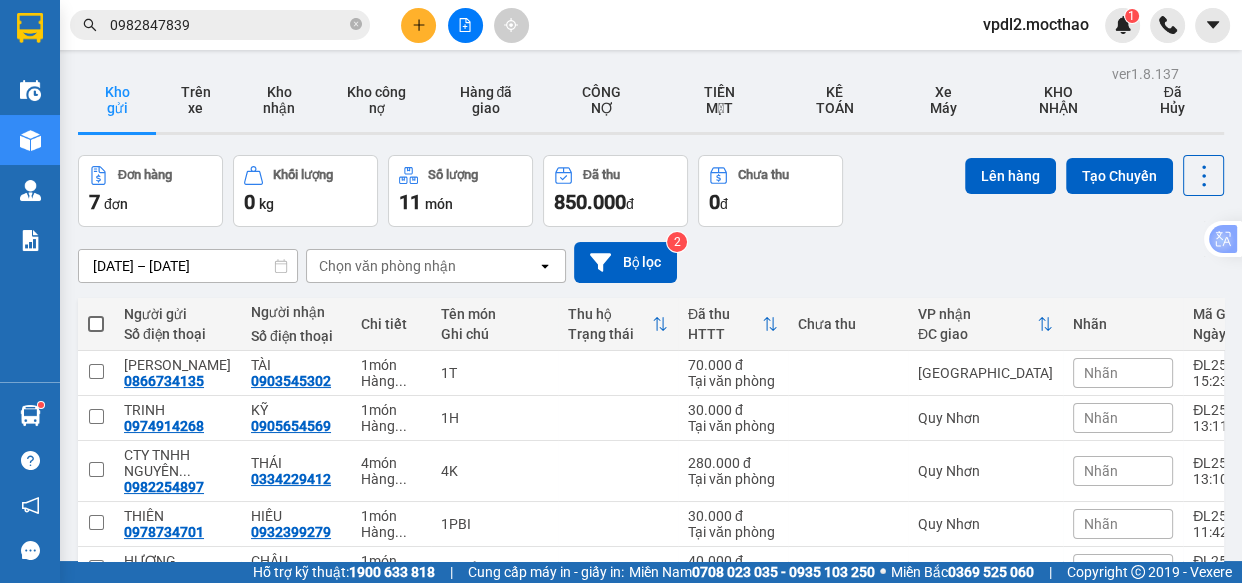 click at bounding box center (96, 324) 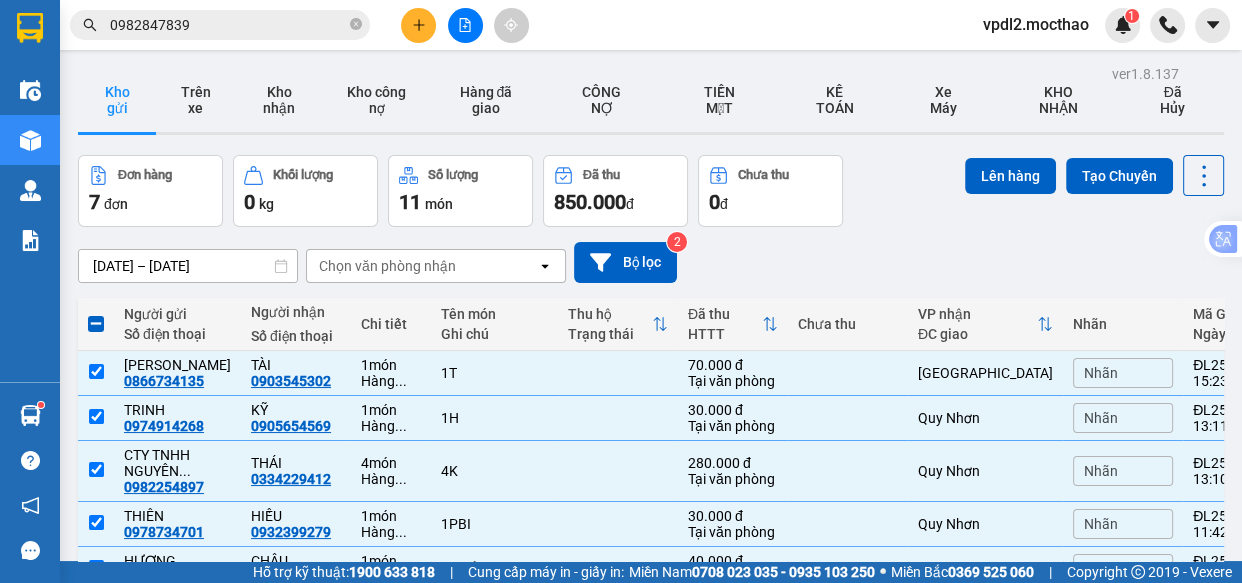 click at bounding box center (96, 665) 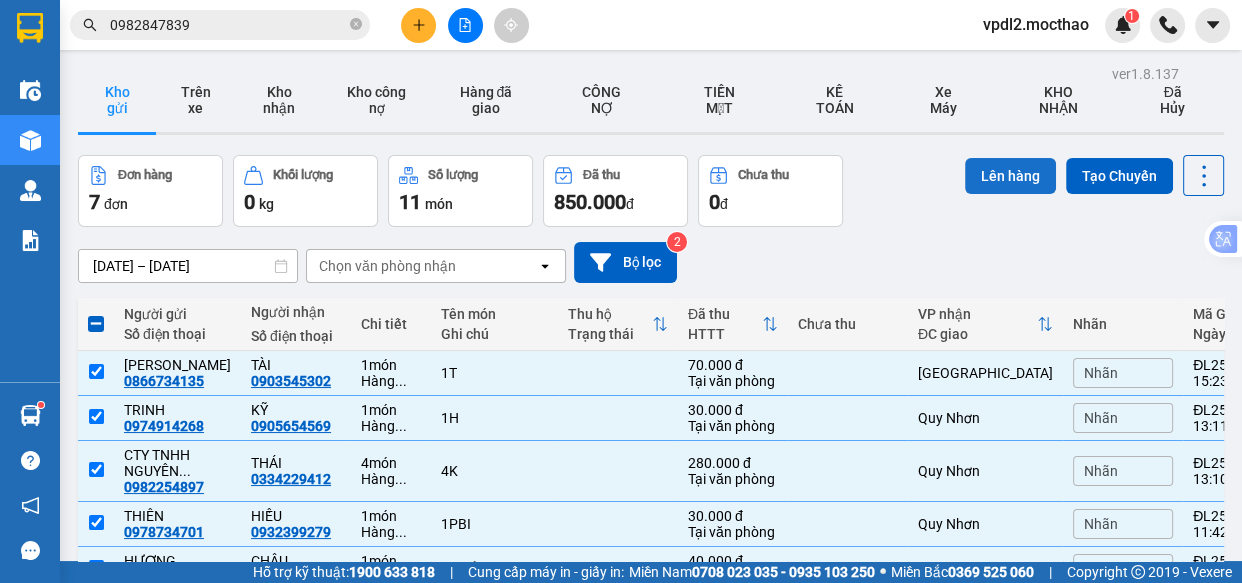 click on "Lên hàng" at bounding box center (1010, 176) 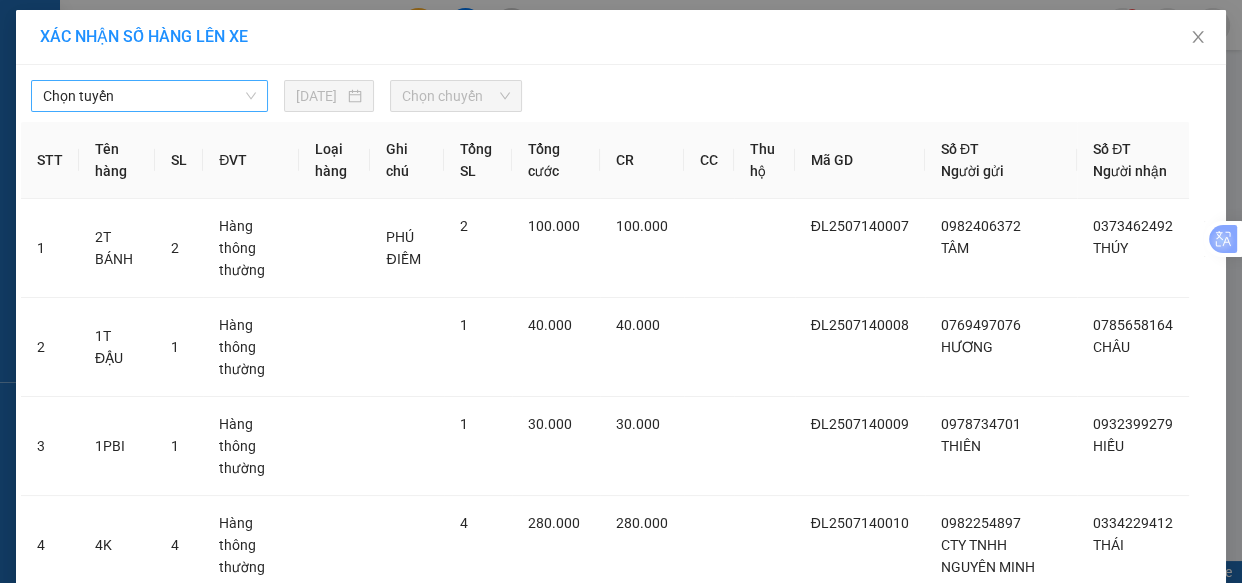 click on "Chọn tuyến" at bounding box center [149, 96] 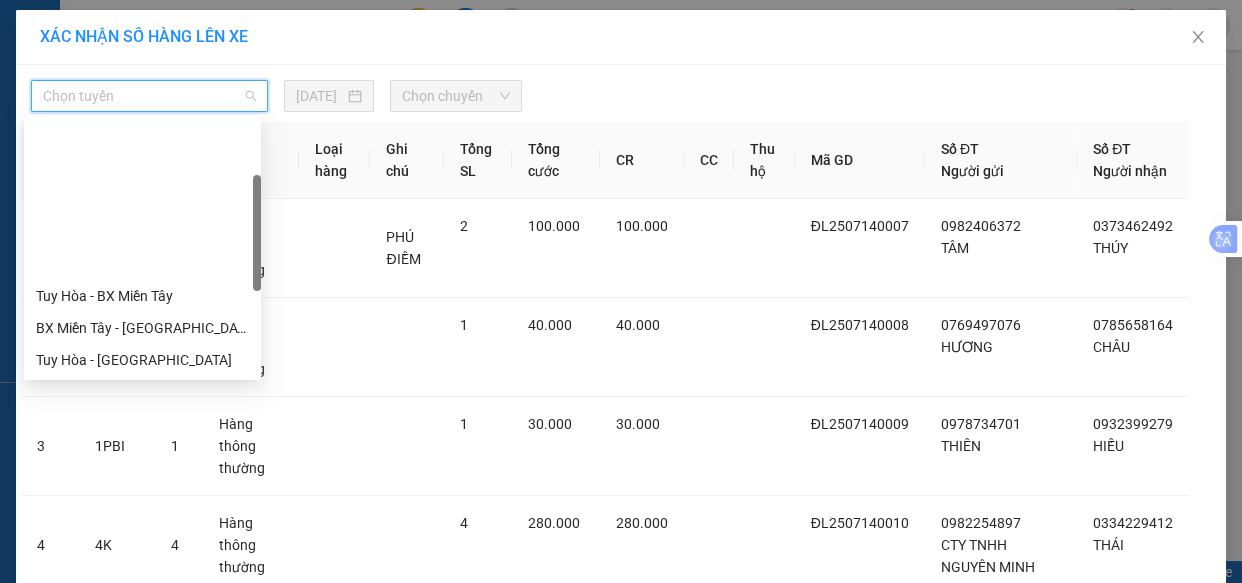click on "Đà Lạt - Quy Nhơn" at bounding box center [142, 456] 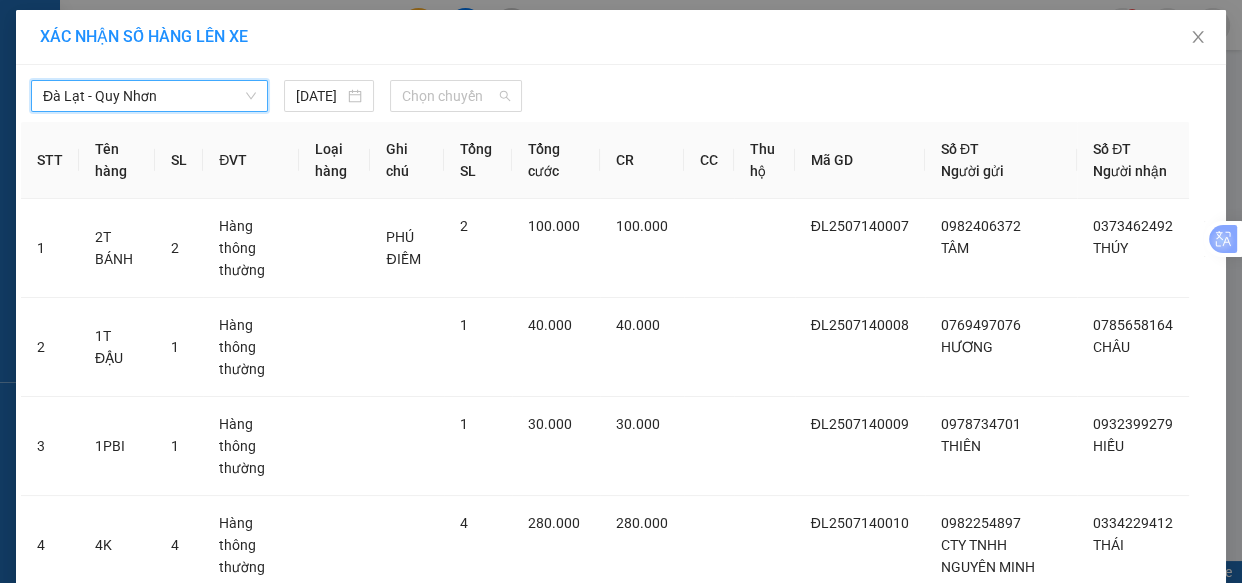 drag, startPoint x: 450, startPoint y: 94, endPoint x: 572, endPoint y: 165, distance: 141.15594 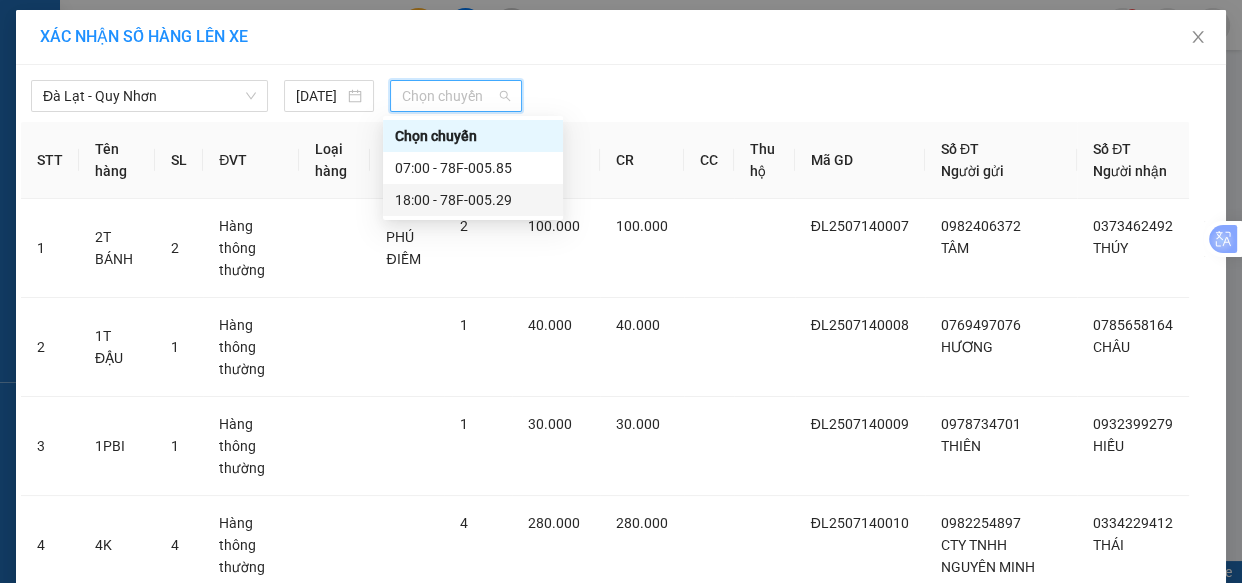 click on "18:00     - 78F-005.29" at bounding box center (473, 200) 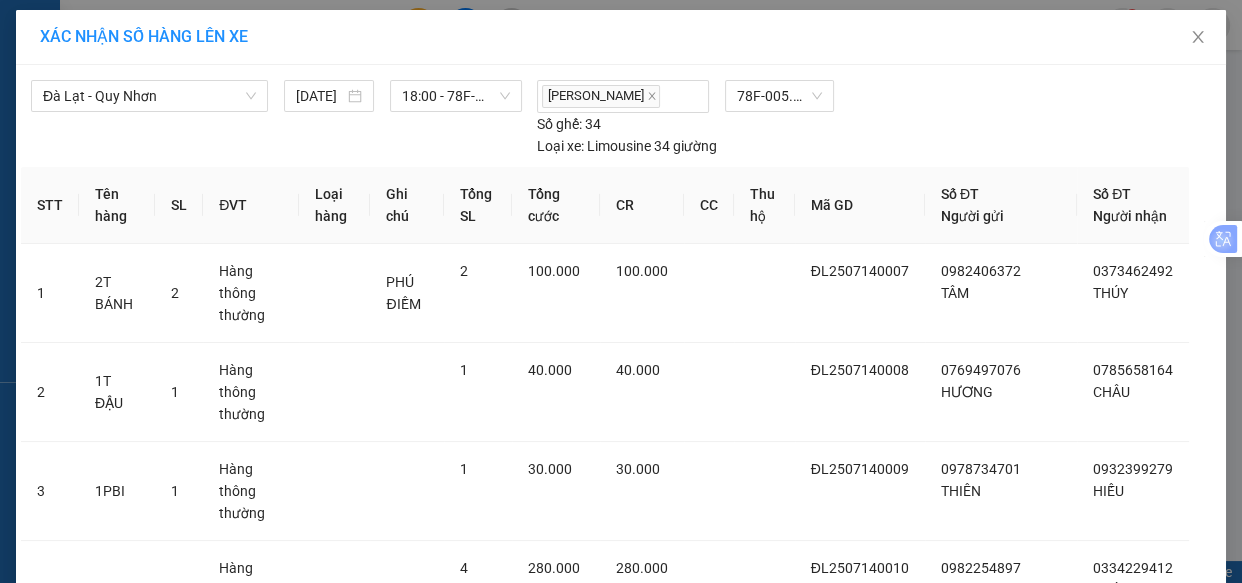 click on "Lên hàng" at bounding box center [683, 951] 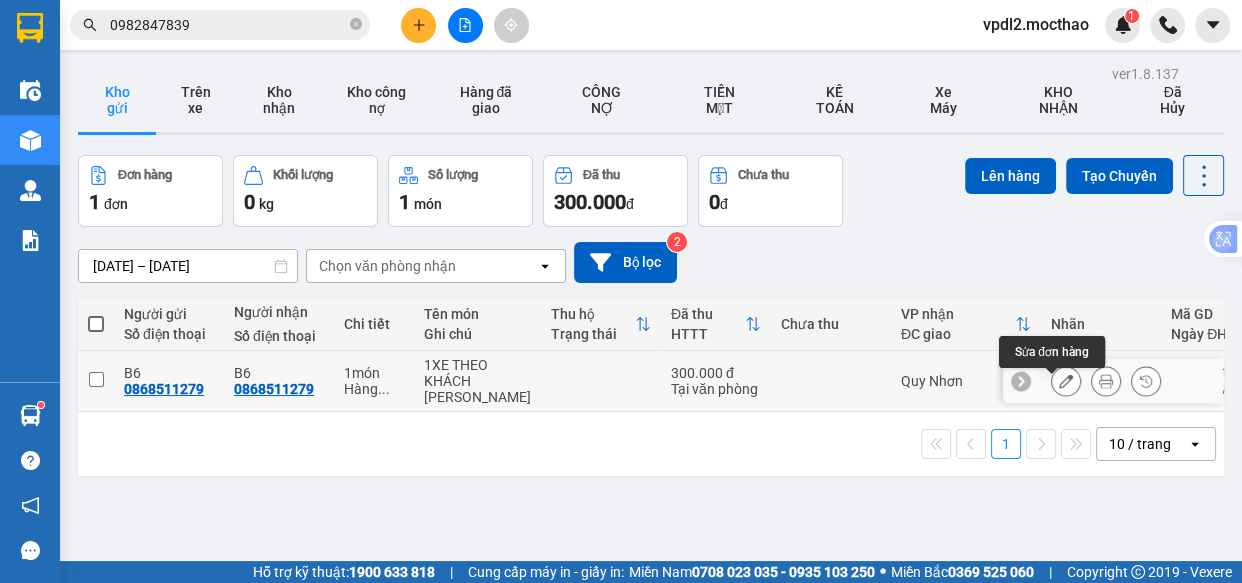 click 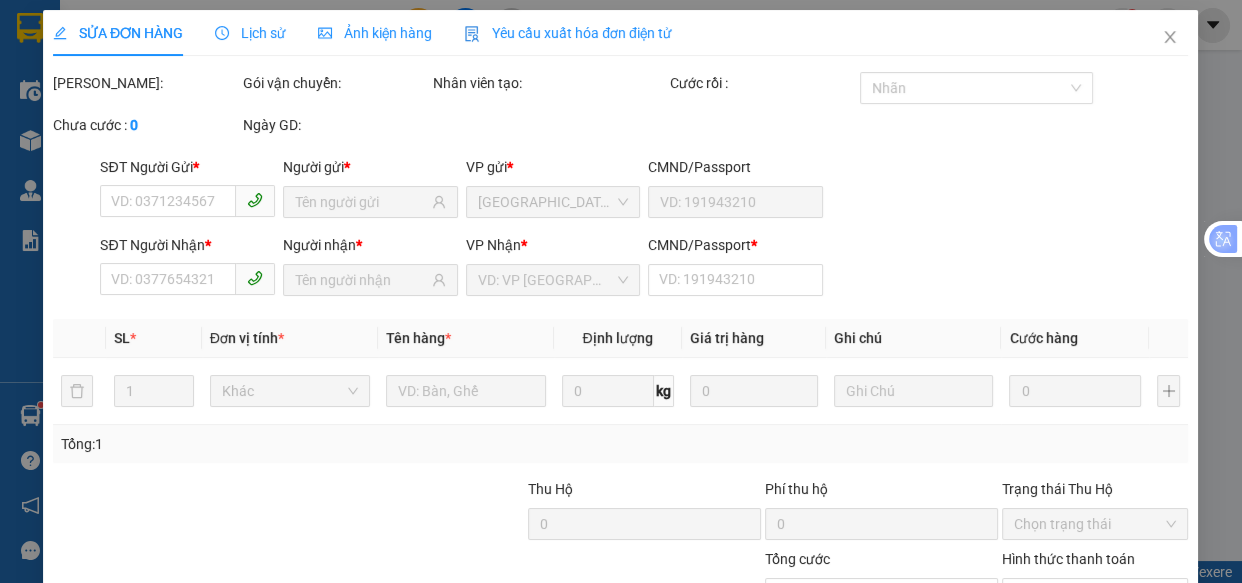 type on "0868511279" 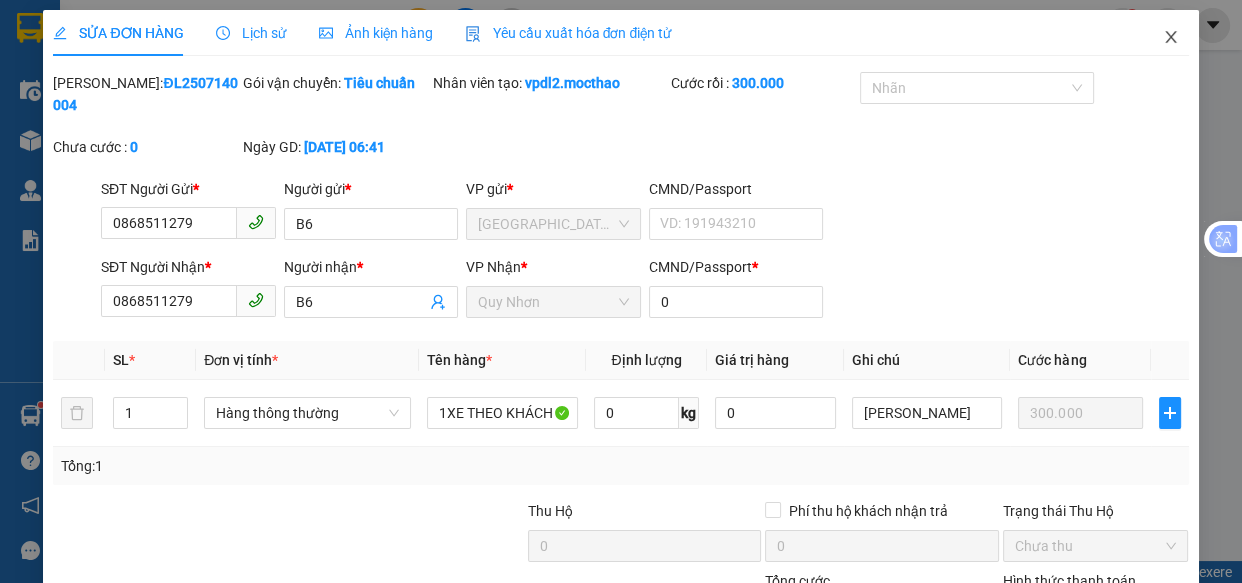click 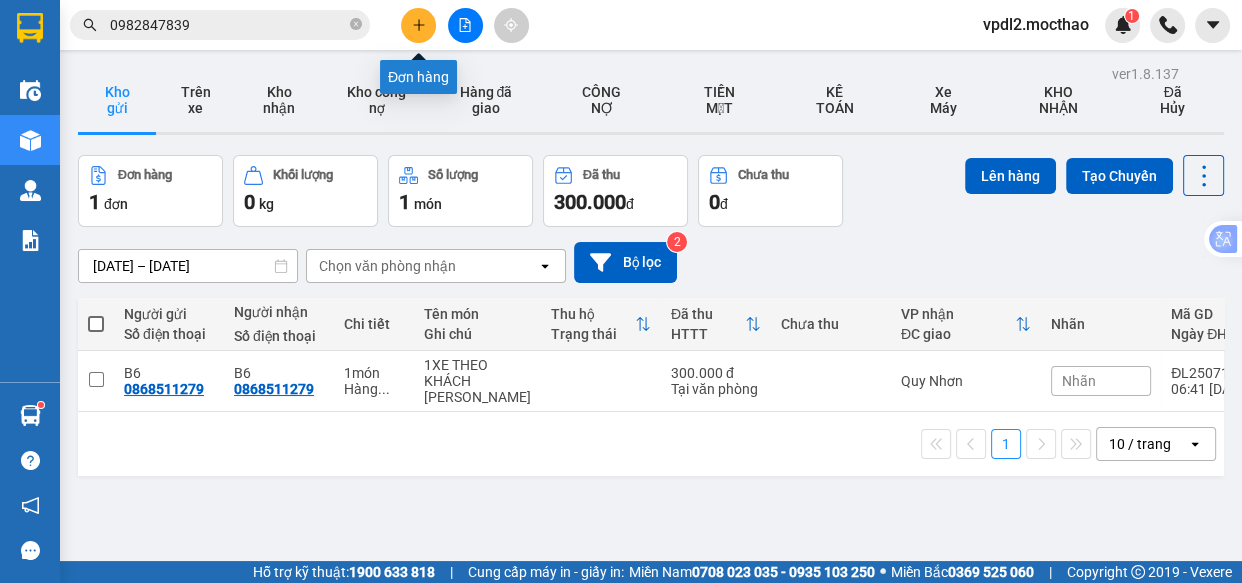 click 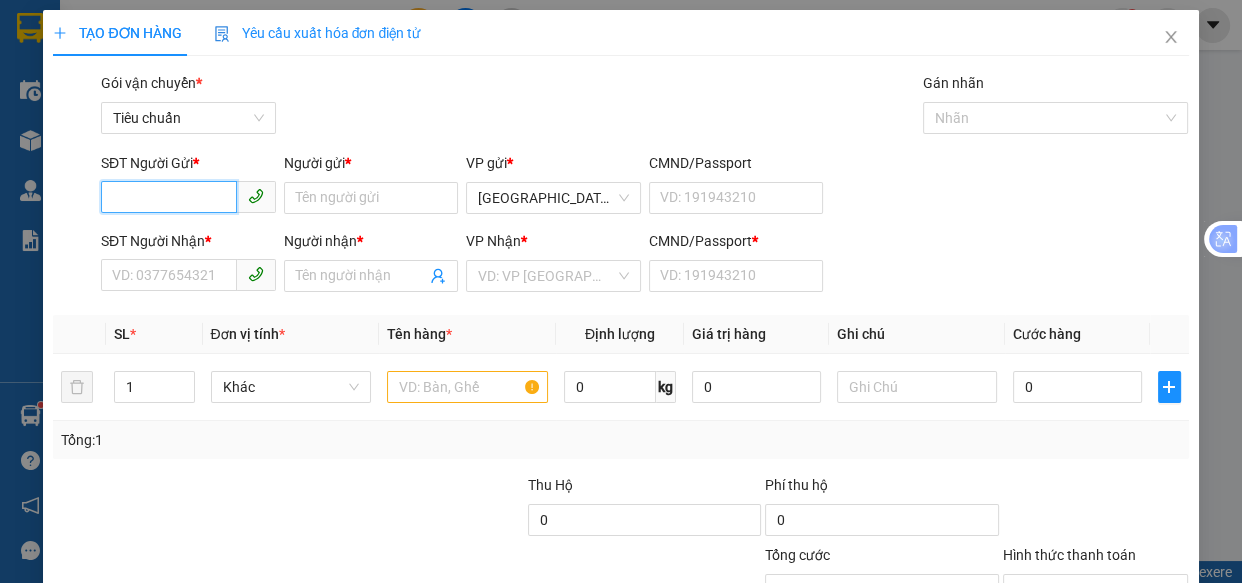click on "SĐT Người Gửi  *" at bounding box center [169, 197] 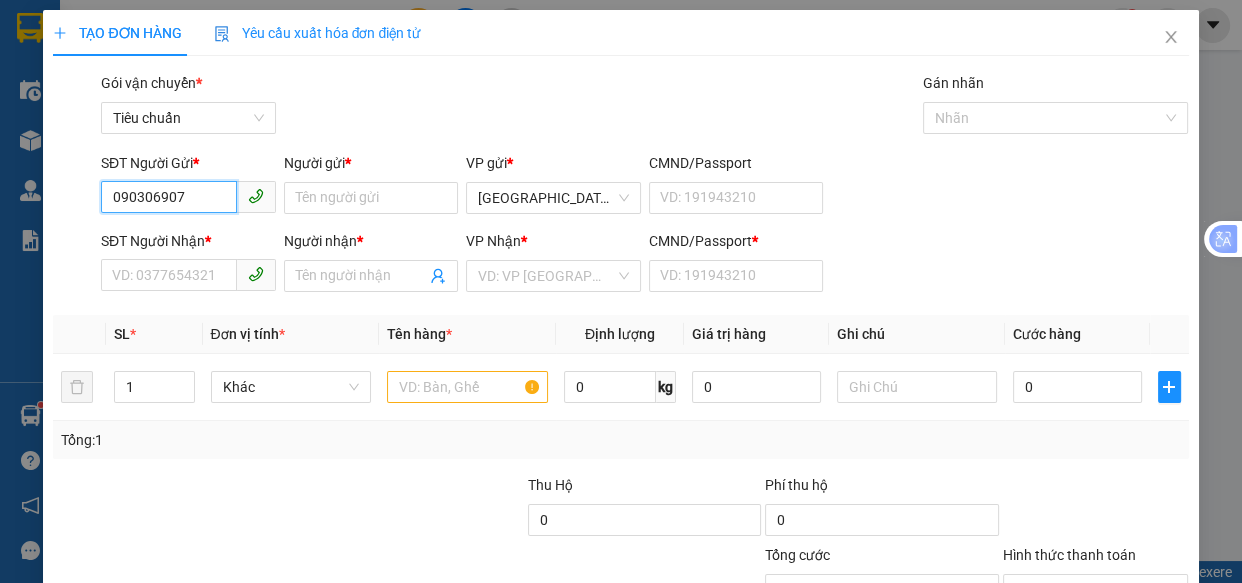 type on "0903069079" 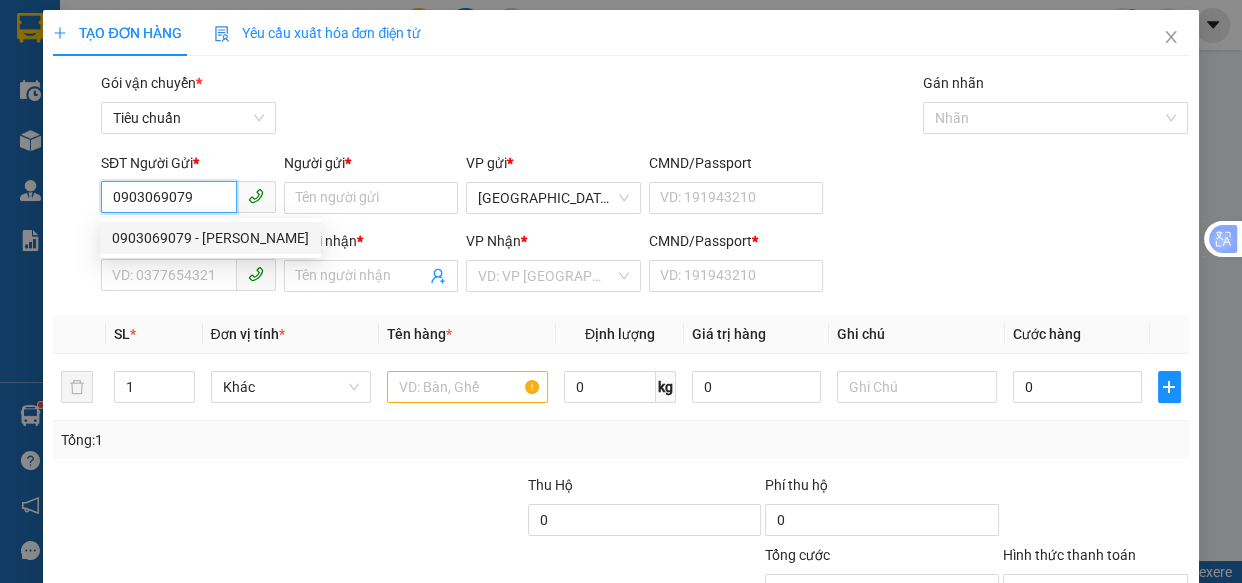 click on "0903069079 - [PERSON_NAME]" at bounding box center [210, 238] 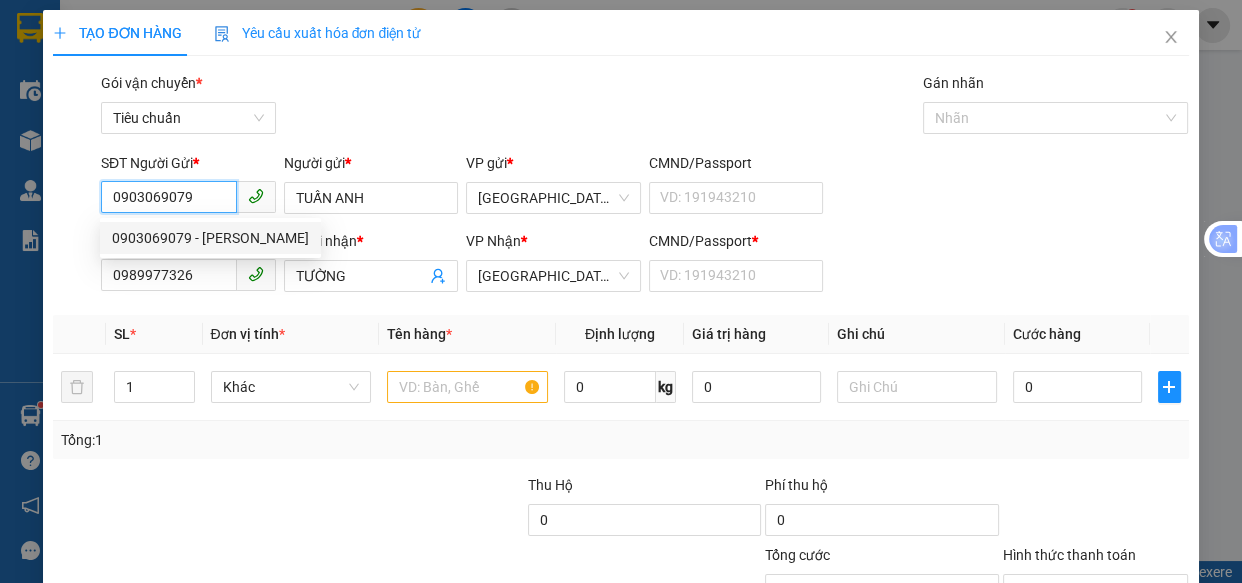 type on "50.000" 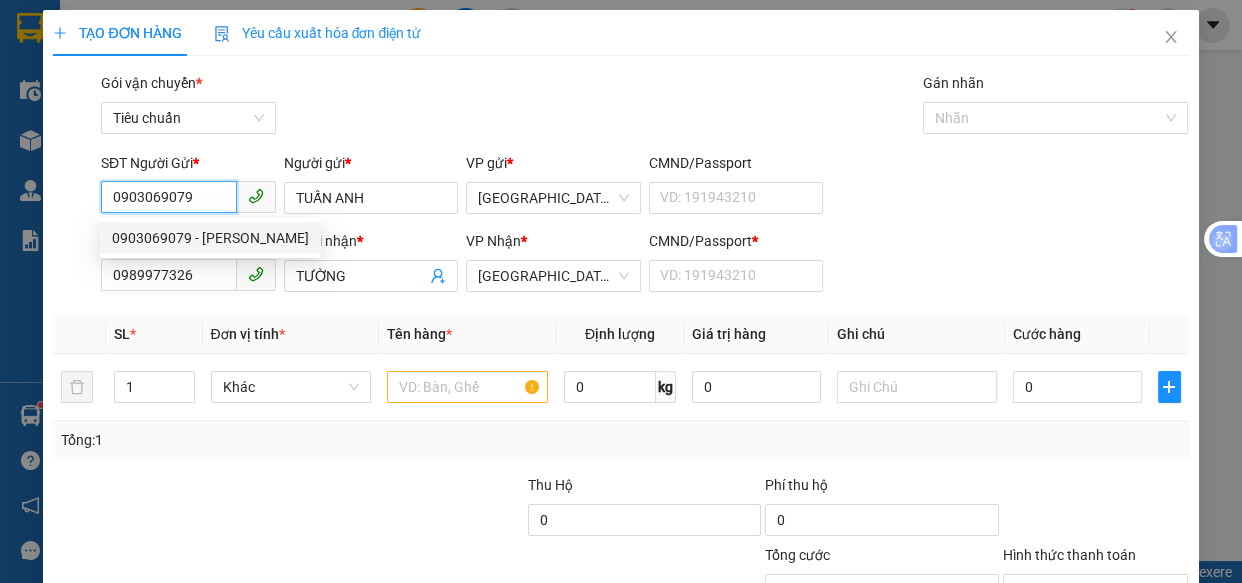 type on "50.000" 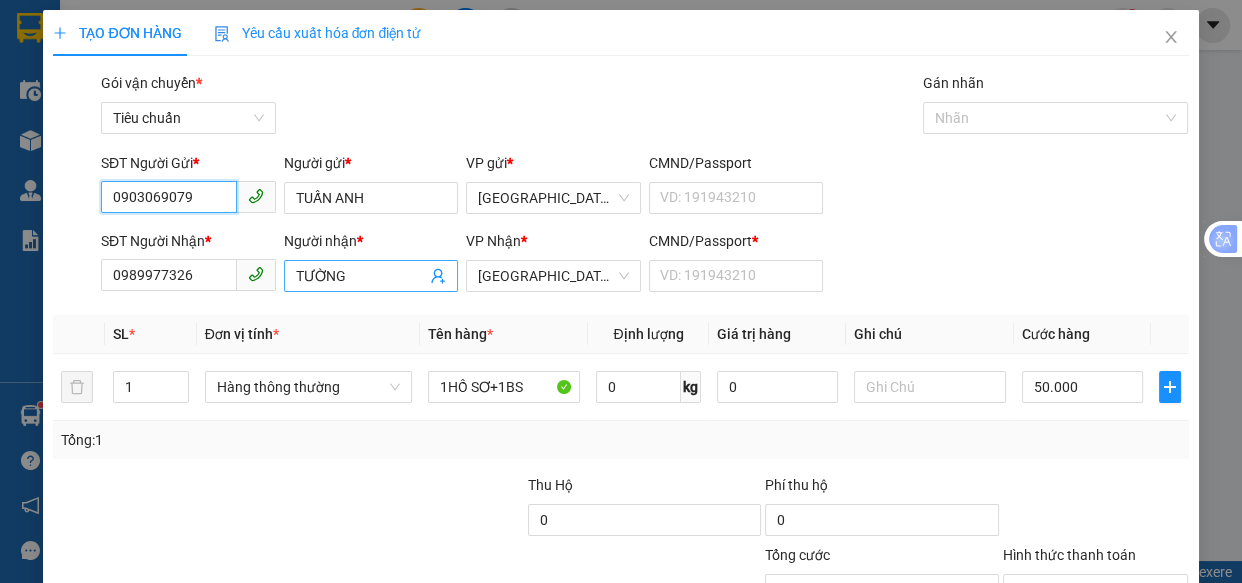 type on "0903069079" 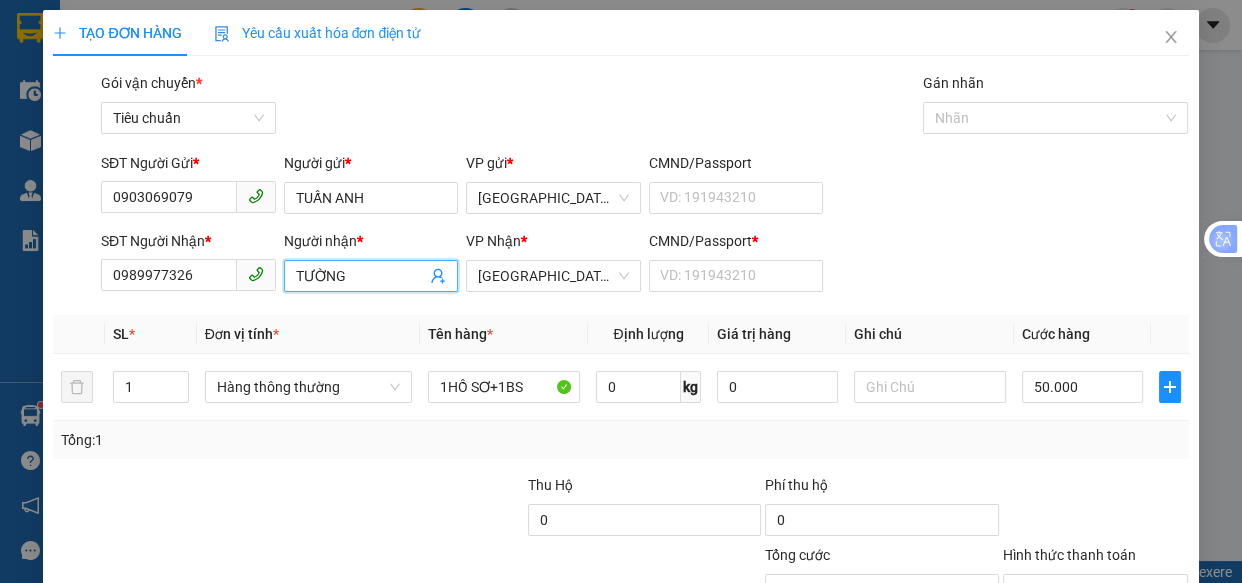 drag, startPoint x: 369, startPoint y: 272, endPoint x: 0, endPoint y: 341, distance: 375.39578 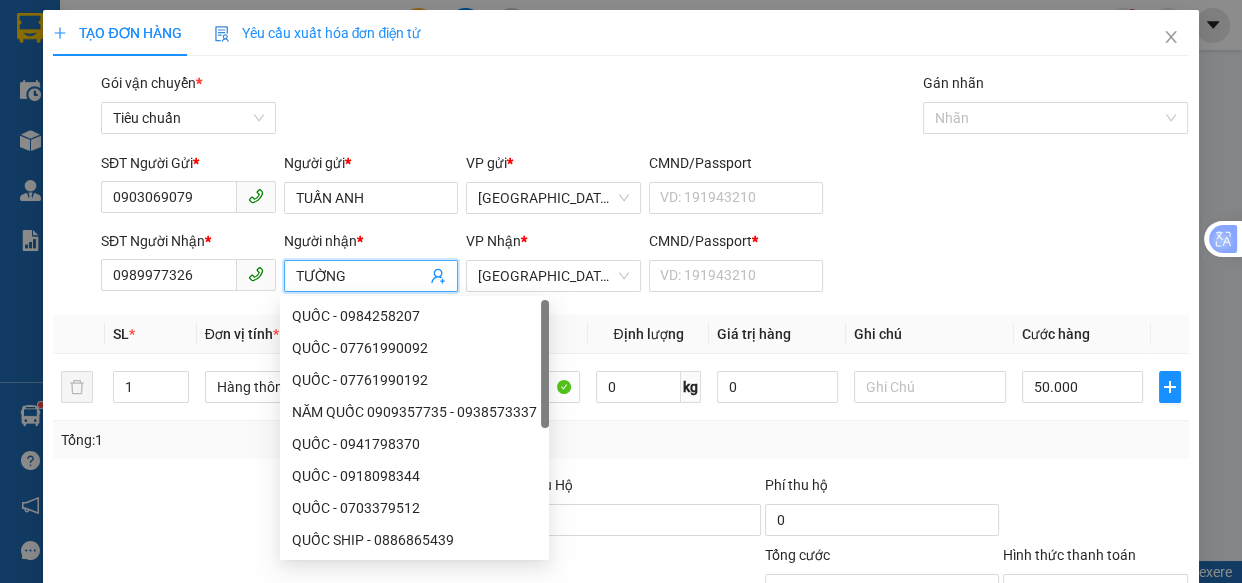 type on "D" 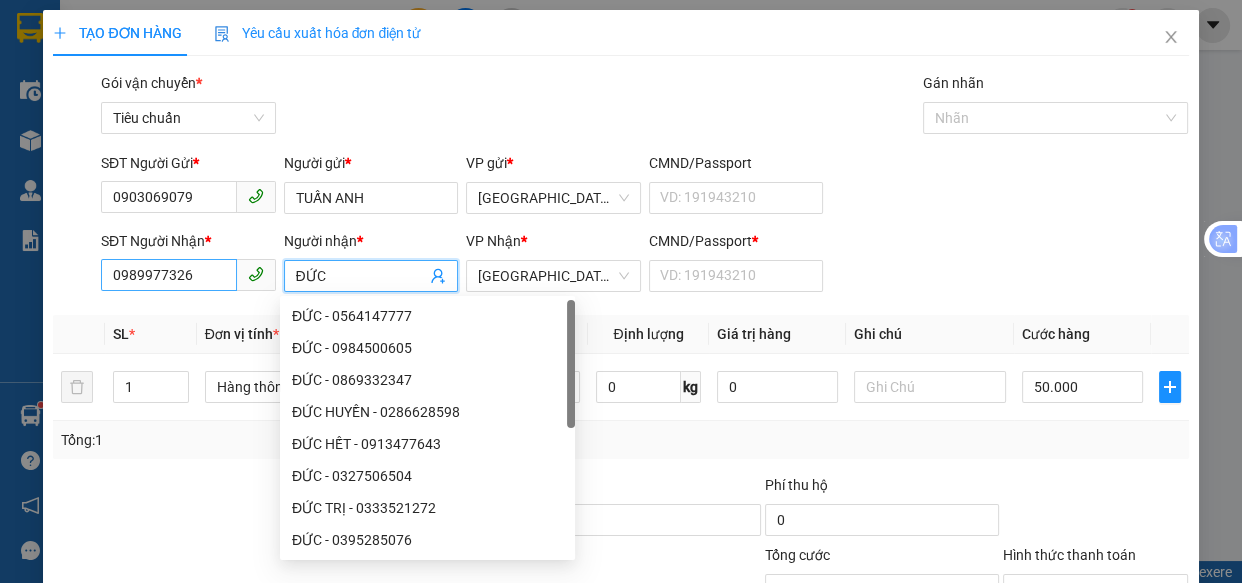 type on "ĐỨC" 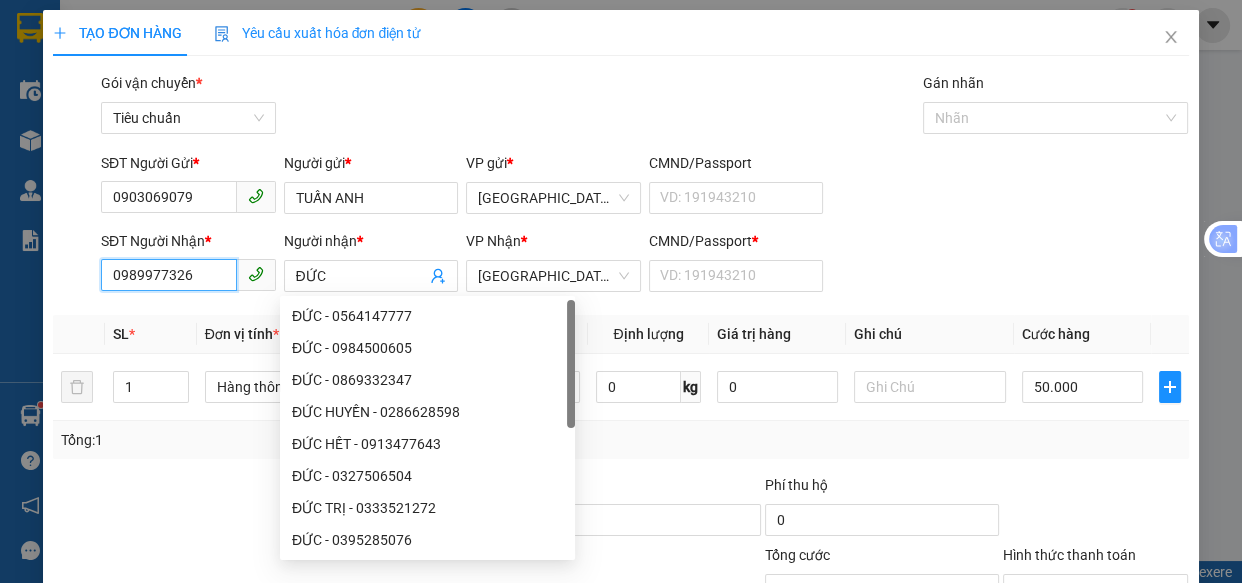 drag, startPoint x: 201, startPoint y: 276, endPoint x: 0, endPoint y: 105, distance: 263.8977 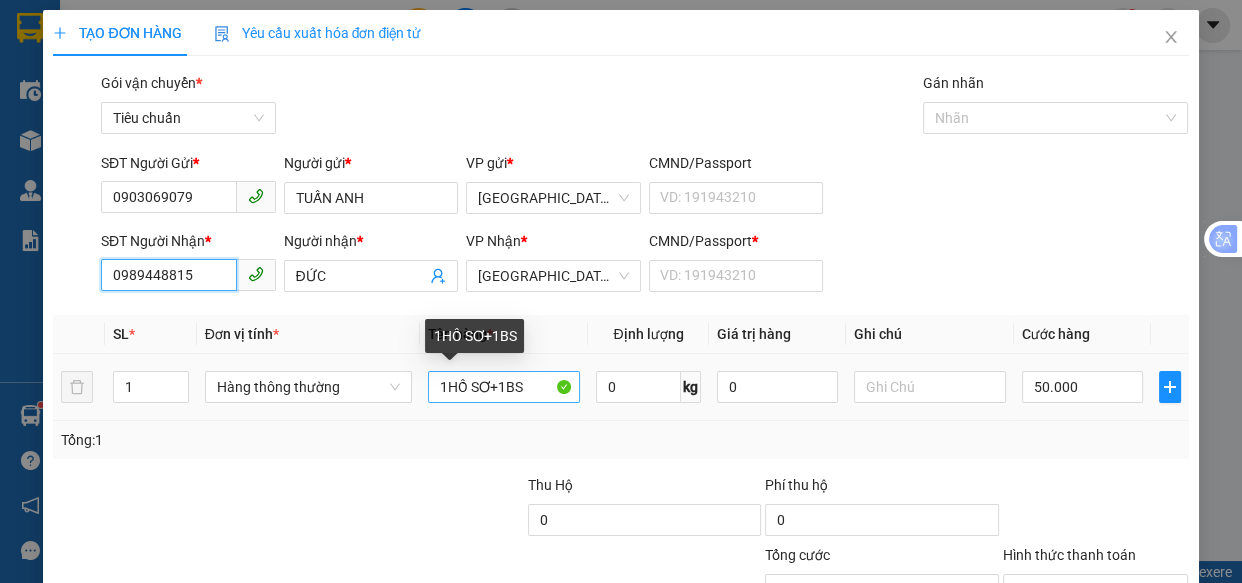type on "0989448815" 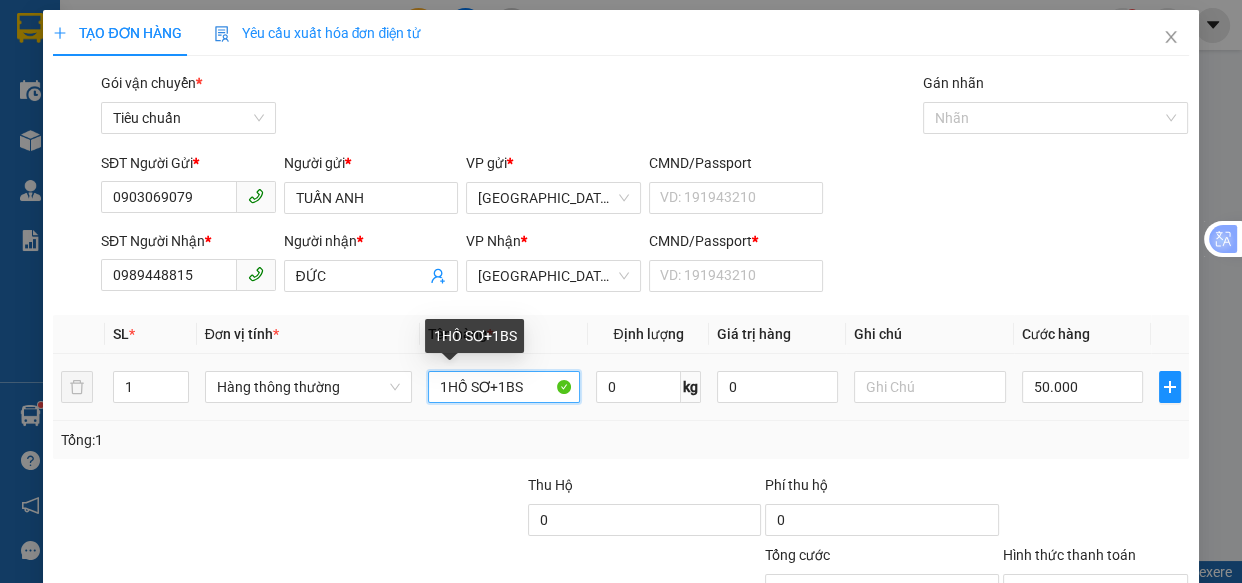 drag, startPoint x: 533, startPoint y: 385, endPoint x: 103, endPoint y: 380, distance: 430.02908 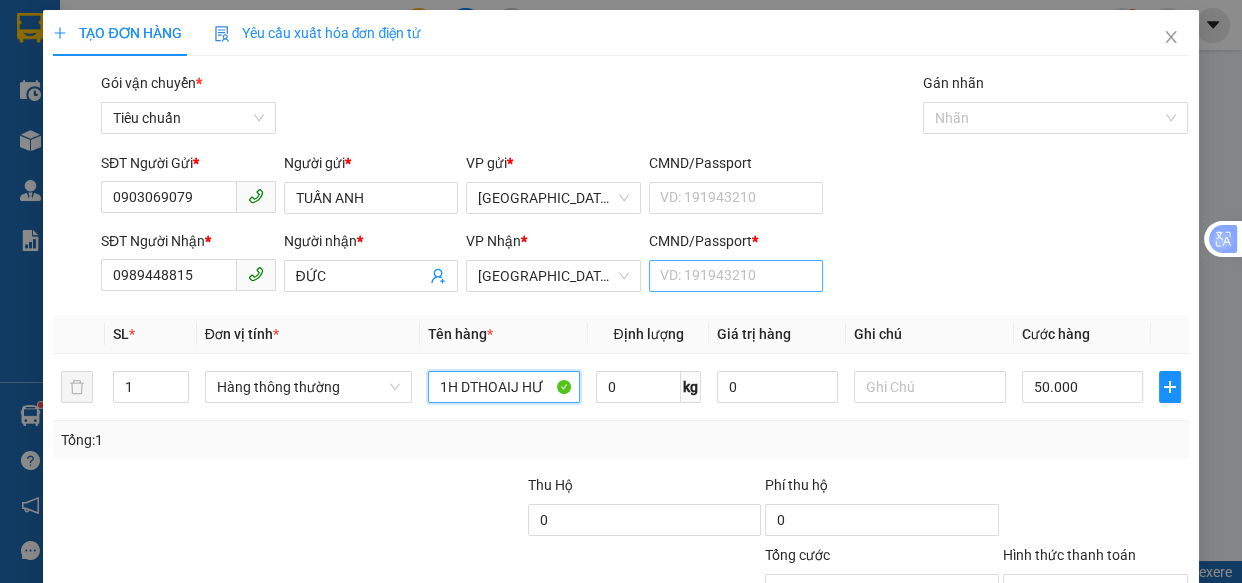 type on "1H DTHOAIJ HƯ" 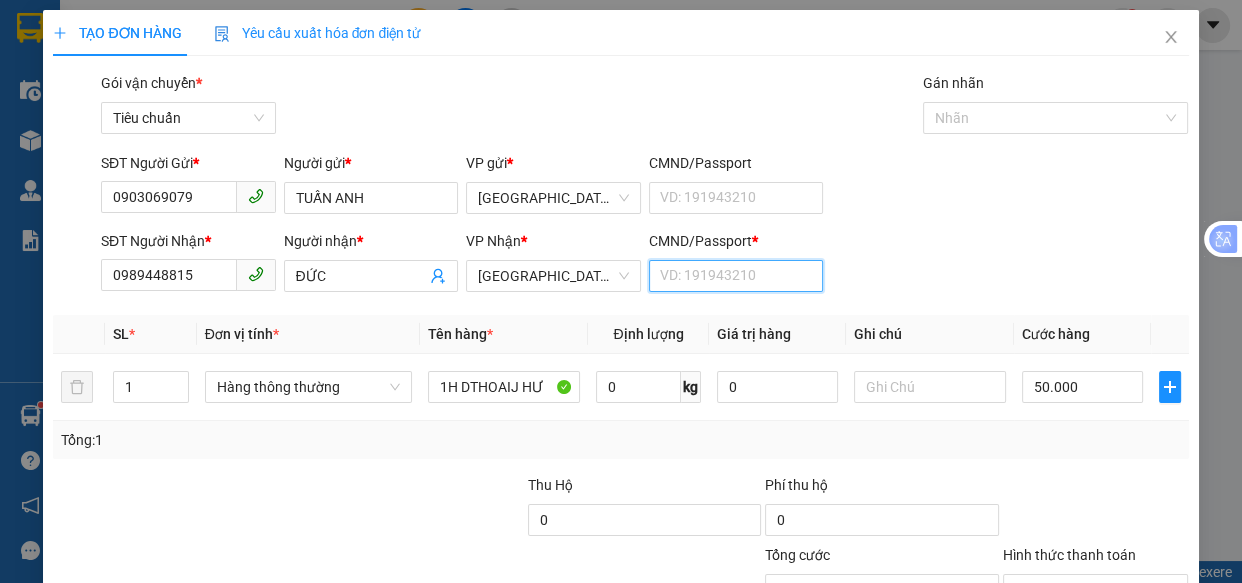 click on "CMND/Passport  *" at bounding box center (736, 276) 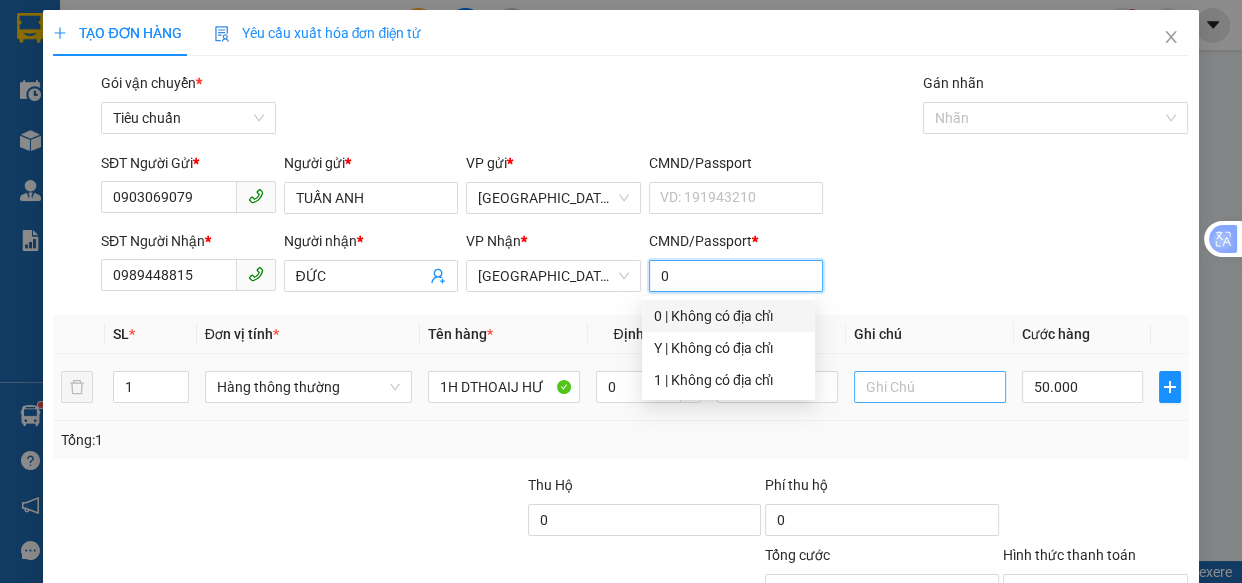 type on "0" 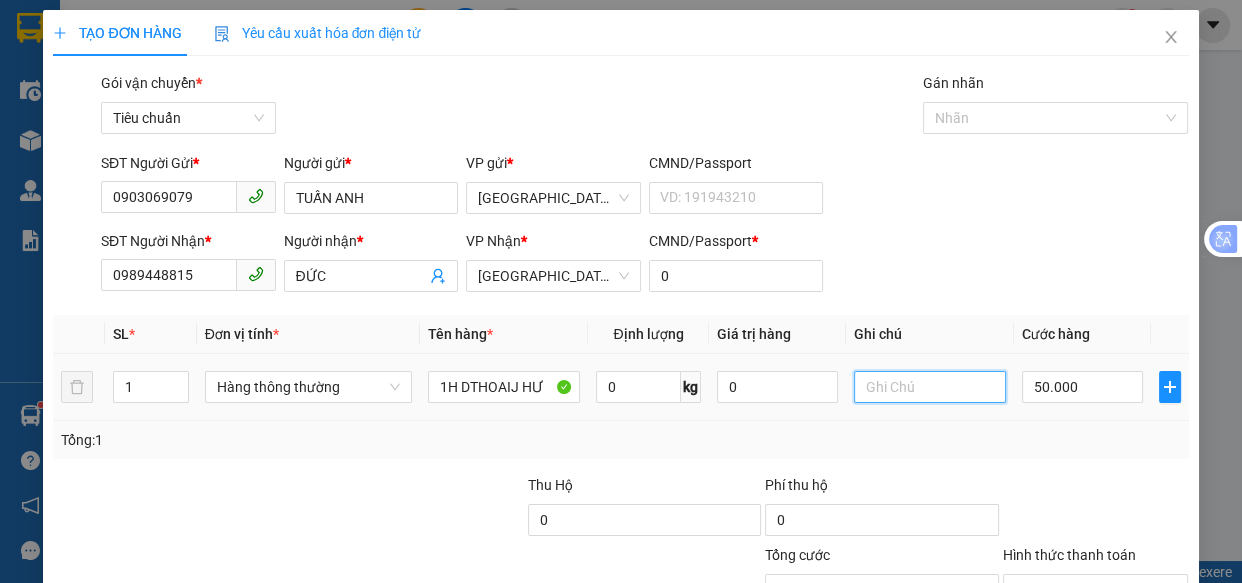 click at bounding box center (929, 387) 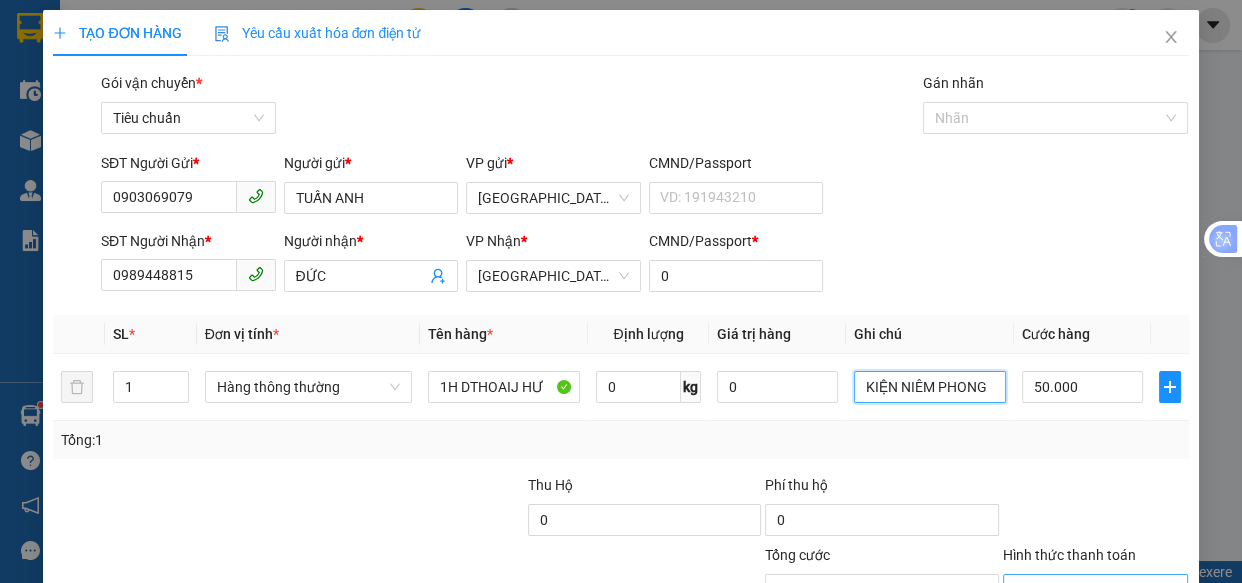 type on "KIỆN NIÊM PHONG" 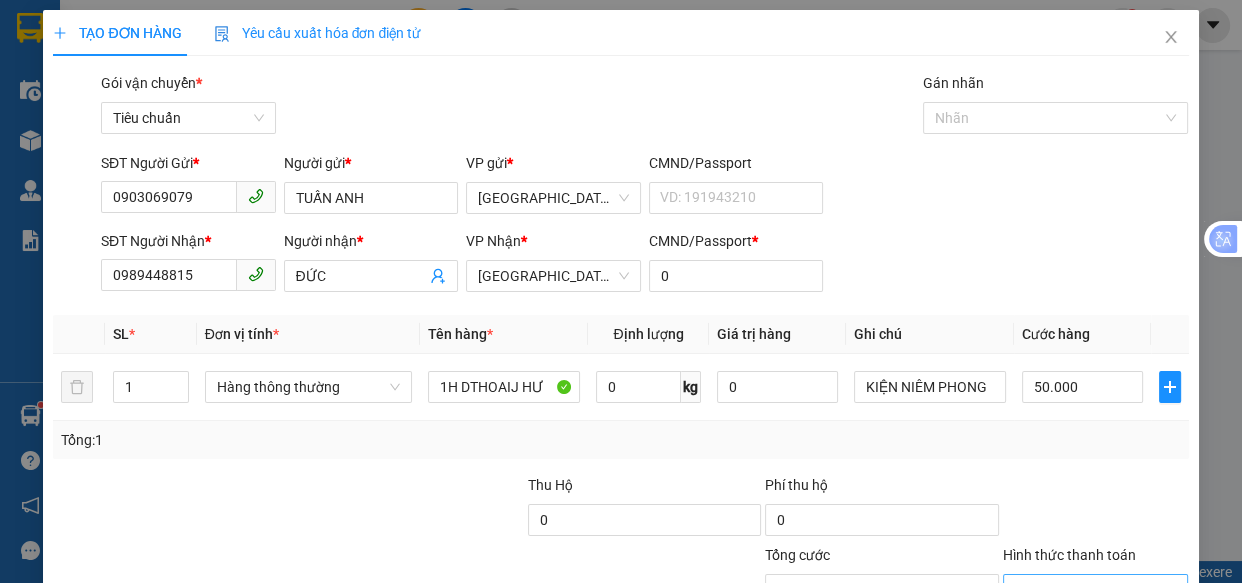 click on "Hình thức thanh toán" at bounding box center [1089, 590] 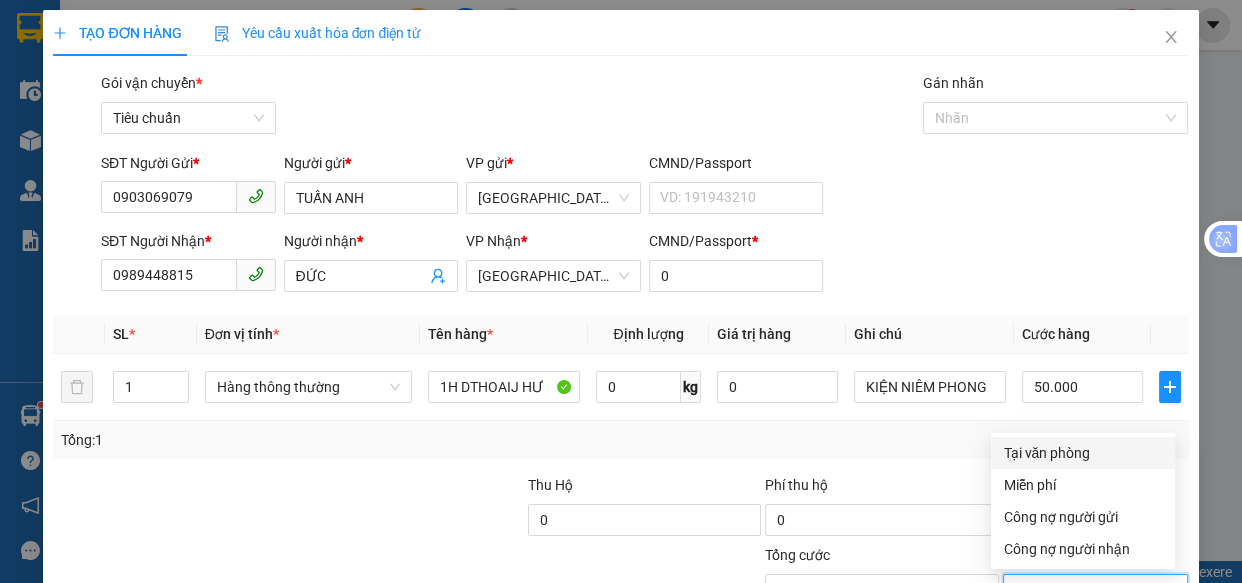click on "Tại văn phòng" at bounding box center (1083, 453) 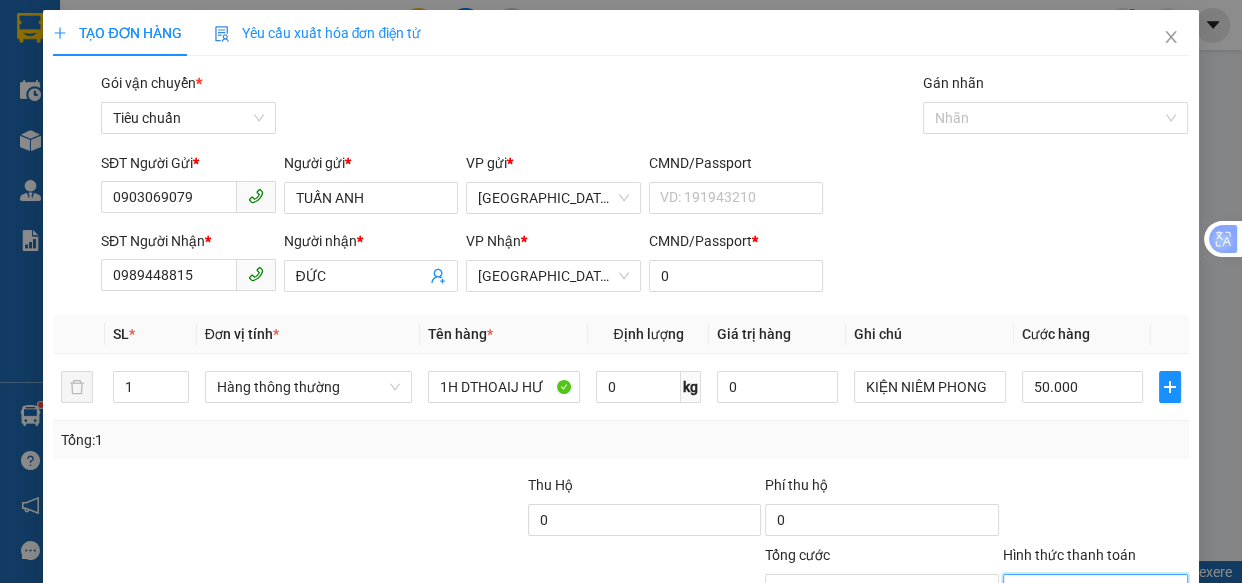 click on "[PERSON_NAME] và In" at bounding box center (1119, 685) 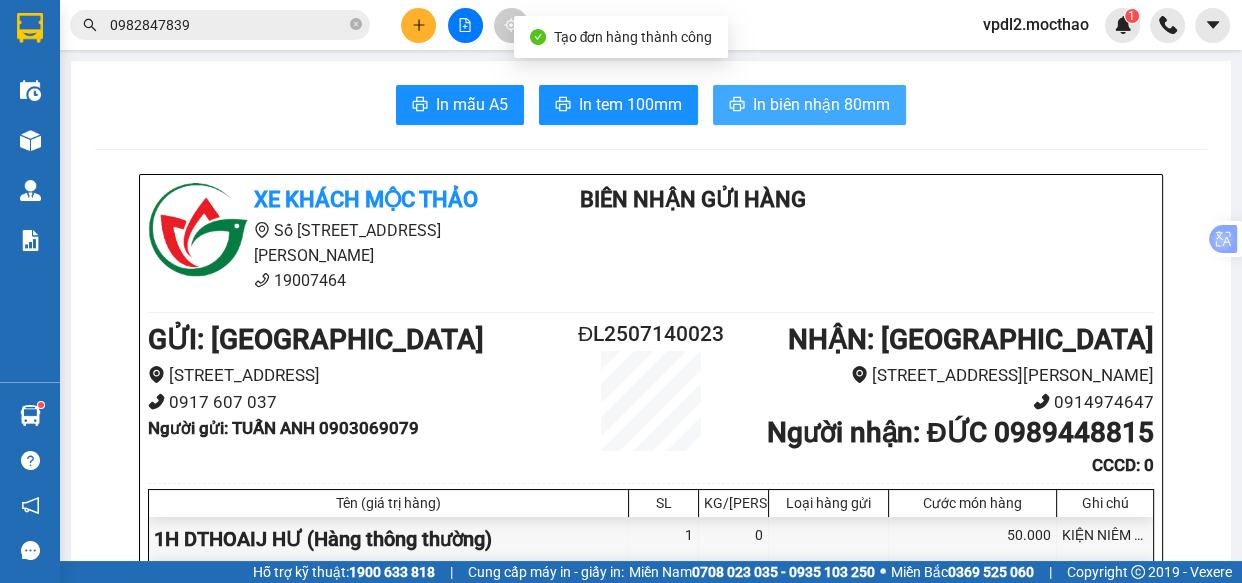 click on "In biên nhận 80mm" at bounding box center [821, 104] 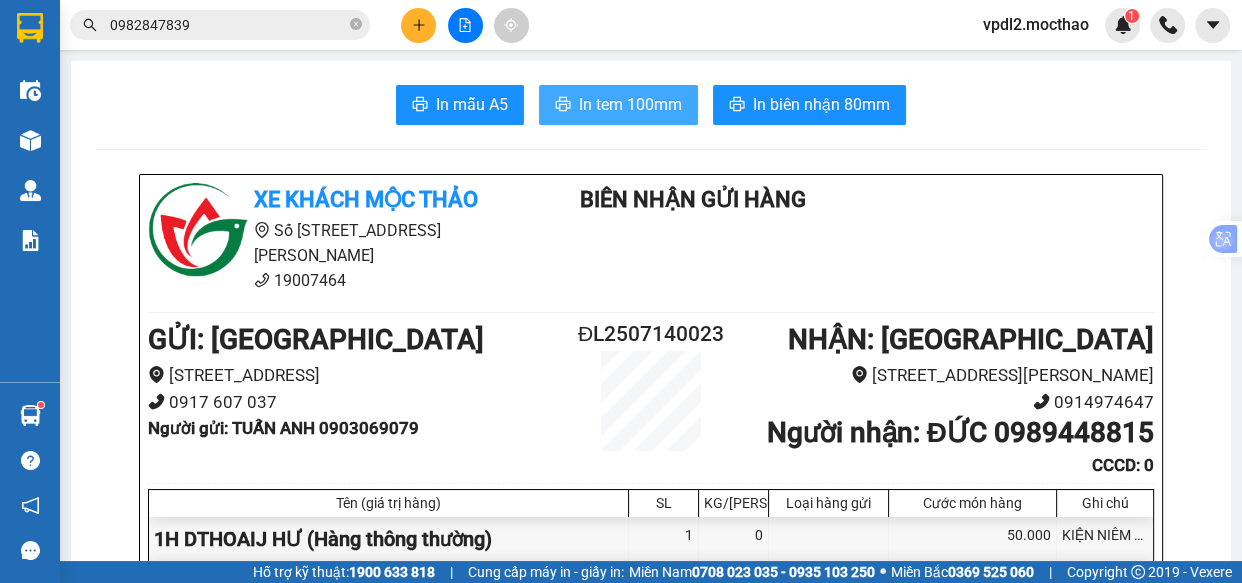 click on "In tem 100mm" at bounding box center (630, 104) 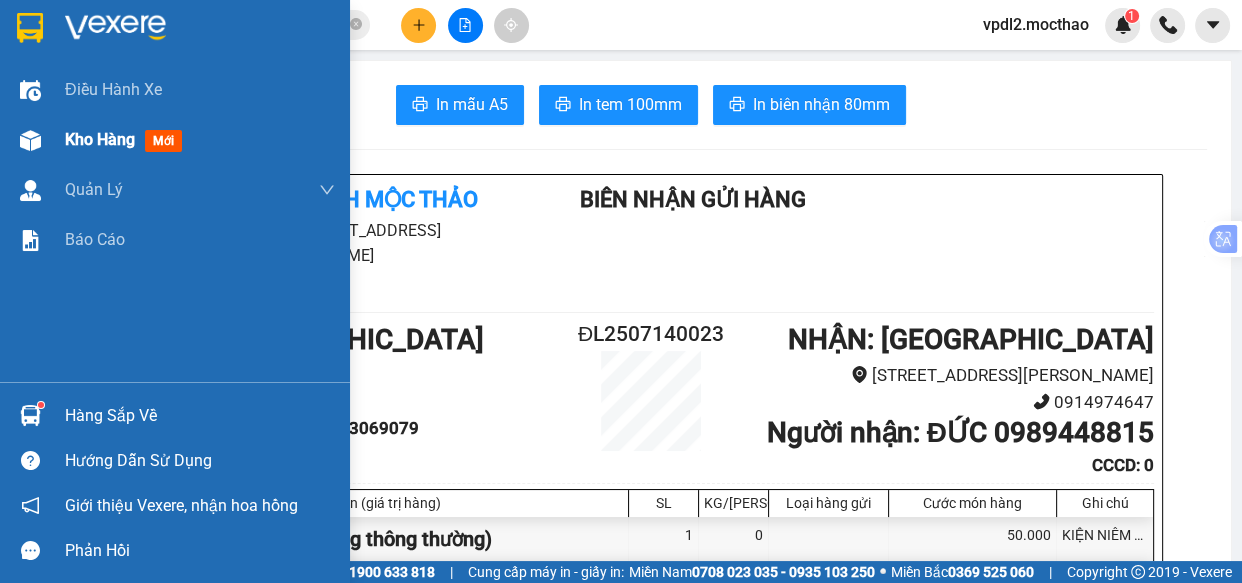 click on "Kho hàng mới" at bounding box center (127, 139) 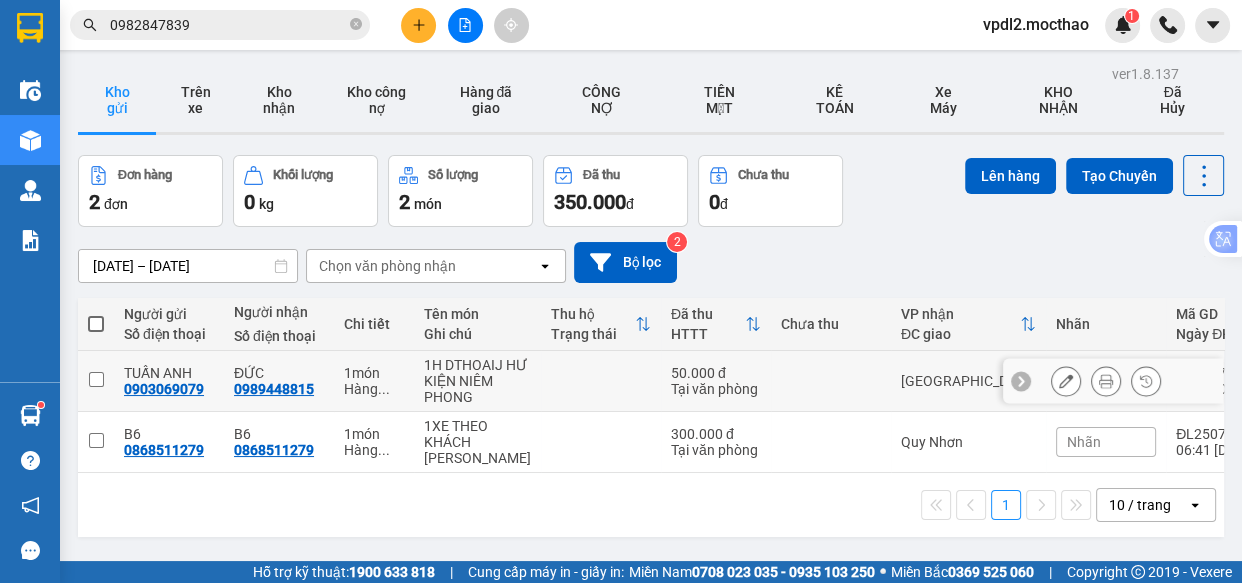 click at bounding box center (96, 379) 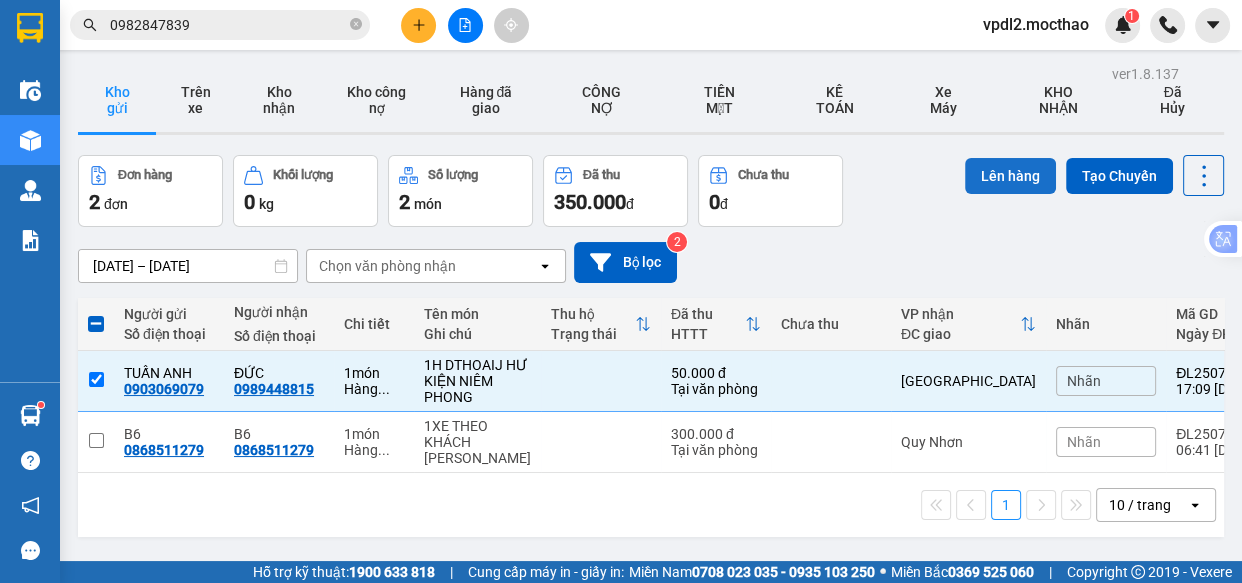 click on "Lên hàng" at bounding box center (1010, 176) 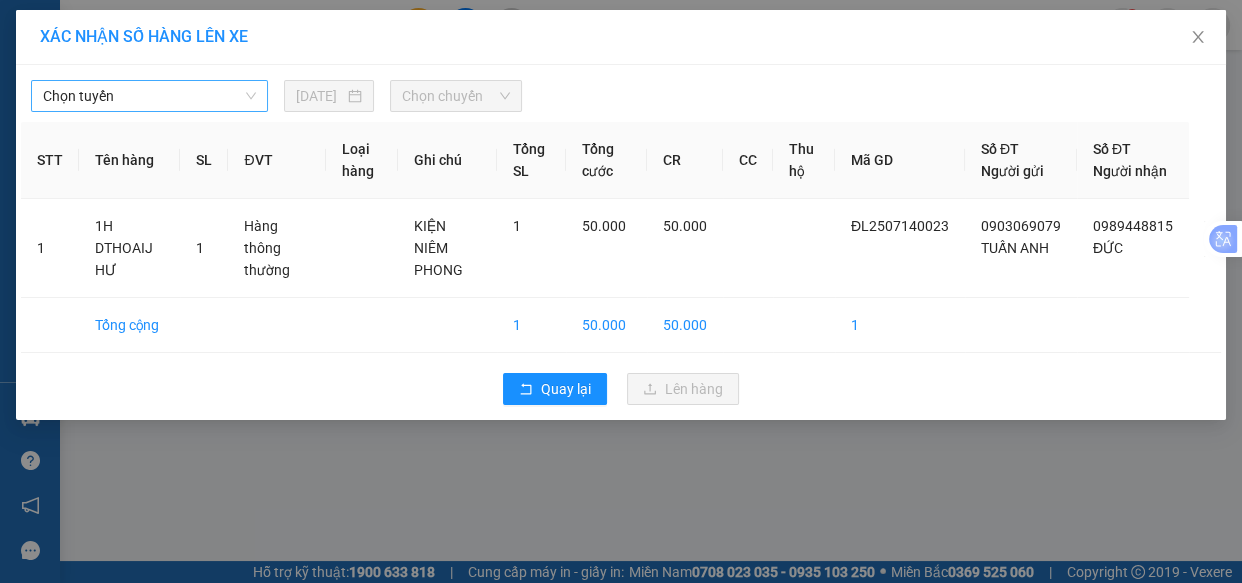 click on "Chọn tuyến" at bounding box center (149, 96) 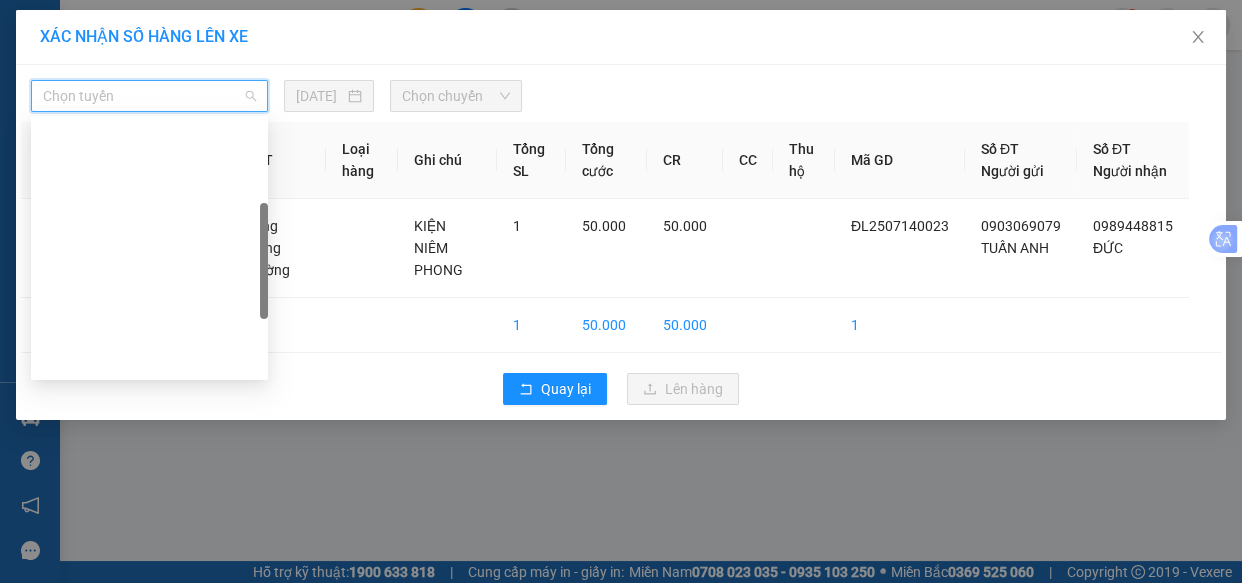 click on "Đà Lạt - Quy Nhơn" at bounding box center [149, 456] 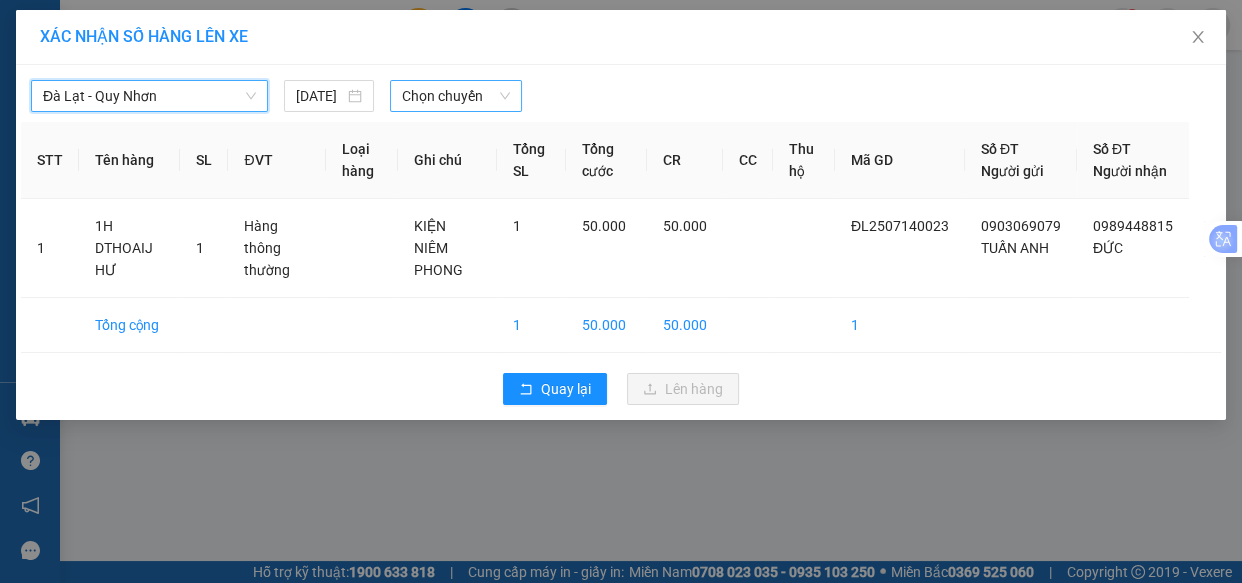 drag, startPoint x: 476, startPoint y: 99, endPoint x: 500, endPoint y: 106, distance: 25 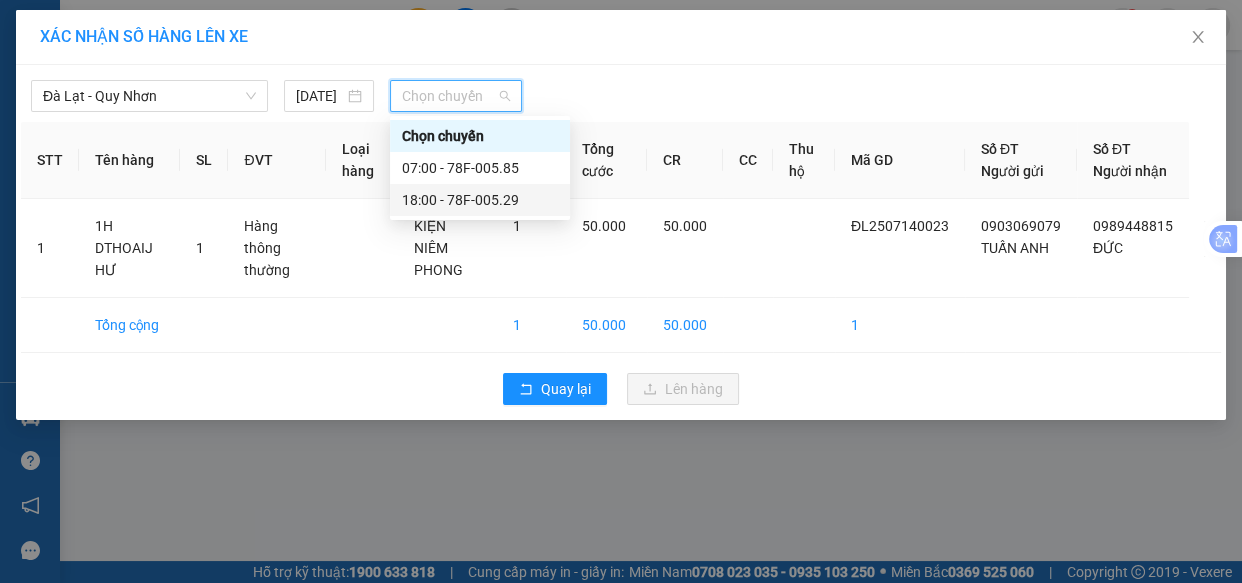 drag, startPoint x: 459, startPoint y: 204, endPoint x: 558, endPoint y: 243, distance: 106.404884 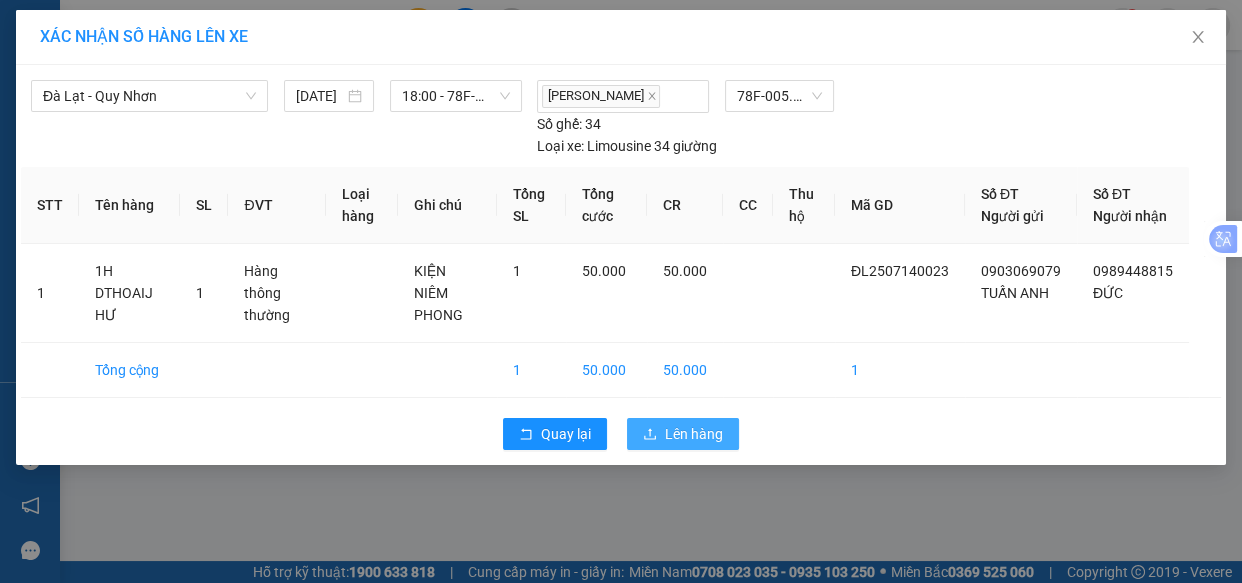 click on "Lên hàng" at bounding box center (694, 434) 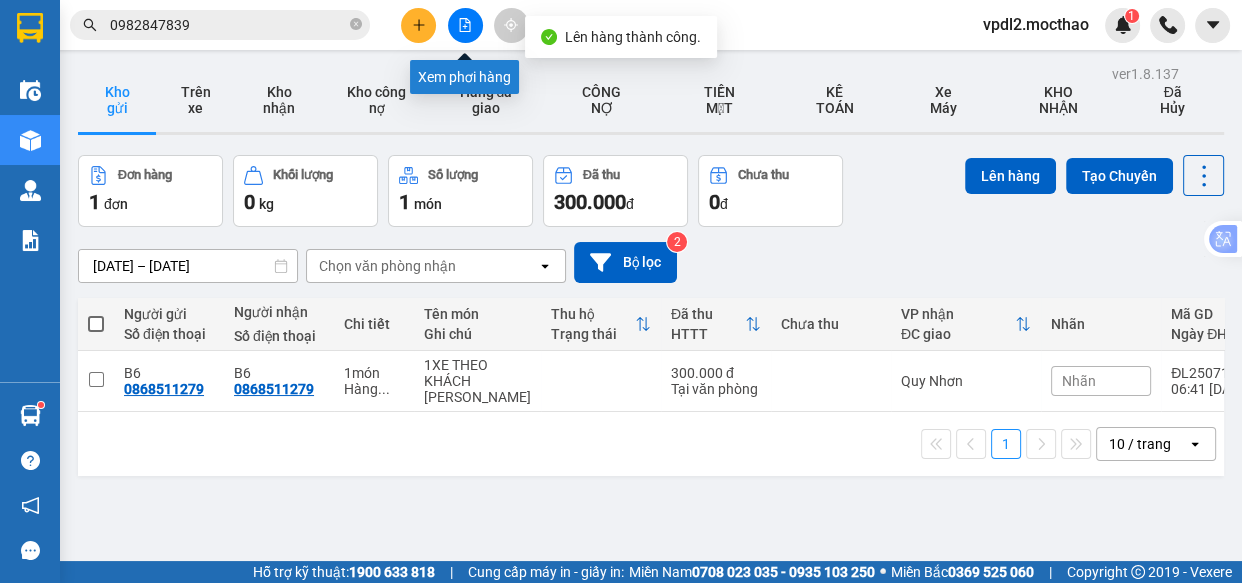 click at bounding box center (465, 25) 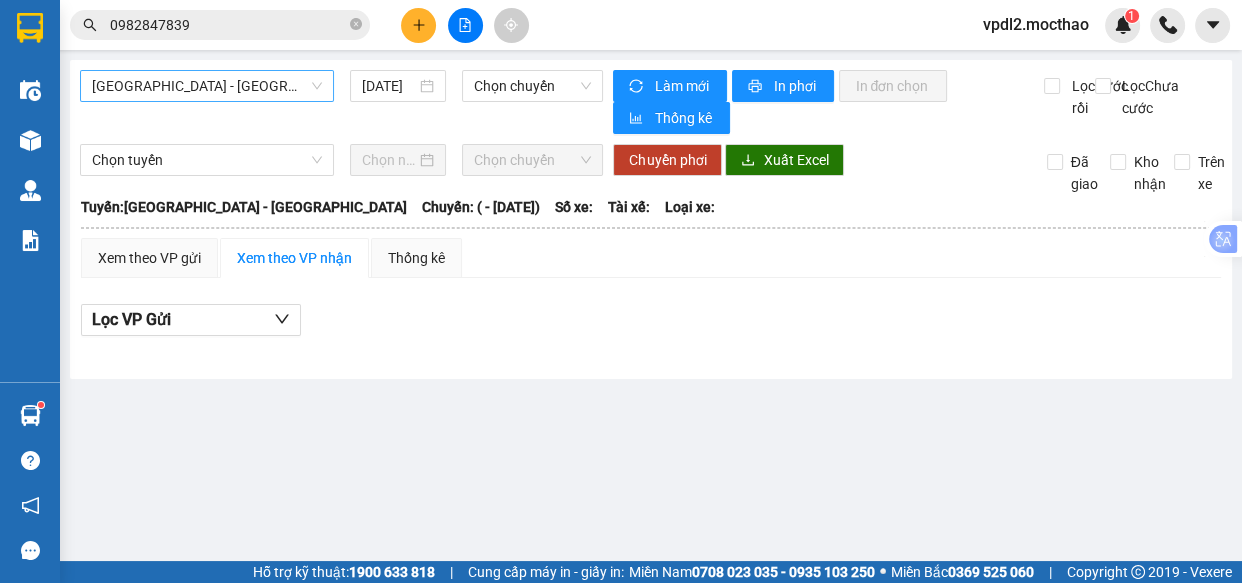 click on "[GEOGRAPHIC_DATA] - [GEOGRAPHIC_DATA]" at bounding box center [207, 86] 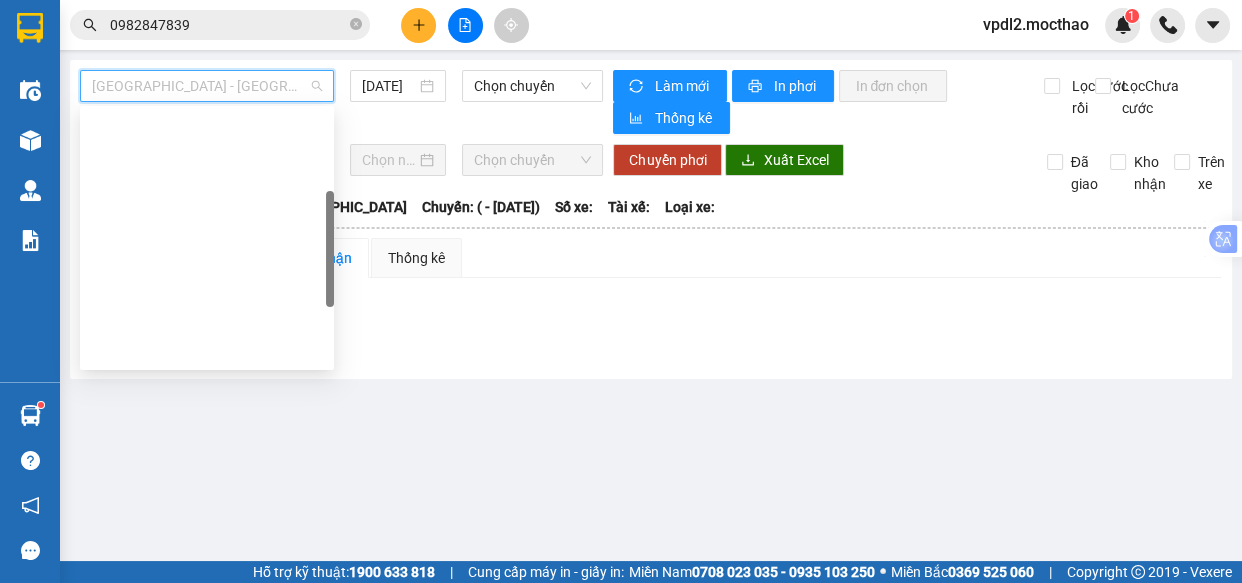 click on "Đà Lạt - Quy Nhơn" at bounding box center [207, 446] 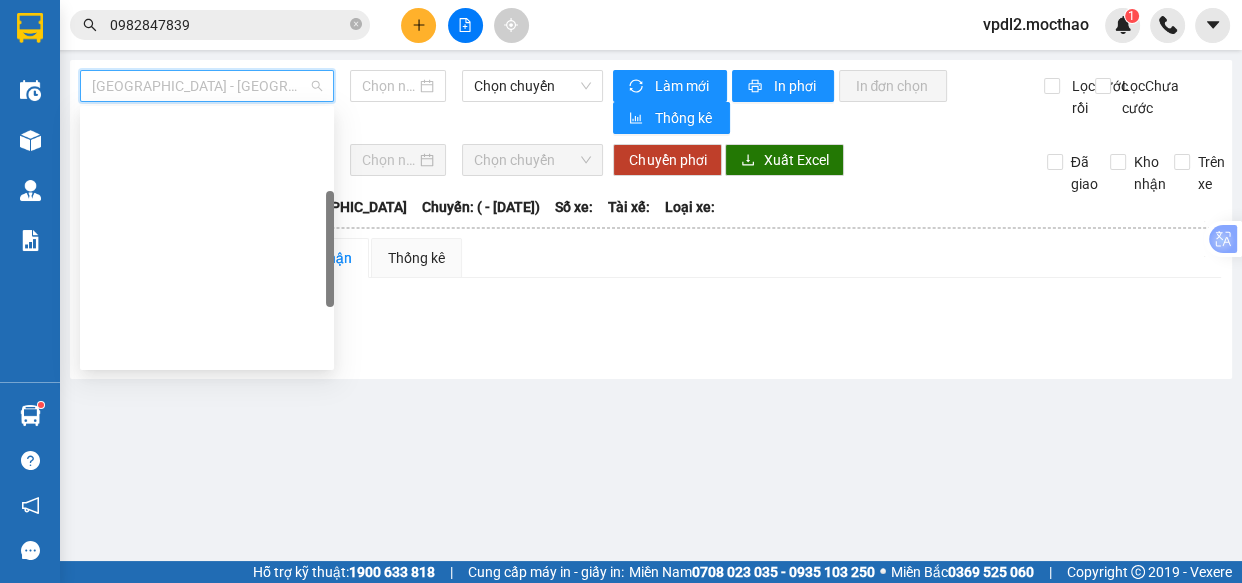 type on "[DATE]" 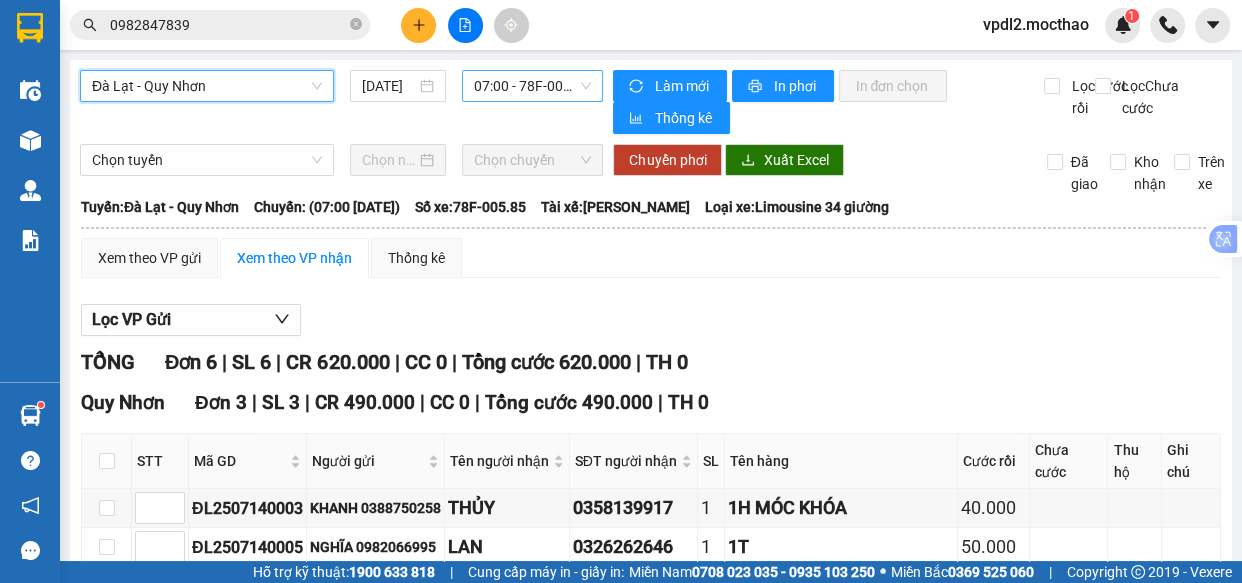 click on "07:00     - 78F-005.85" at bounding box center (532, 86) 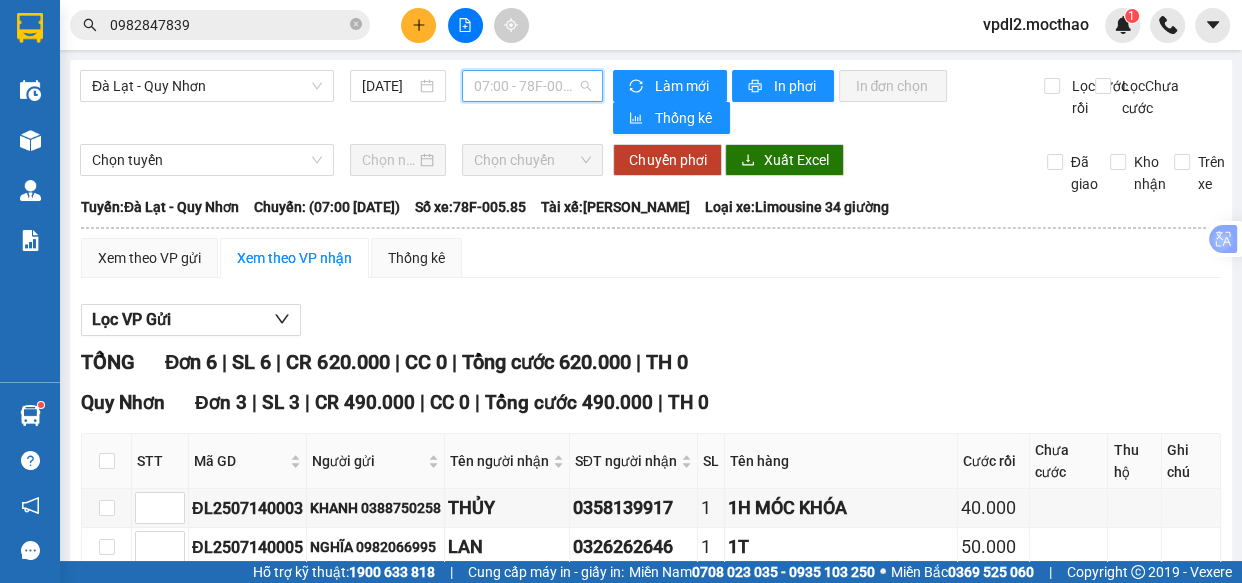 click on "07:00     - 78F-005.85" at bounding box center [532, 86] 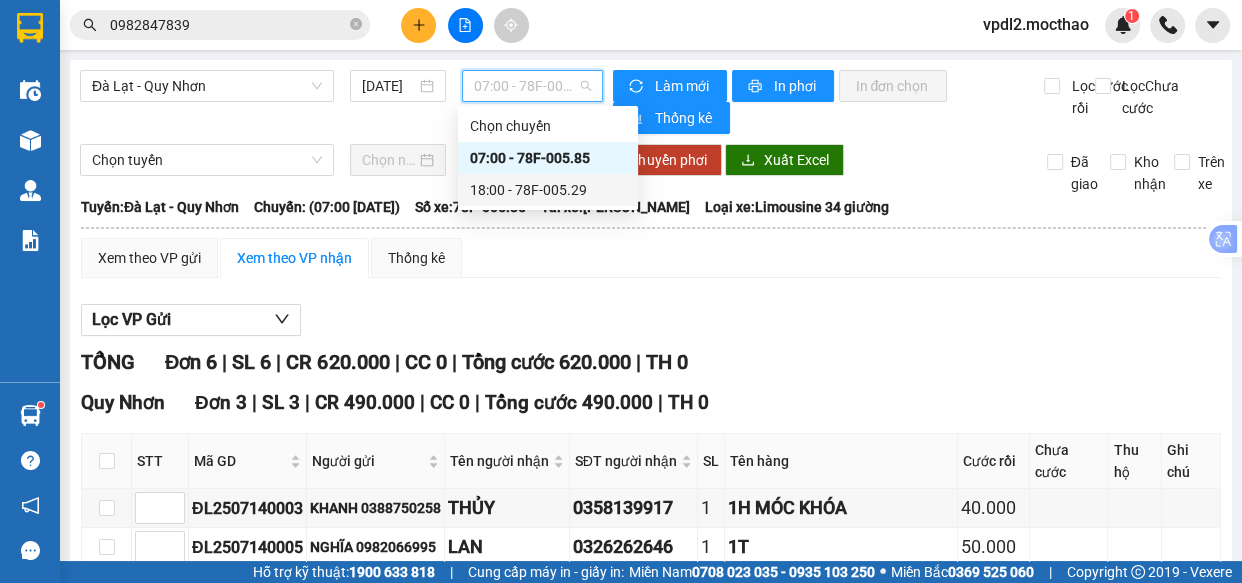click on "18:00     - 78F-005.29" at bounding box center (548, 190) 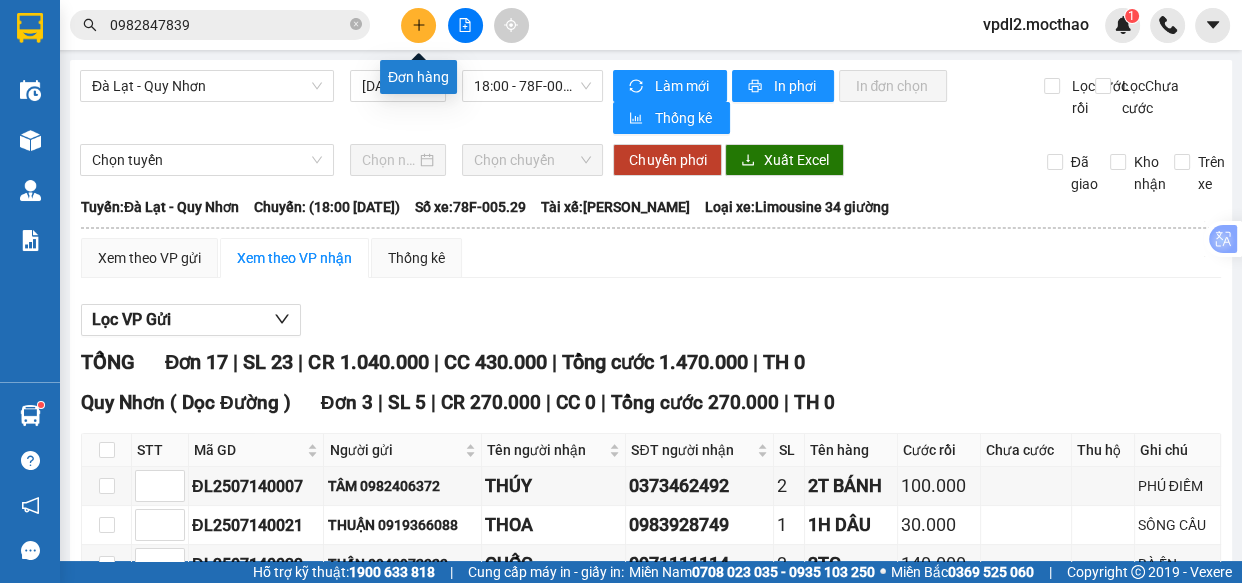 click 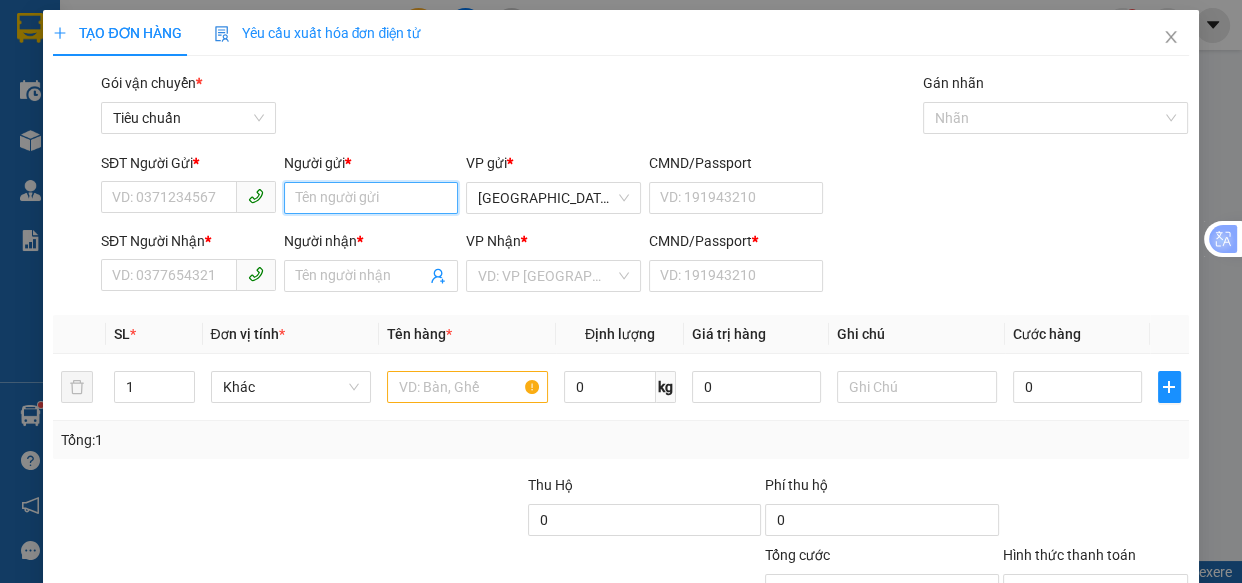click on "Người gửi  *" at bounding box center [371, 198] 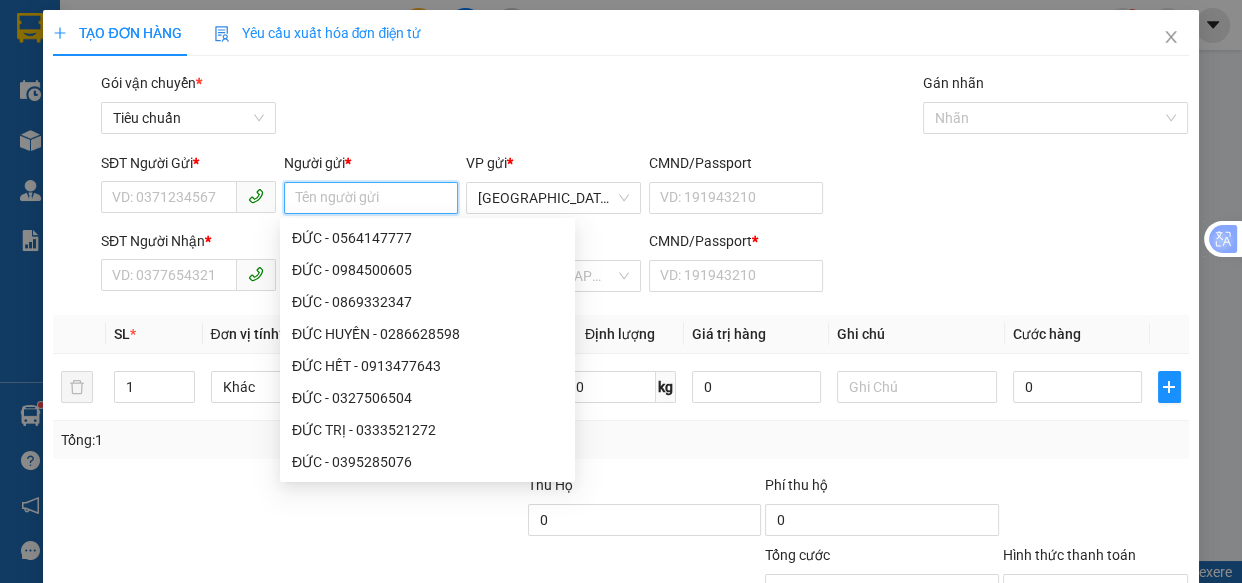 type on "H" 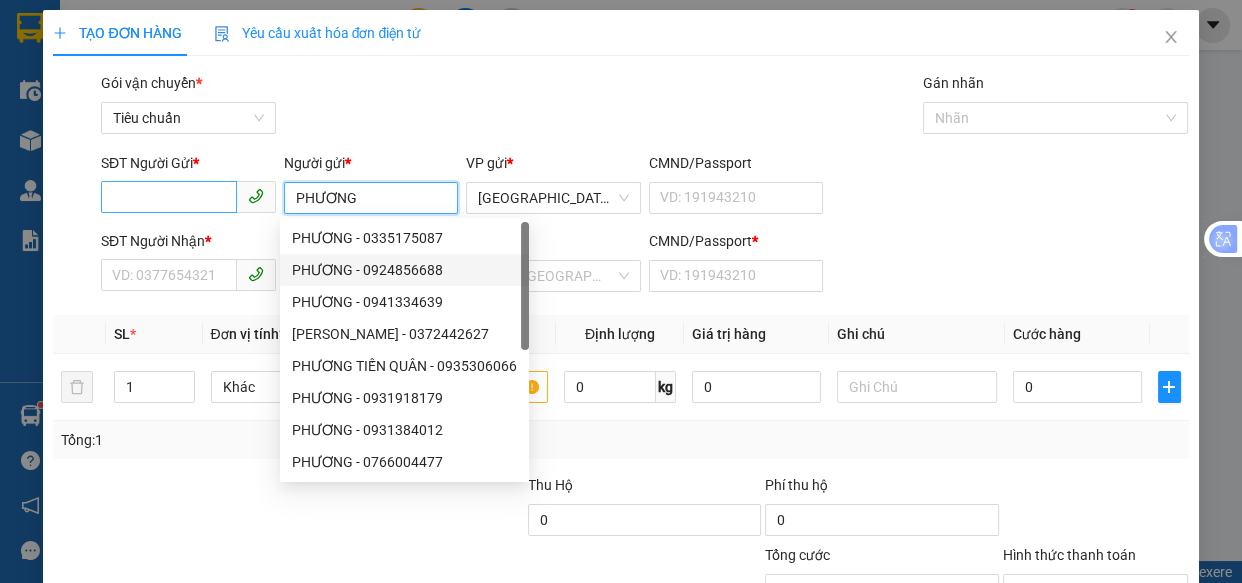 type on "PHƯƠNG" 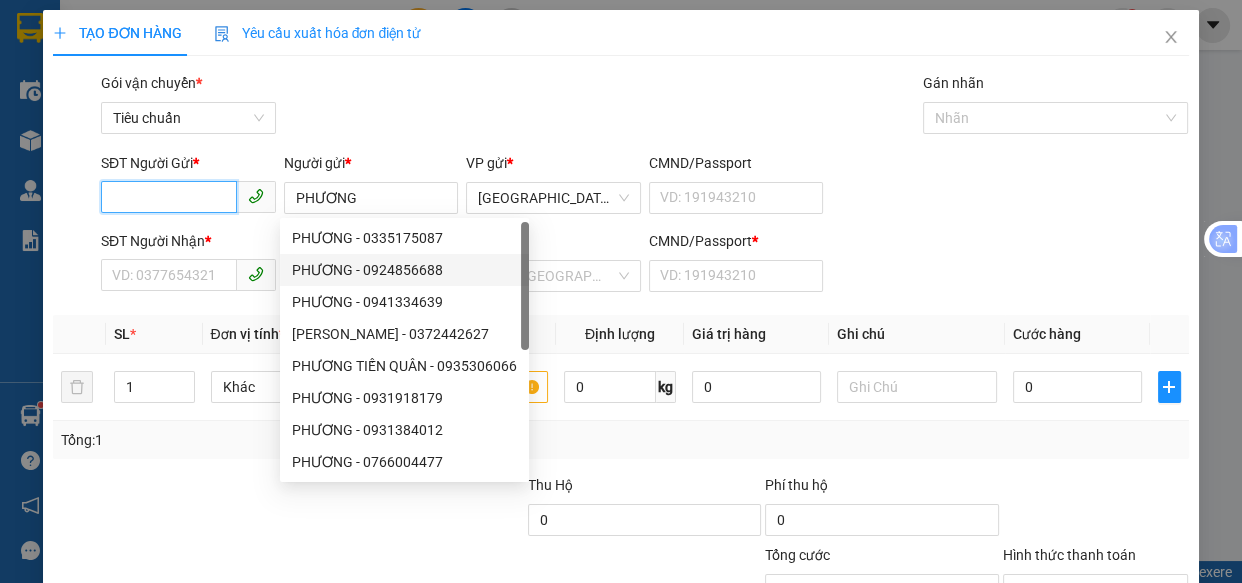 drag, startPoint x: 138, startPoint y: 205, endPoint x: 0, endPoint y: 19, distance: 231.6031 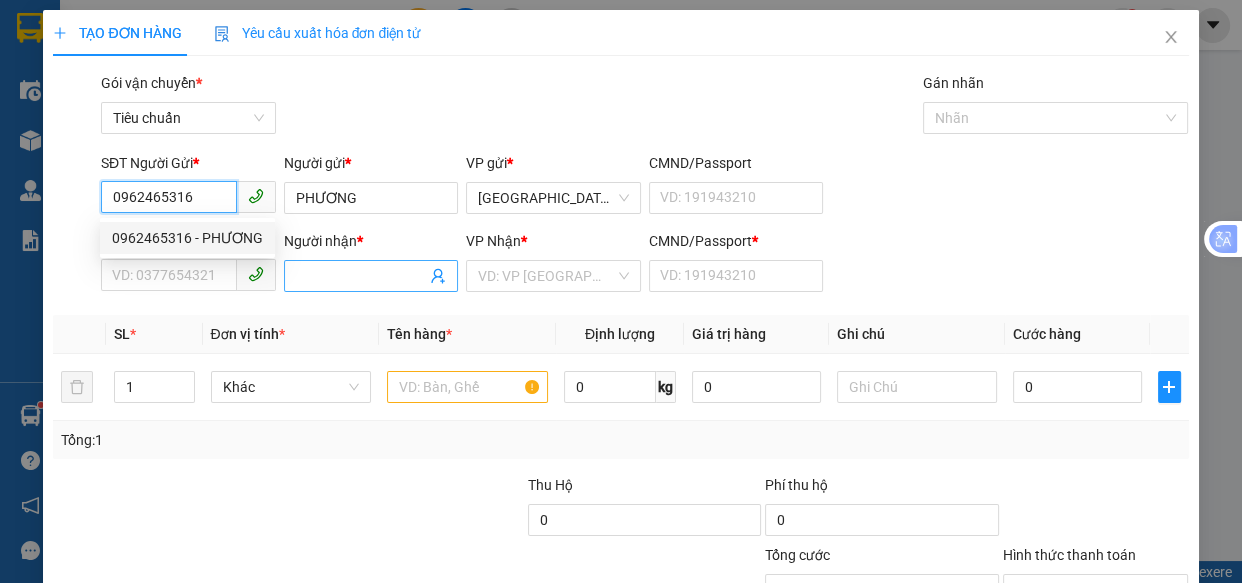 type on "0962465316" 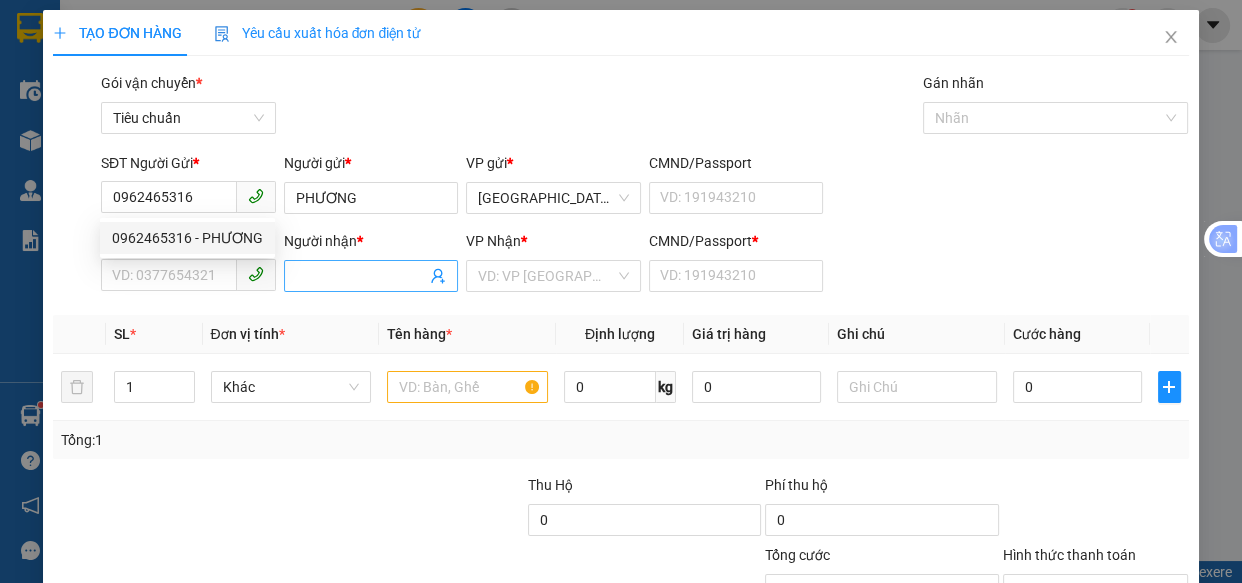 click on "Người nhận  *" at bounding box center (361, 276) 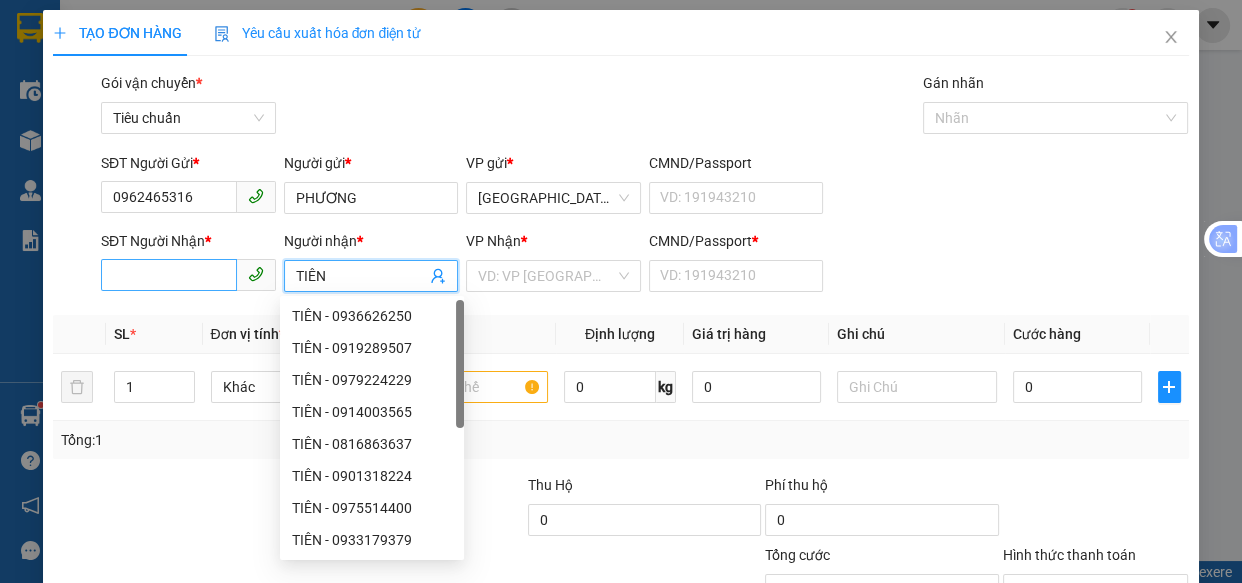 type on "TIÊN" 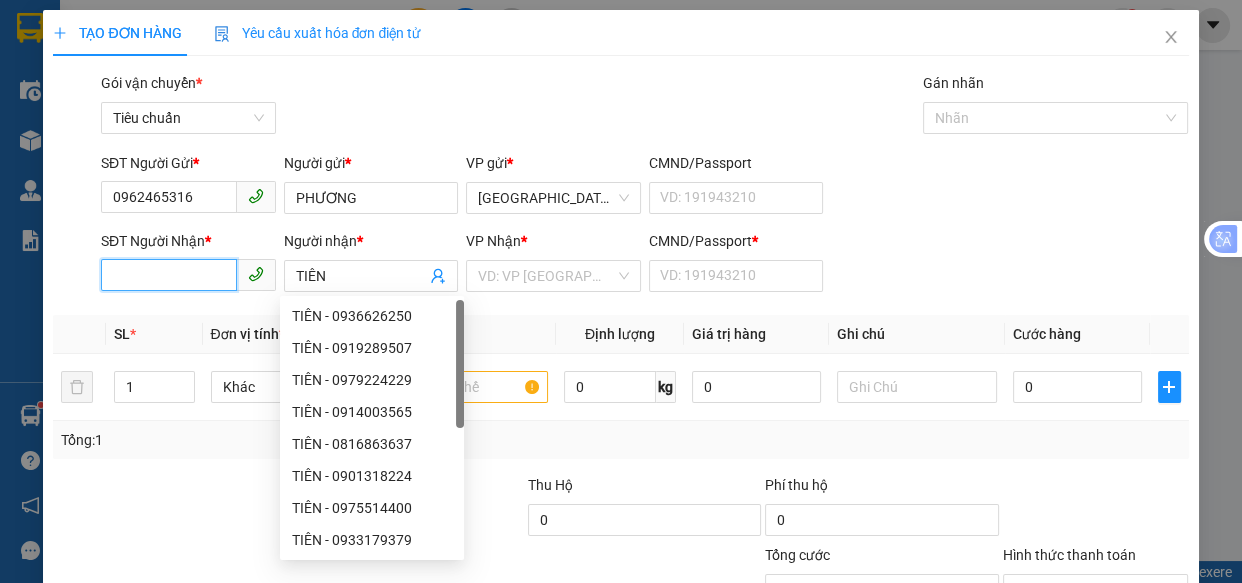 click on "SĐT Người Nhận  *" at bounding box center (169, 275) 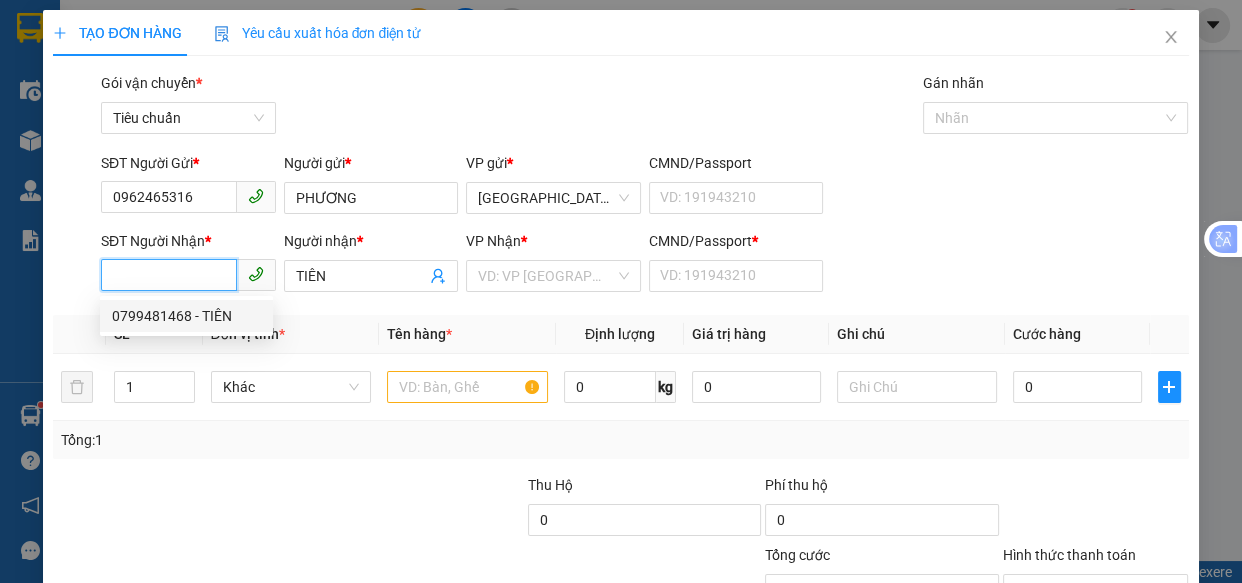 click on "0799481468 - TIÊN" at bounding box center [186, 316] 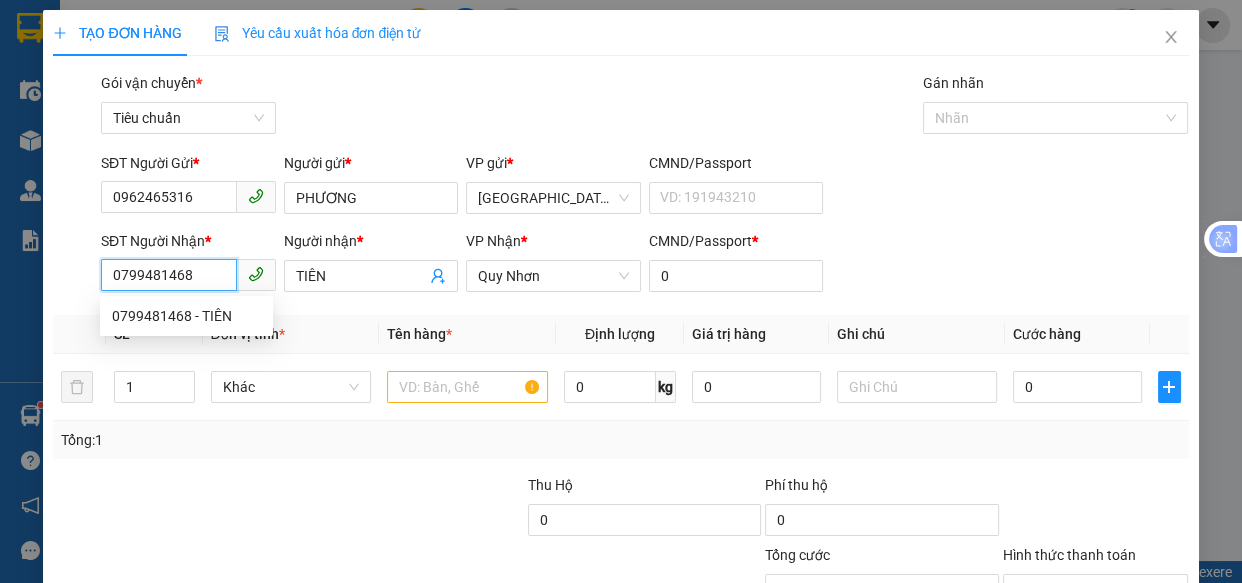 type on "80.000" 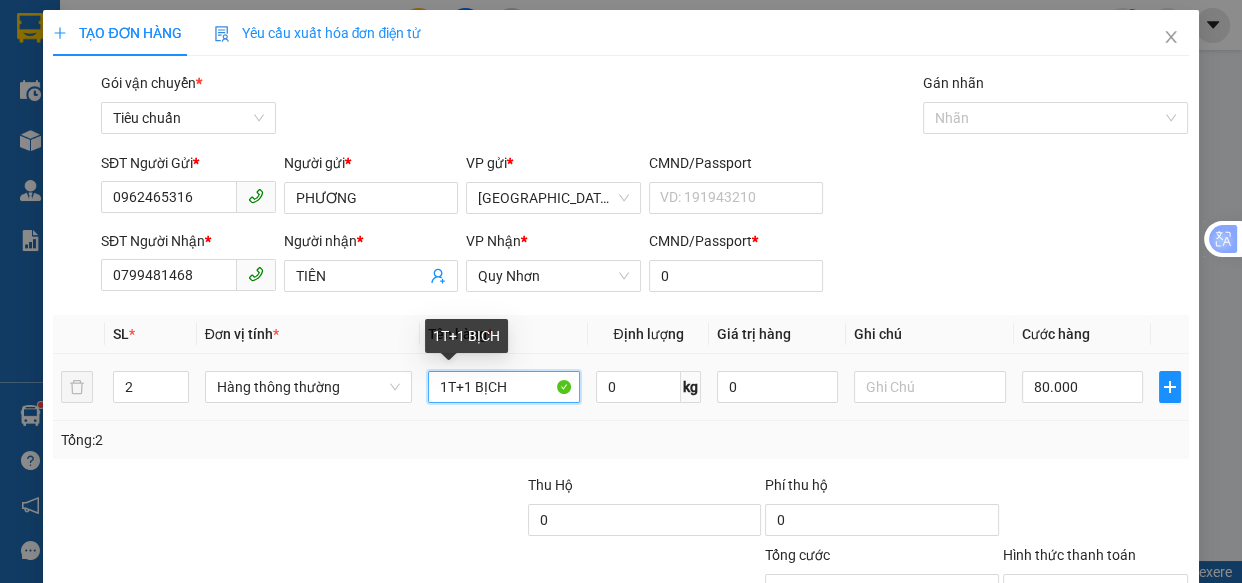 drag, startPoint x: 520, startPoint y: 384, endPoint x: 0, endPoint y: 387, distance: 520.00867 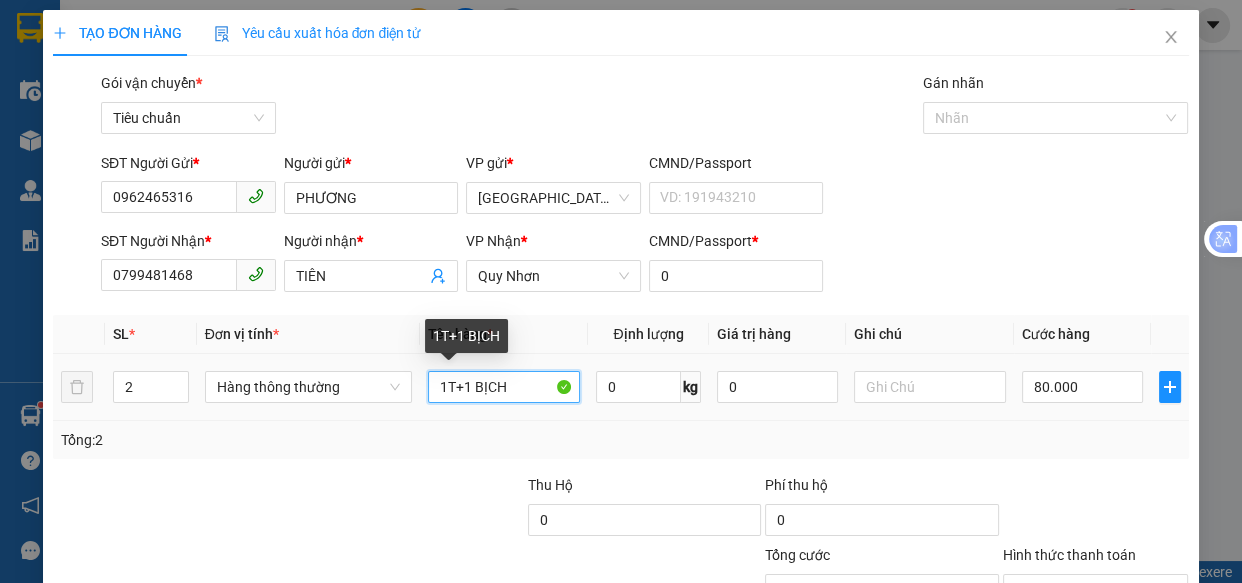 click on "TẠO ĐƠN HÀNG Yêu cầu xuất hóa đơn điện tử Transit Pickup Surcharge Ids Transit Deliver Surcharge Ids Transit Deliver Surcharge Transit Deliver Surcharge Gói vận chuyển  * Tiêu chuẩn Gán nhãn   Nhãn SĐT Người Gửi  * 0962465316 Người gửi  * PHƯƠNG VP gửi  * Đà Lạt CMND/Passport VD: [PASSPORT] SĐT Người Nhận  * 0799481468 Người nhận  * TIÊN VP Nhận  * Quy Nhơn CMND/Passport  * 0 SL  * Đơn vị tính  * Tên hàng  * Định lượng Giá trị hàng Ghi chú Cước hàng                   2 Hàng thông thường 1T+1 BỊCH 0 kg 0 80.000 Tổng:  2 Thu Hộ 0 Phí thu hộ 0 Tổng cước 80.000 Hình thức thanh toán Chọn HT Thanh Toán Số tiền thu trước 0 Chưa thanh toán 80.000 Chọn HT Thanh Toán Lưu nháp Xóa Thông tin [PERSON_NAME] và In Giá trị của món hàng gửi 1T+1 BỊCH" at bounding box center [621, 291] 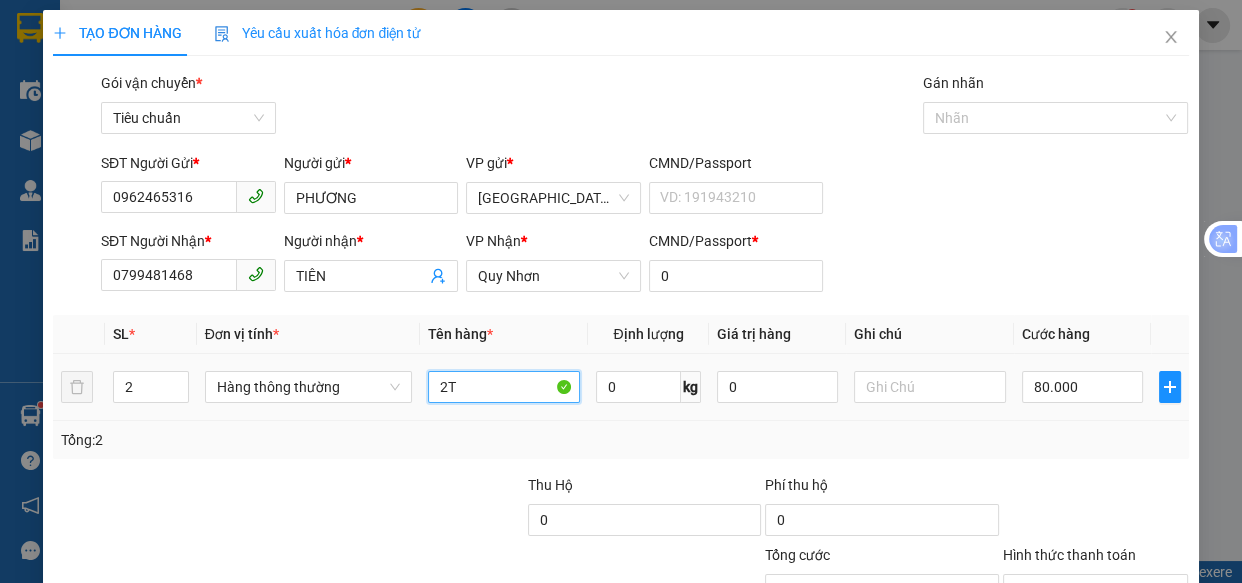 type on "2T" 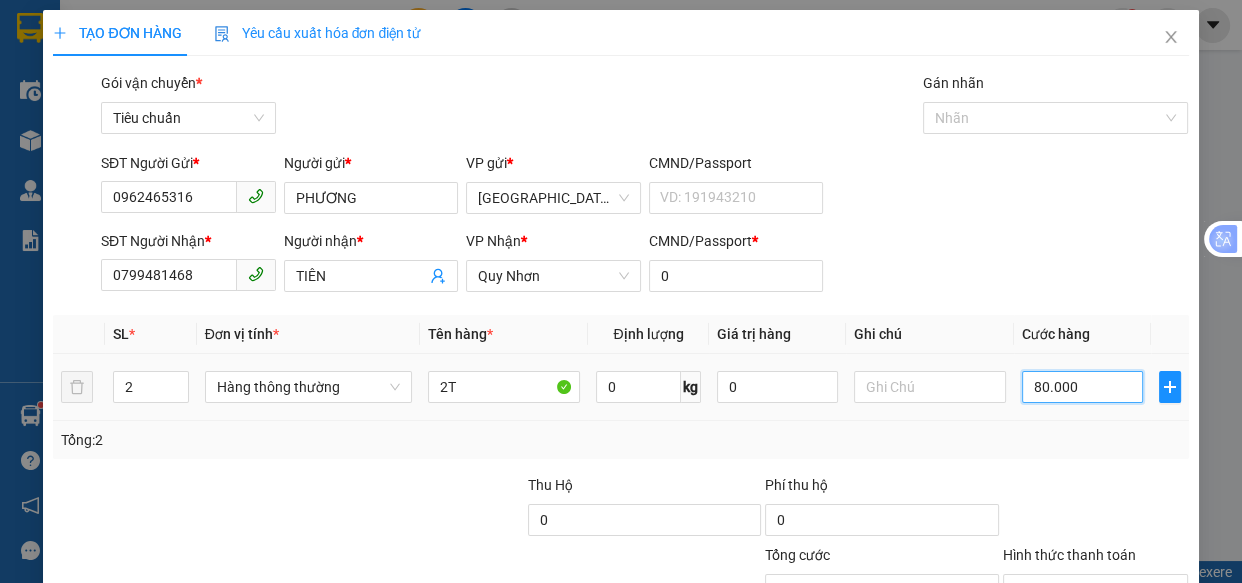 click on "80.000" at bounding box center [1082, 387] 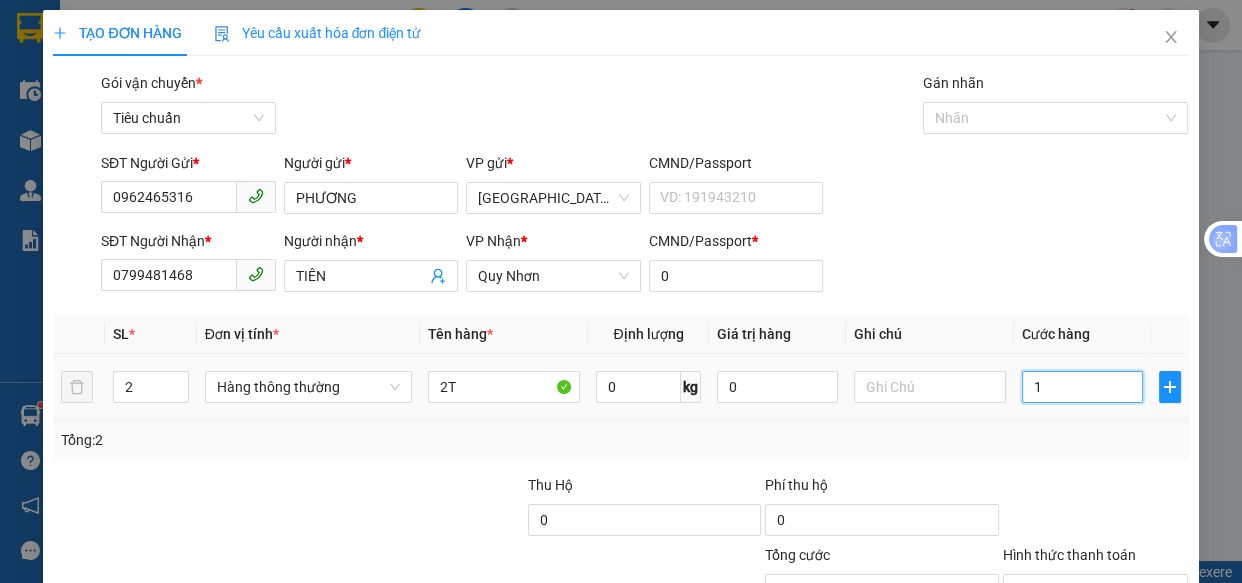 type on "1" 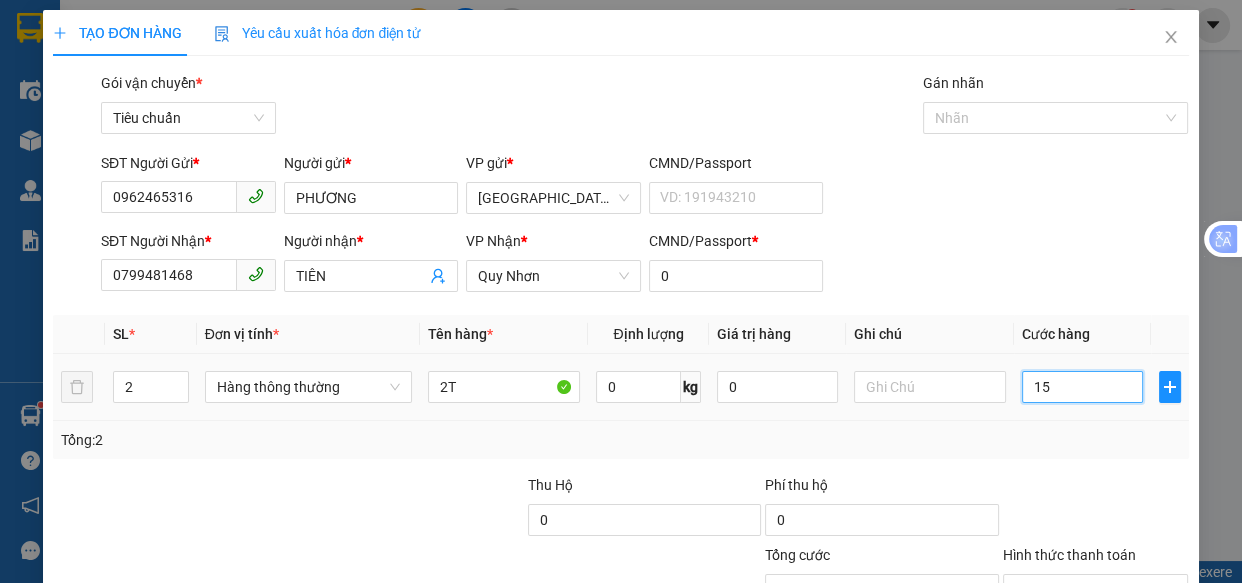 type on "15" 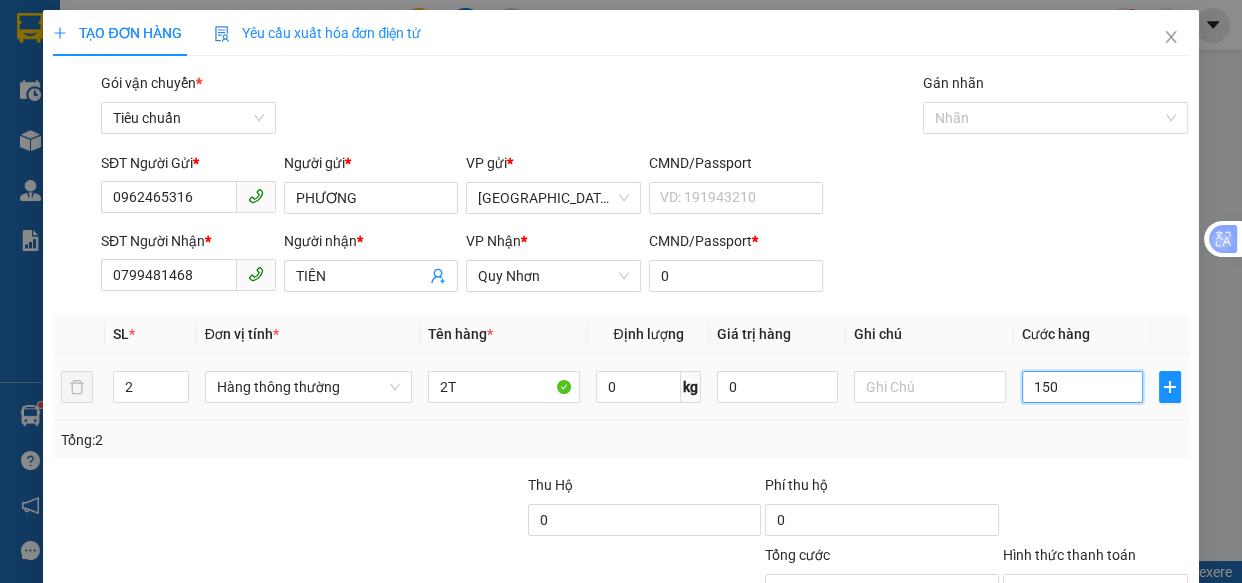 type on "150" 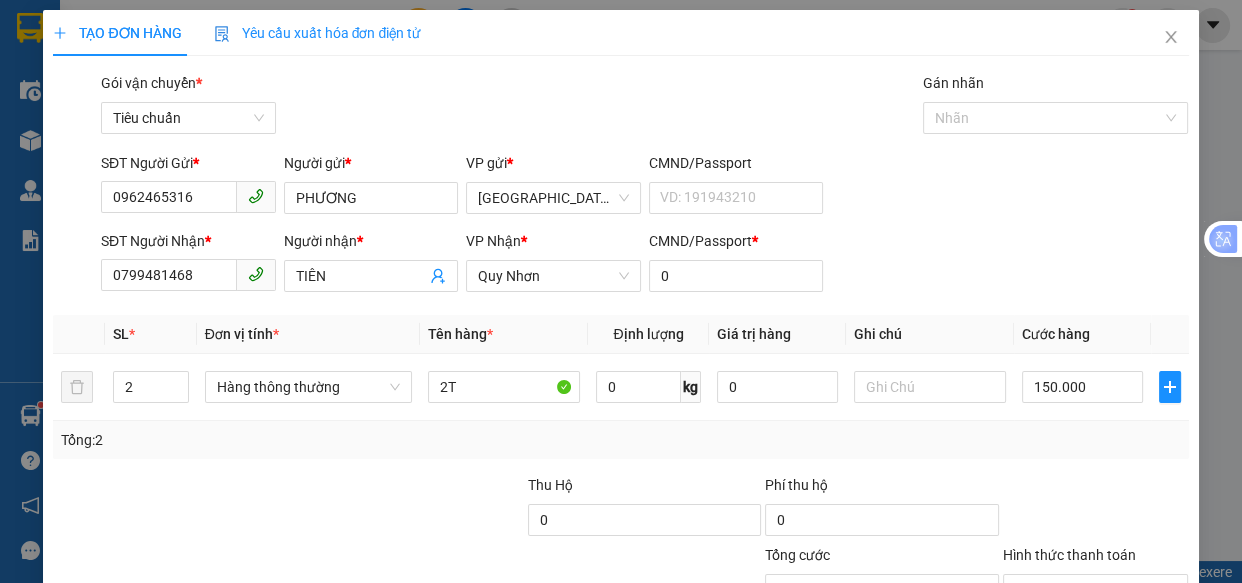click on "[PERSON_NAME] và In" at bounding box center (1158, 685) 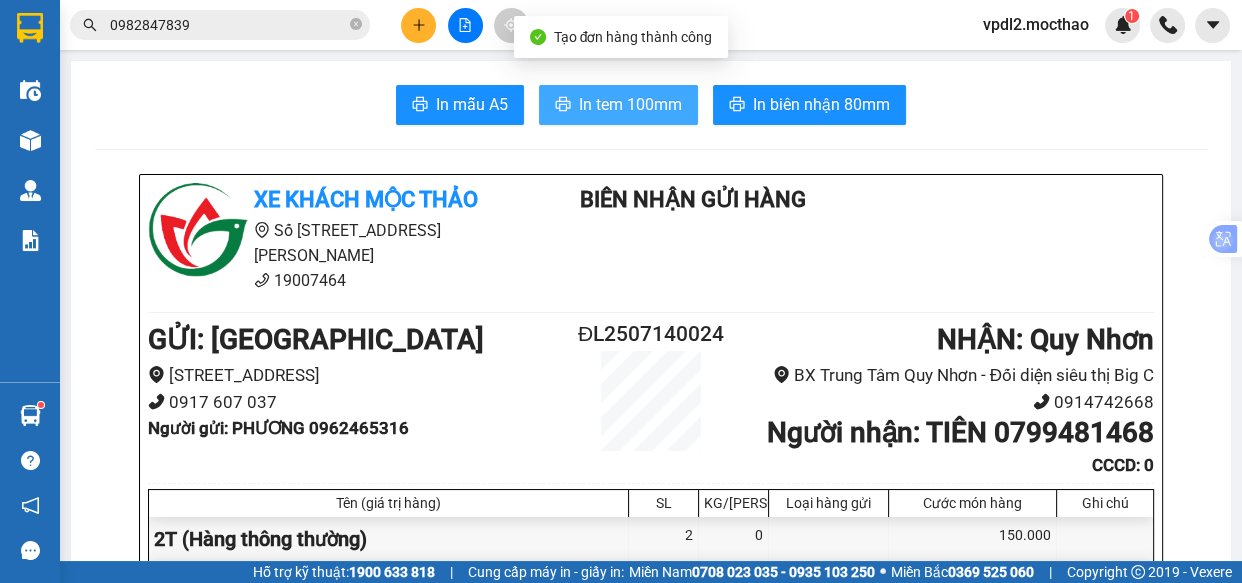 click on "In tem 100mm" at bounding box center [630, 104] 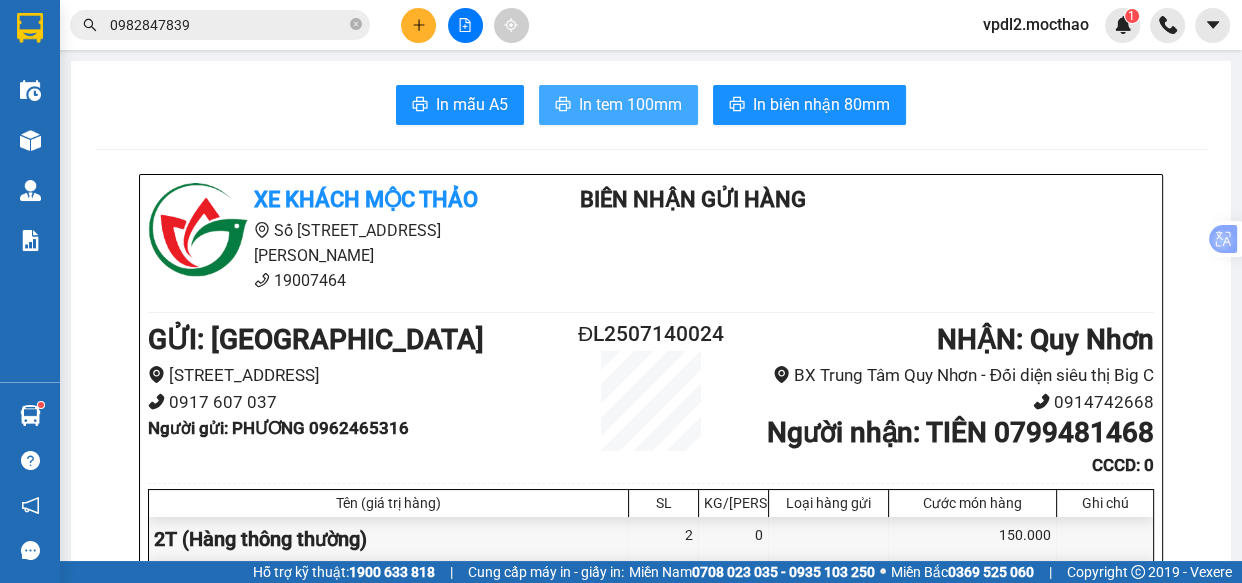 click on "In tem 100mm" at bounding box center [630, 104] 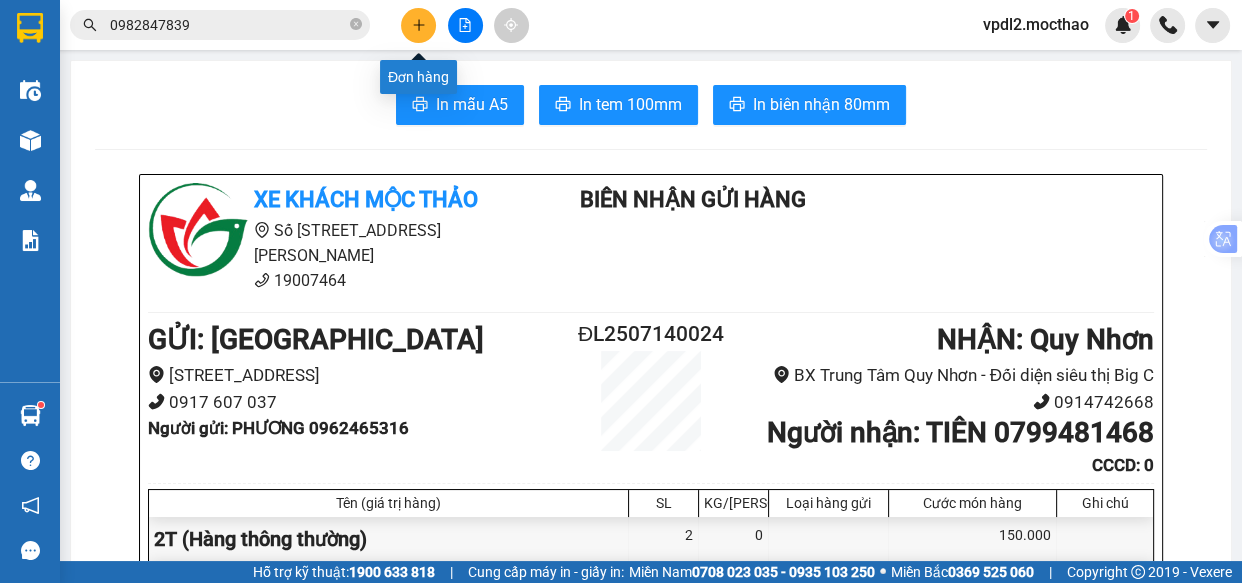 click 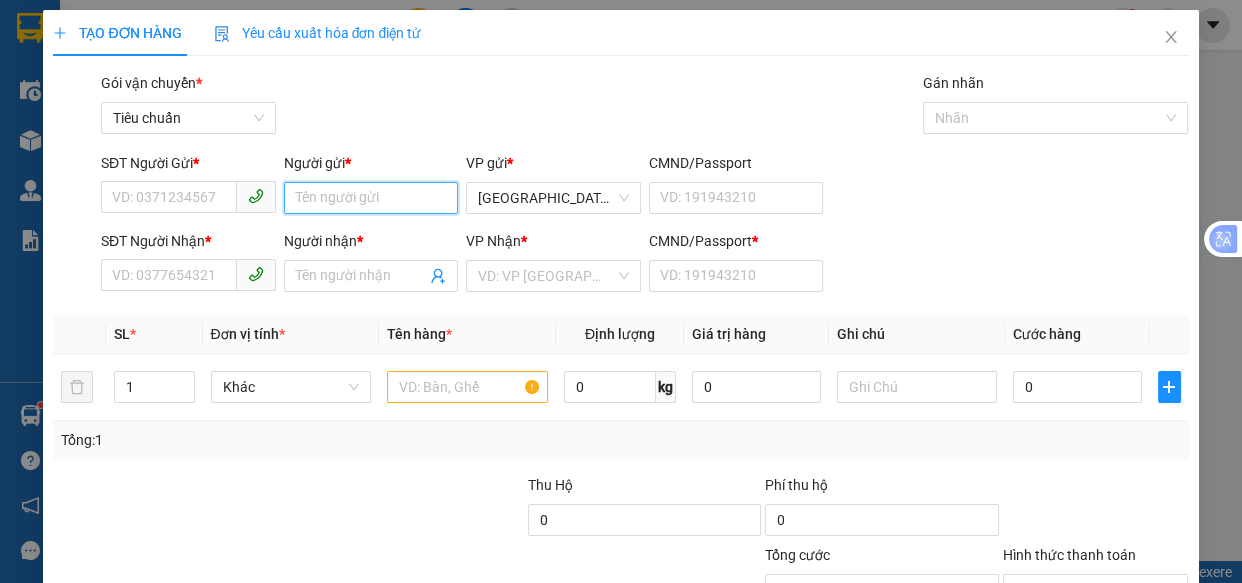 click on "Người gửi  *" at bounding box center (371, 198) 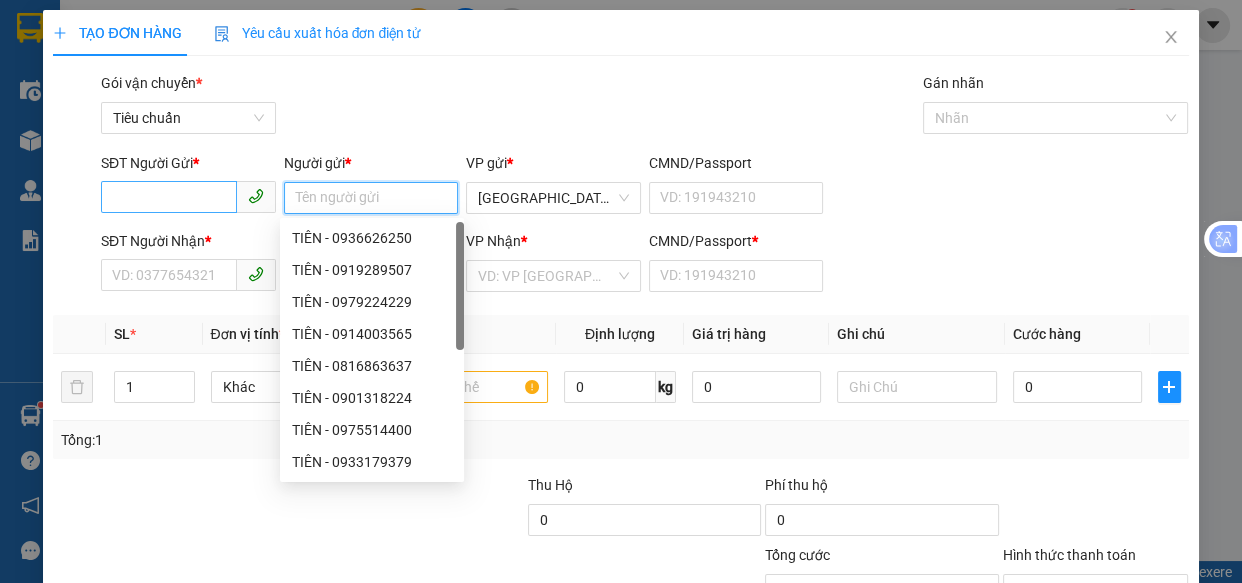 drag, startPoint x: 165, startPoint y: 213, endPoint x: 162, endPoint y: 199, distance: 14.3178215 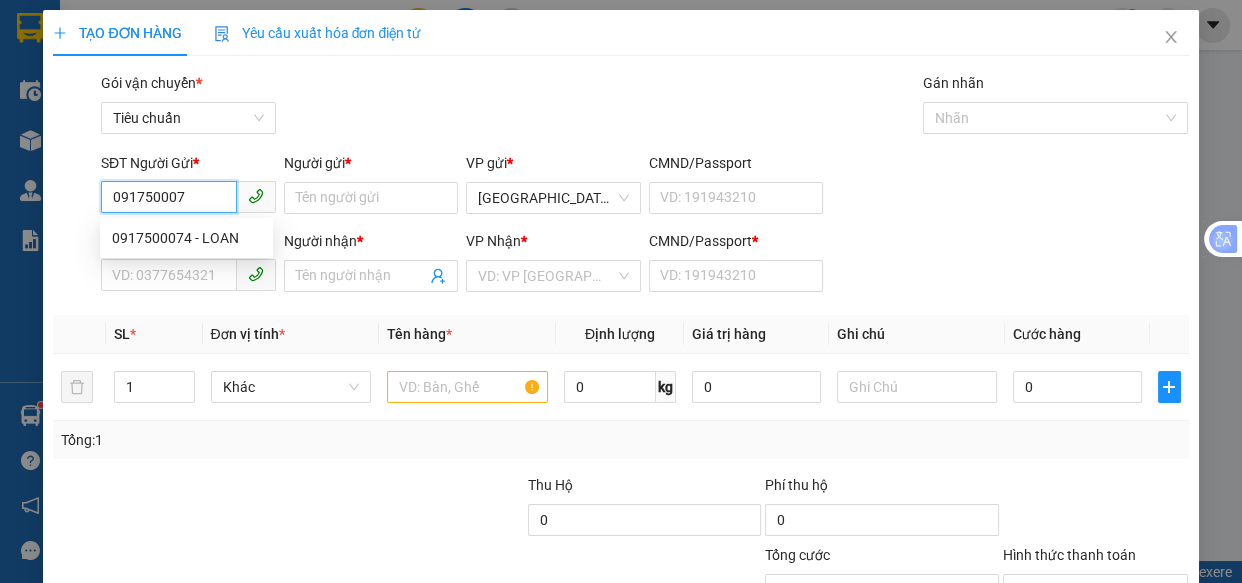 type on "0917500074" 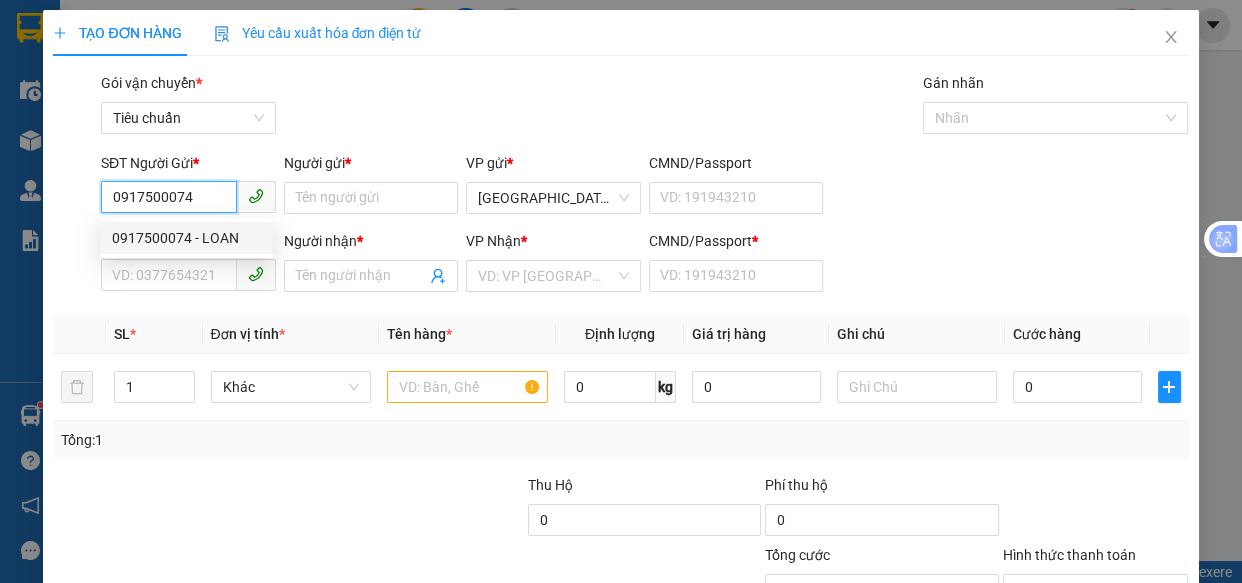 click on "0917500074 - LOAN" at bounding box center [186, 238] 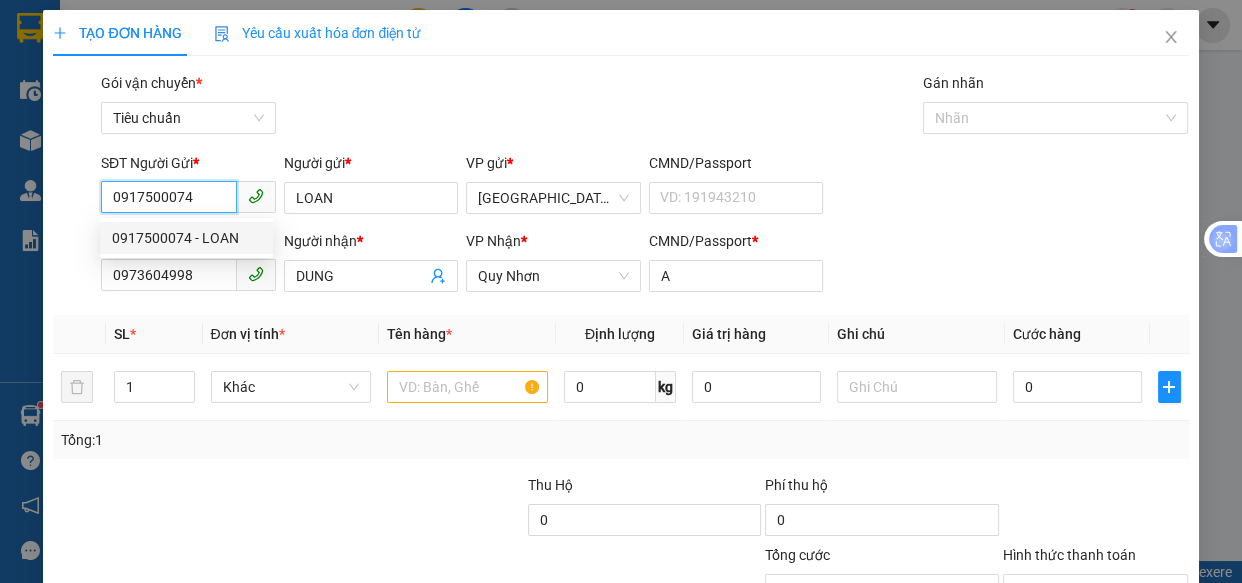 type on "60.000" 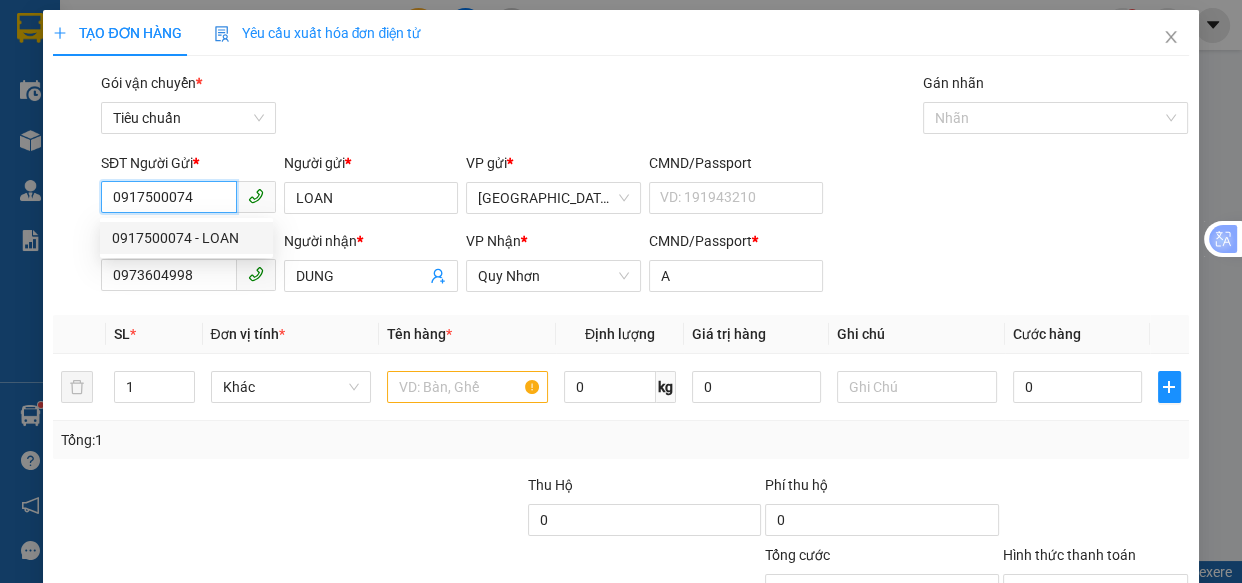 type on "60.000" 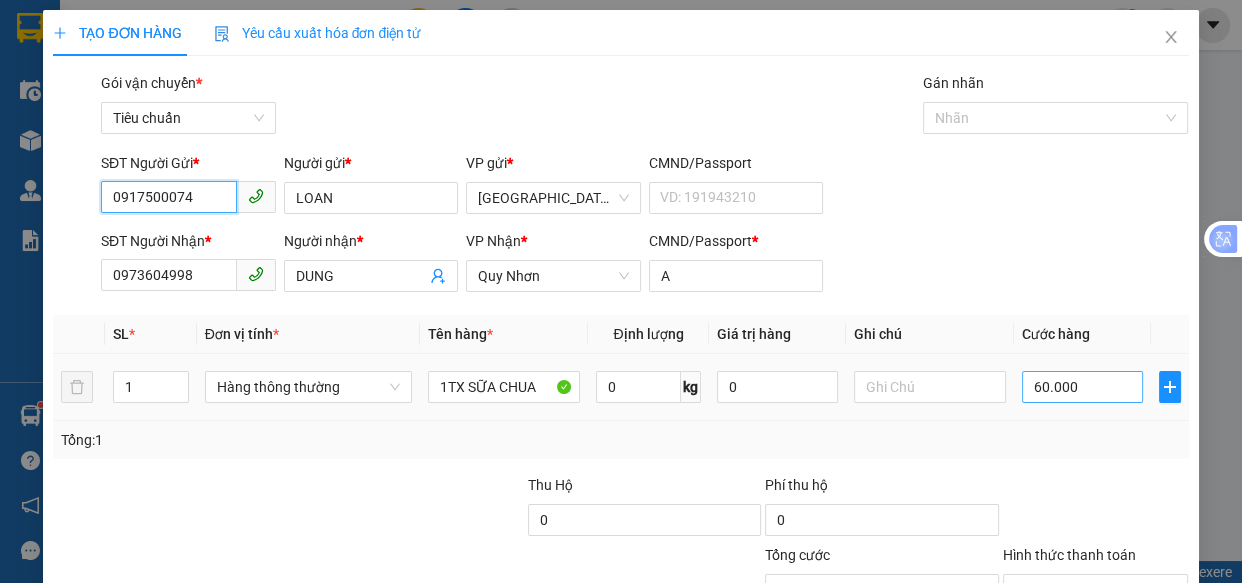 type on "0917500074" 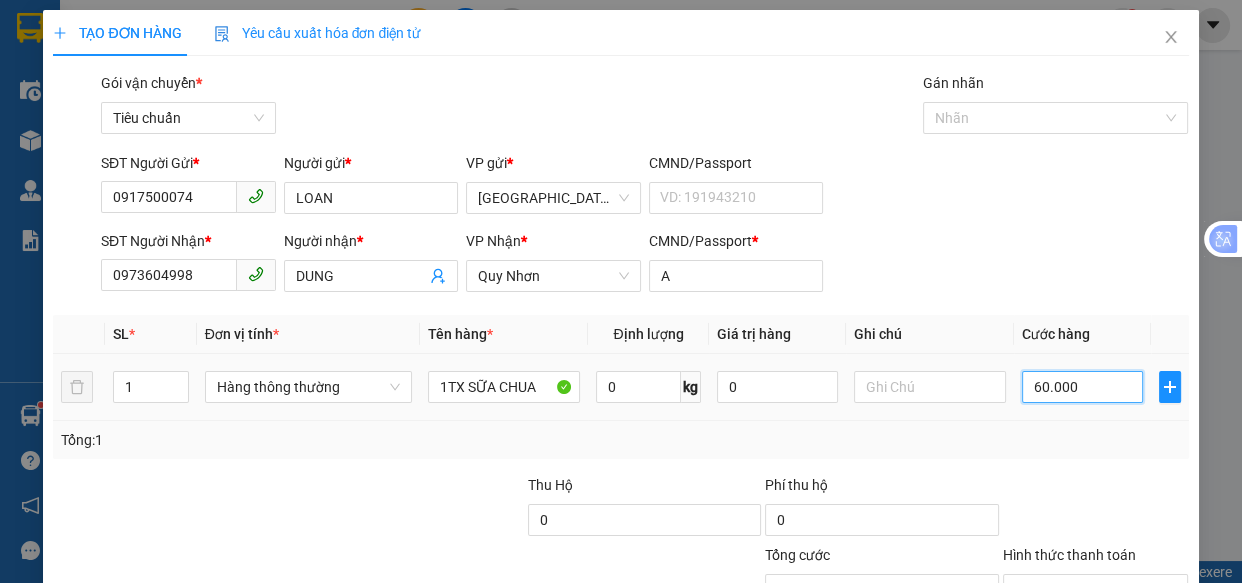 click on "60.000" at bounding box center (1082, 387) 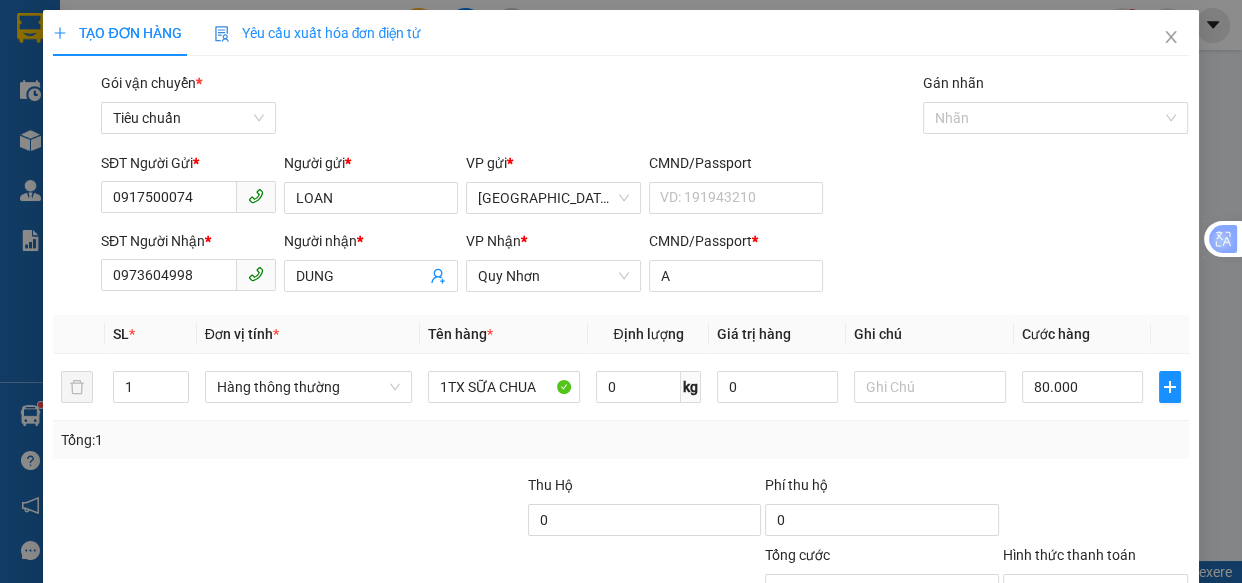 click on "[PERSON_NAME] và In" at bounding box center [1158, 685] 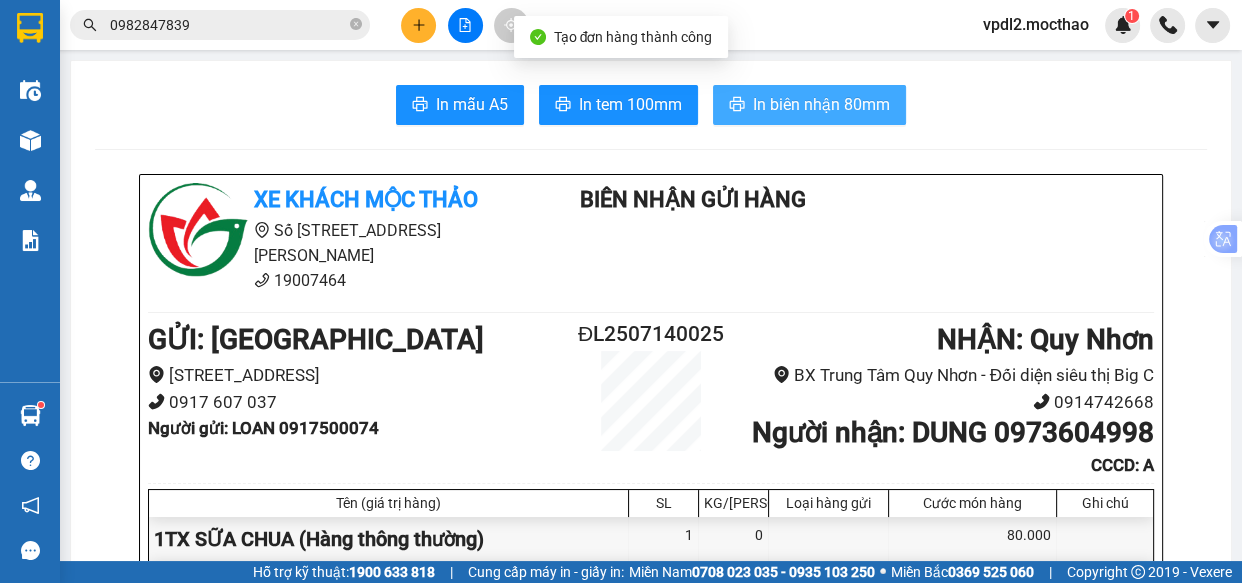 click on "In biên nhận 80mm" at bounding box center [821, 104] 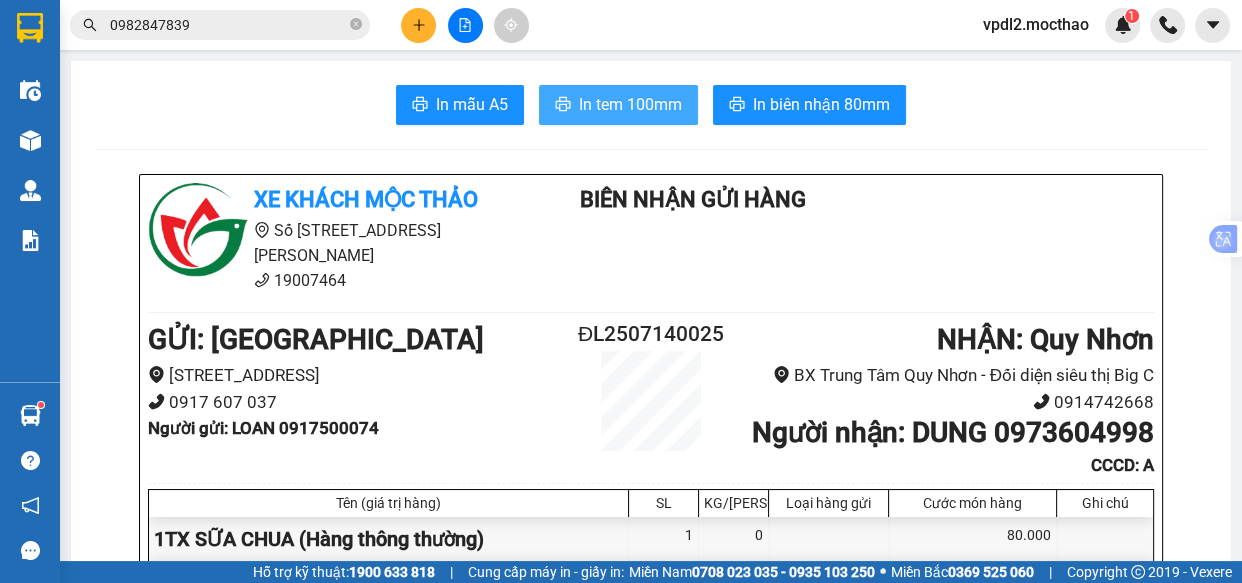 click on "In tem 100mm" at bounding box center (630, 104) 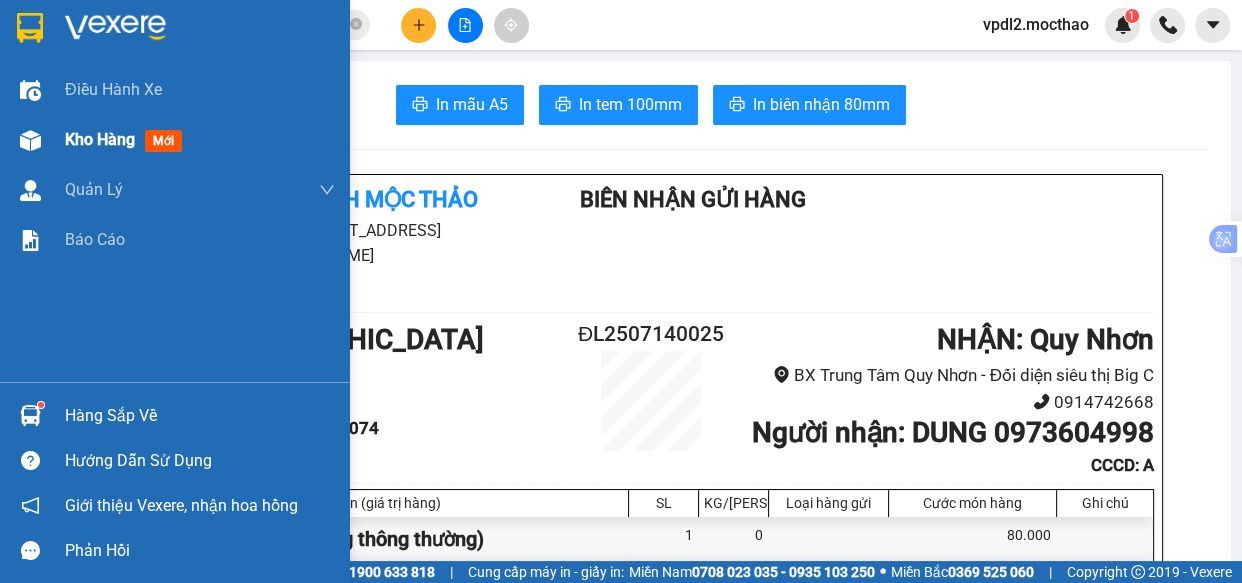 drag, startPoint x: 80, startPoint y: 137, endPoint x: 266, endPoint y: 159, distance: 187.29655 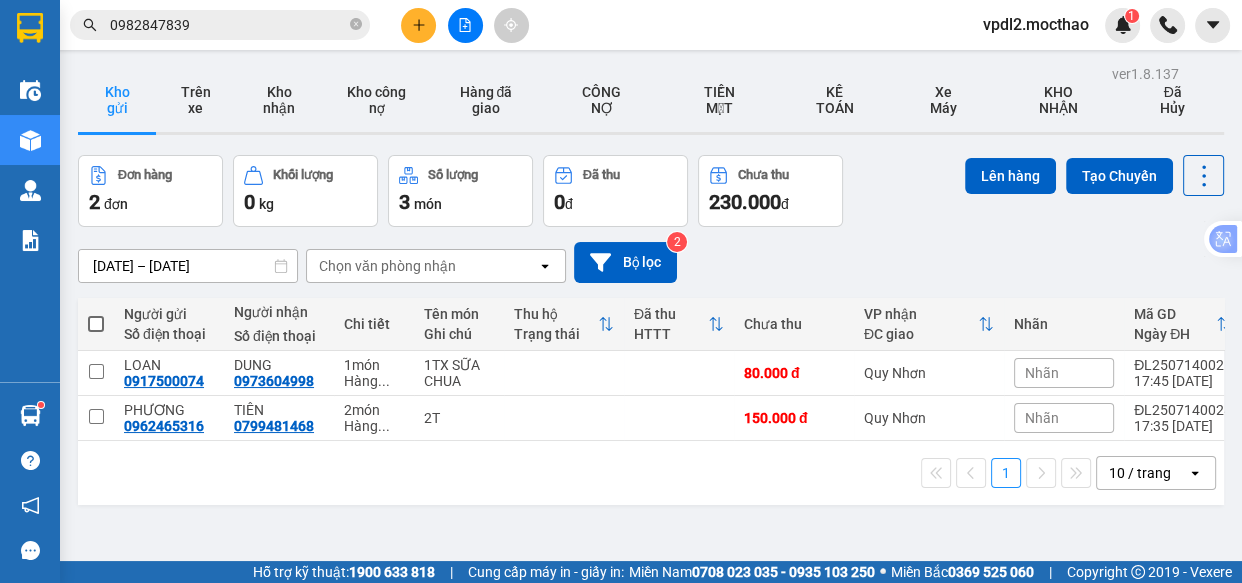 drag, startPoint x: 96, startPoint y: 316, endPoint x: 493, endPoint y: 210, distance: 410.90753 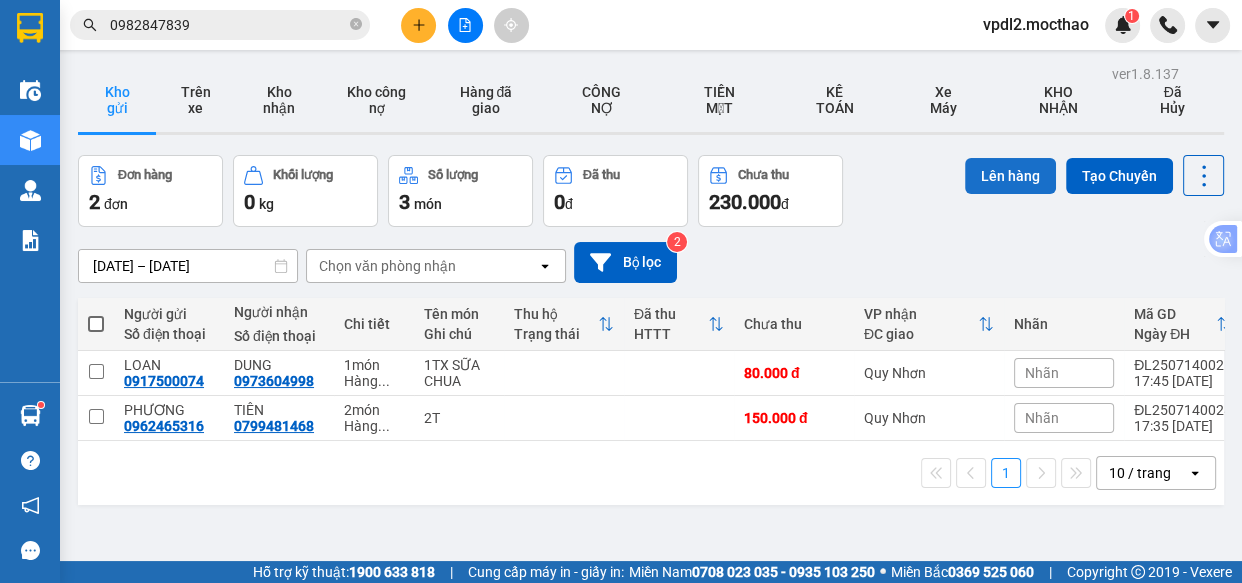 click on "Lên hàng" at bounding box center [1010, 176] 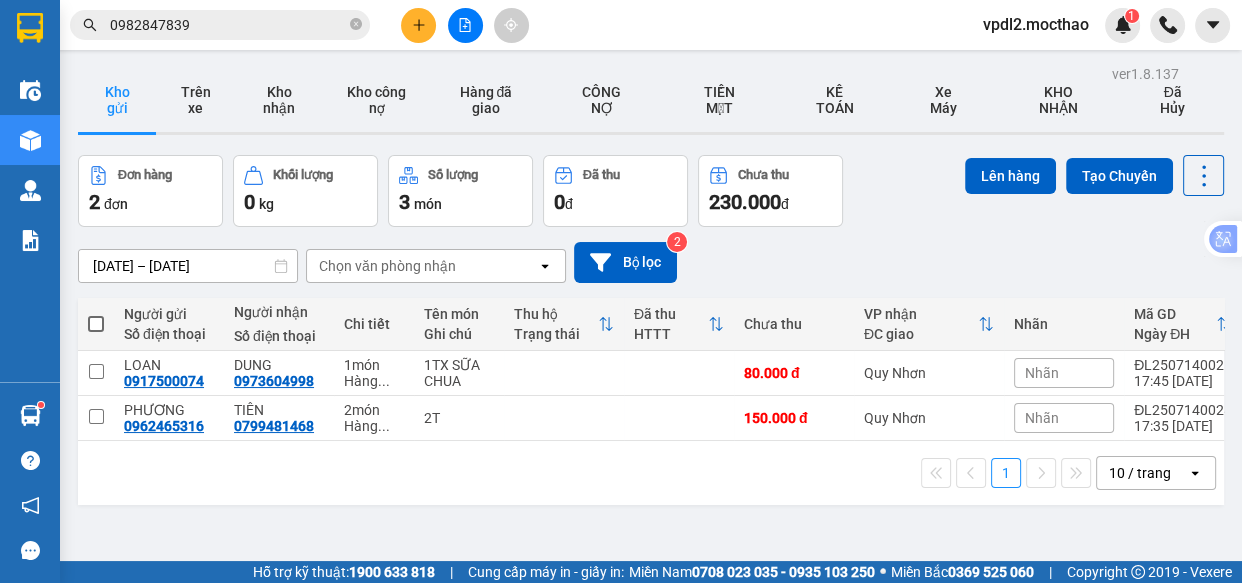 drag, startPoint x: 94, startPoint y: 320, endPoint x: 122, endPoint y: 315, distance: 28.442924 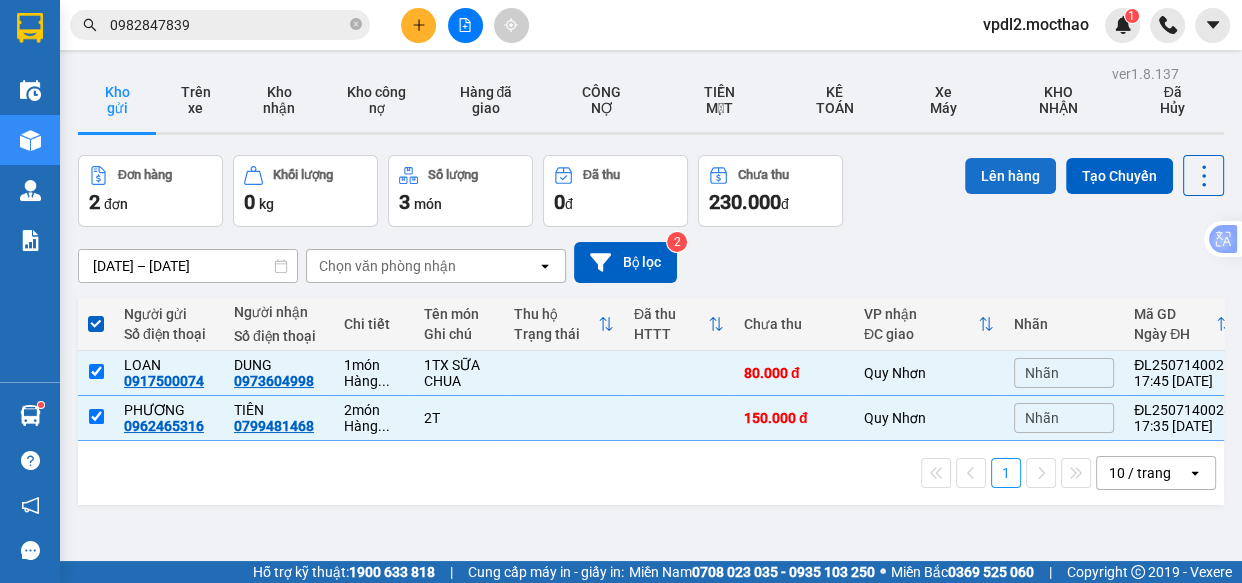 click on "Lên hàng" at bounding box center (1010, 176) 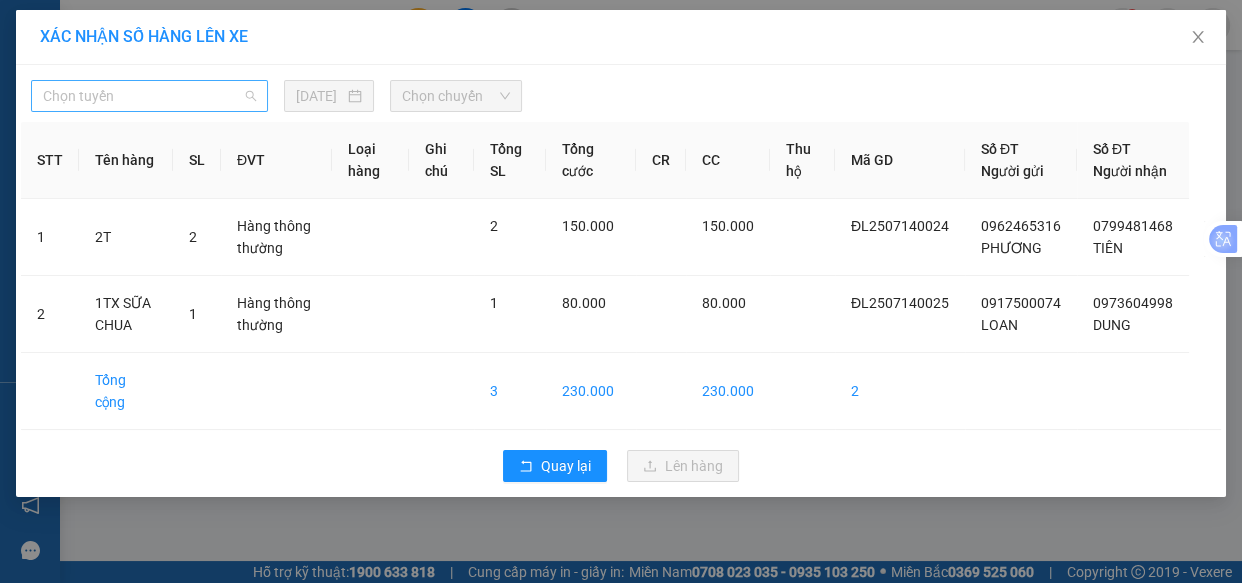 click on "Chọn tuyến" at bounding box center (149, 96) 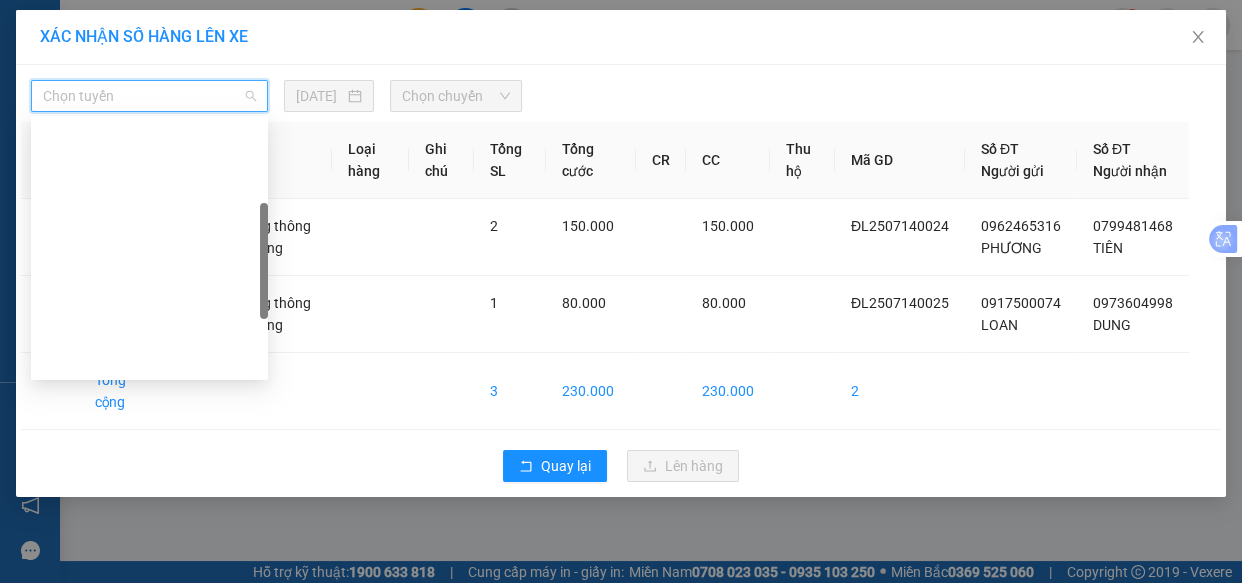 click on "Đà Lạt - Quy Nhơn" at bounding box center [149, 456] 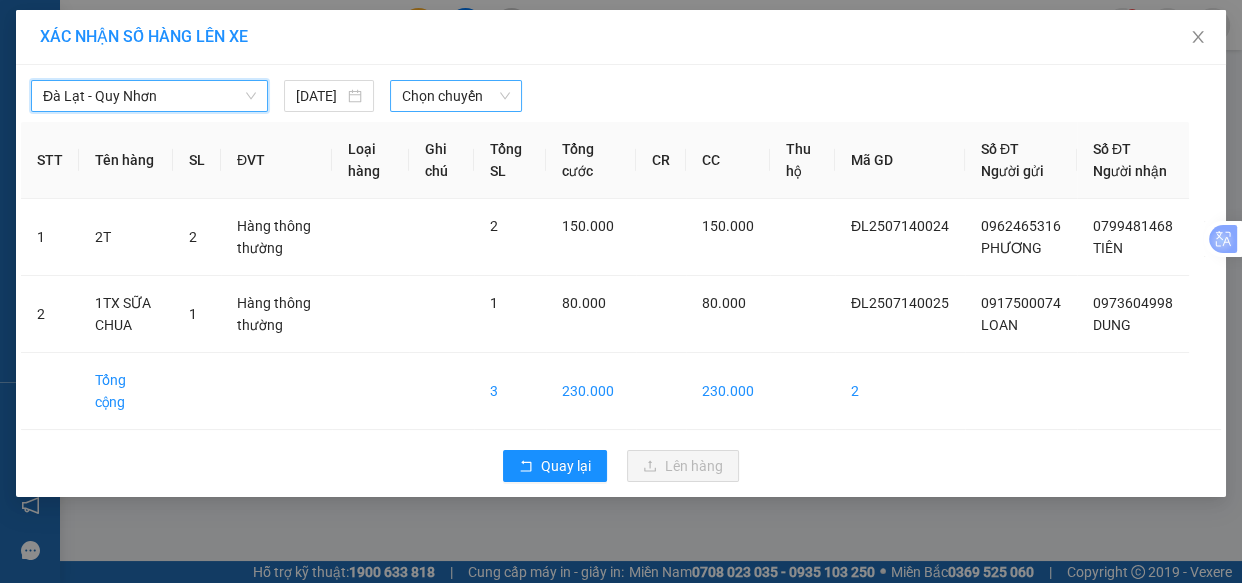 click on "Chọn chuyến" at bounding box center (456, 96) 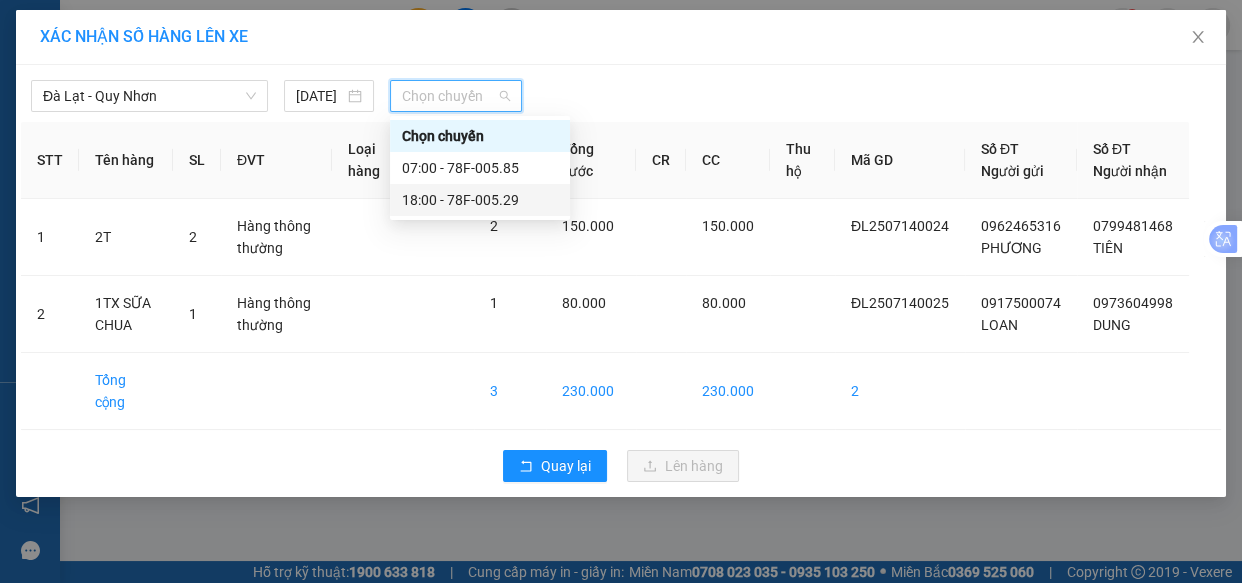 click on "18:00     - 78F-005.29" at bounding box center [480, 200] 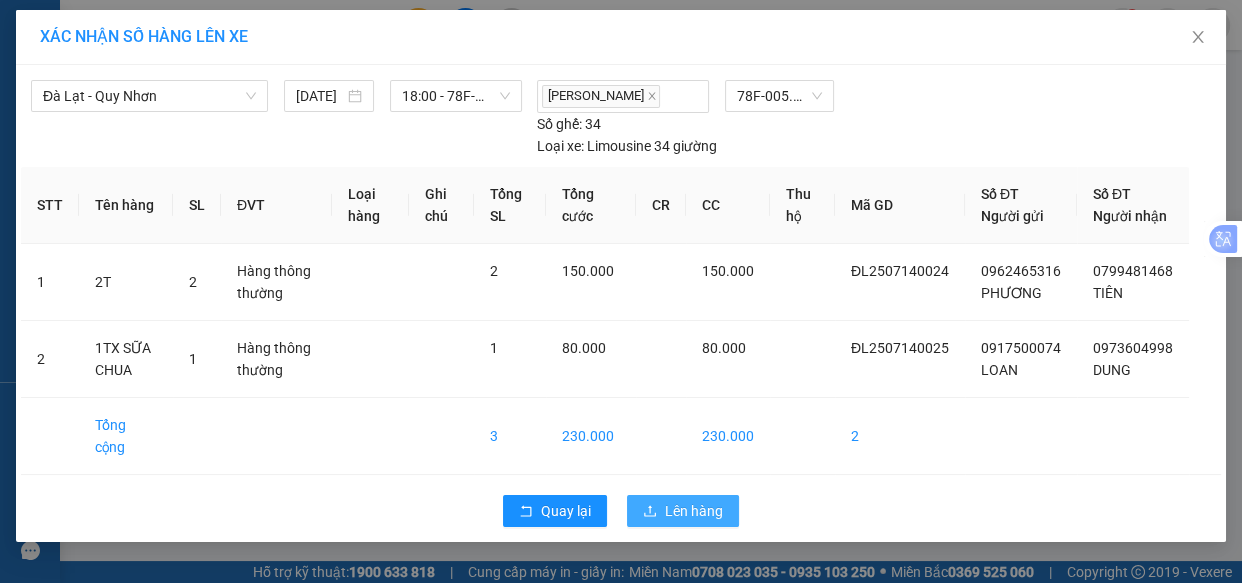 click on "Lên hàng" at bounding box center [694, 511] 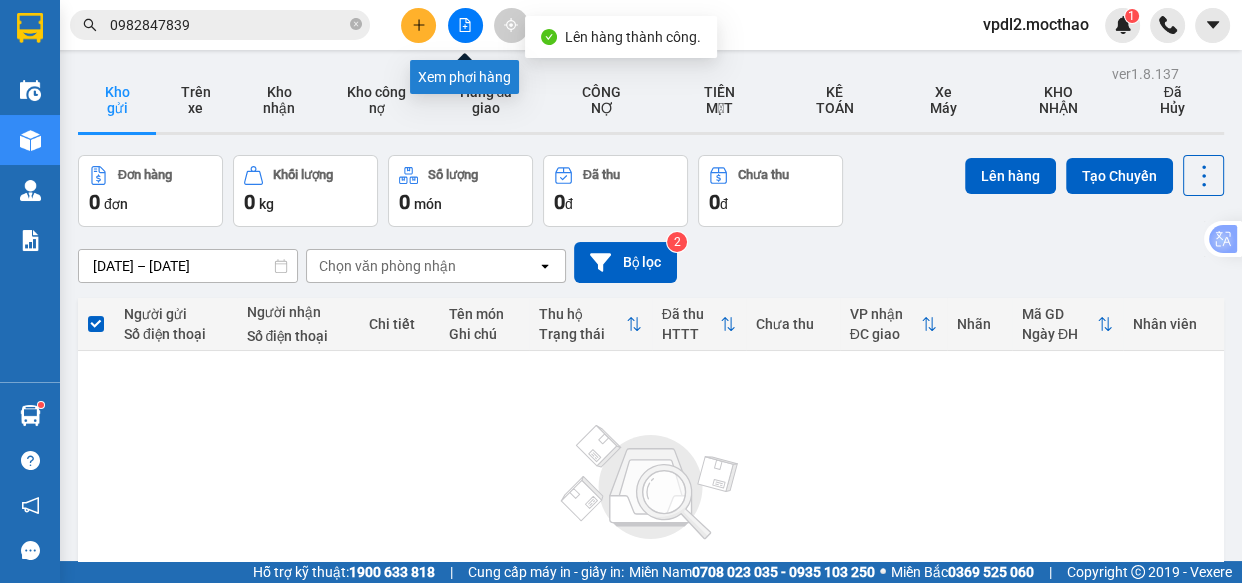 click 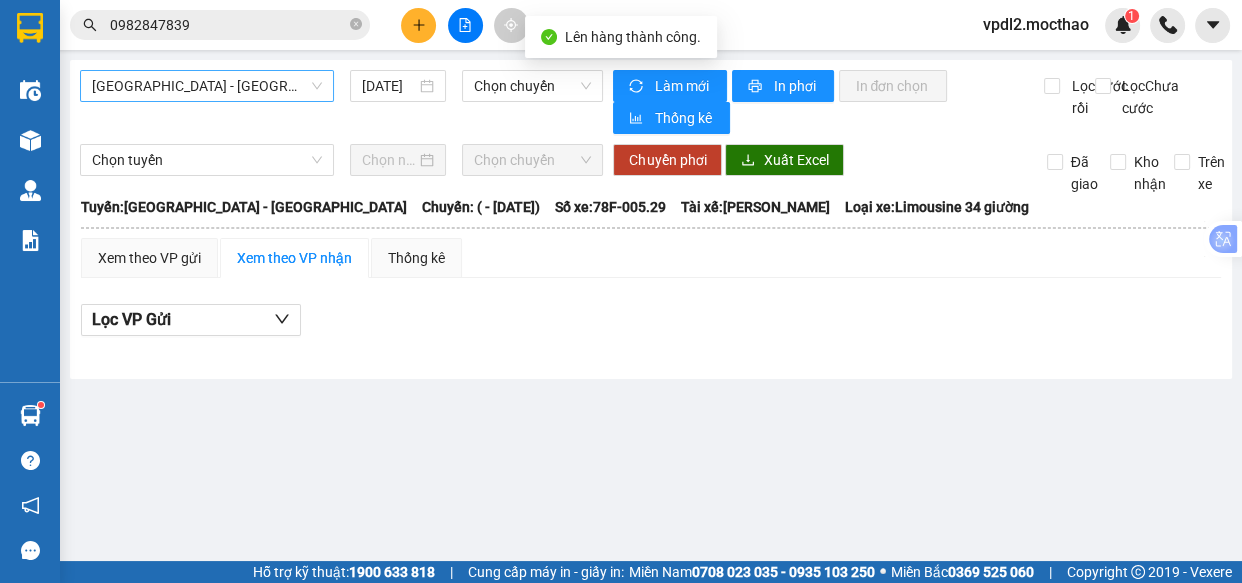 click on "[GEOGRAPHIC_DATA] - [GEOGRAPHIC_DATA]" at bounding box center (207, 86) 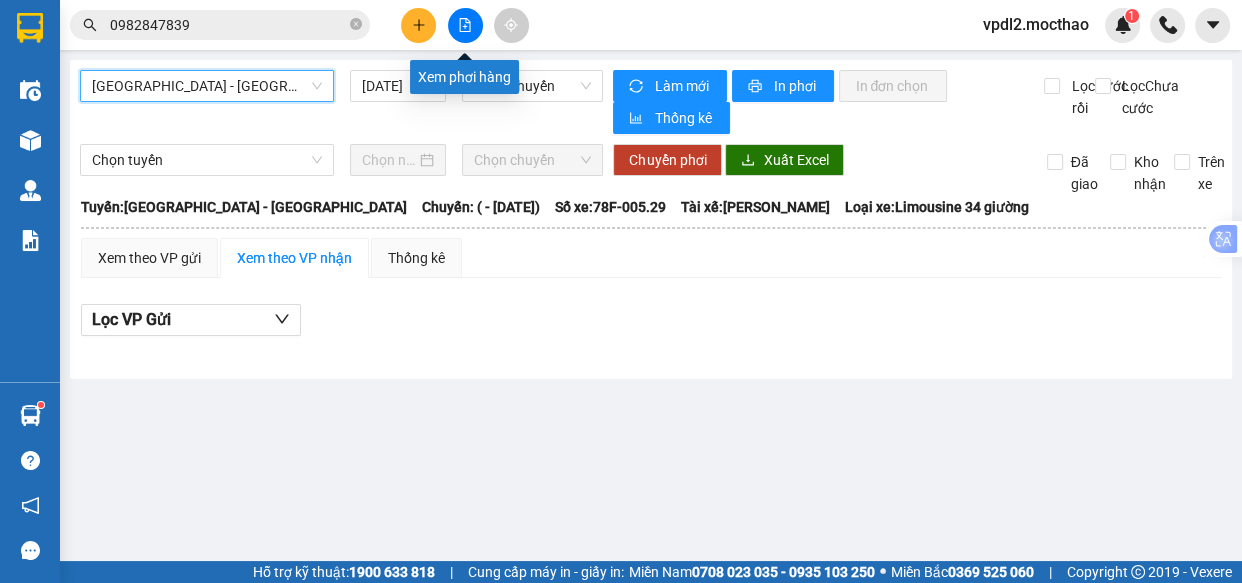 click at bounding box center [465, 25] 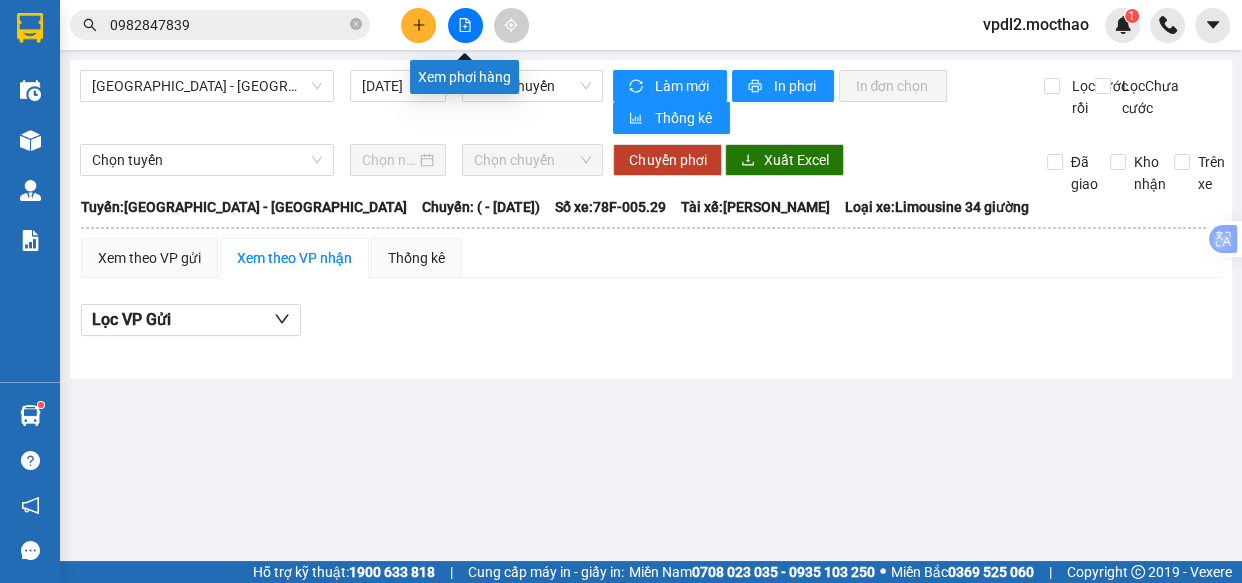 click 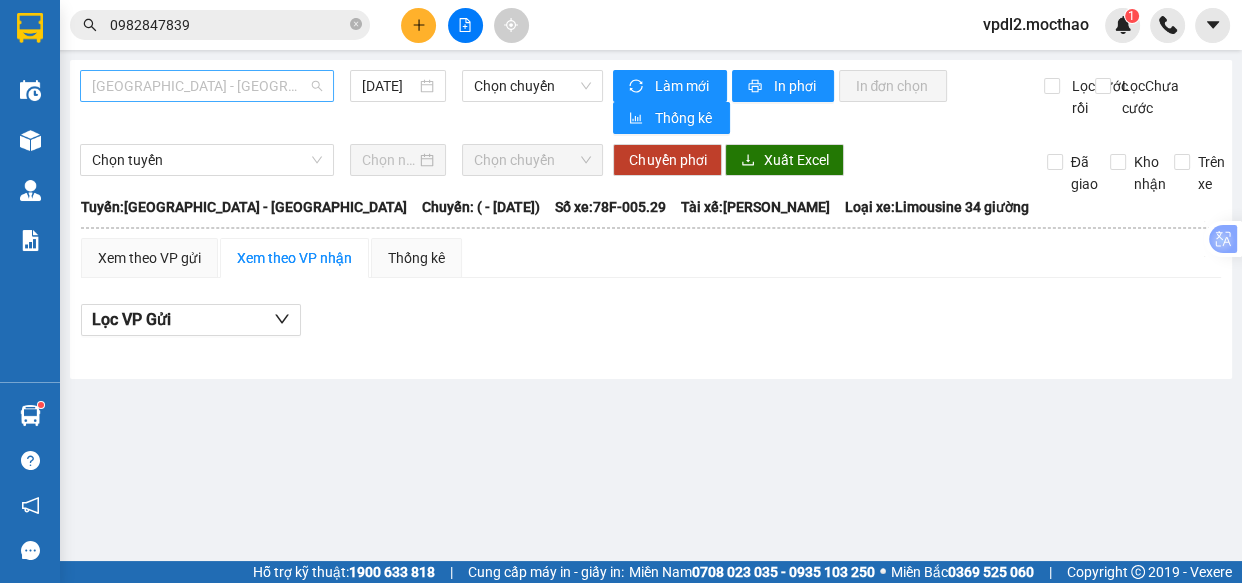 drag, startPoint x: 258, startPoint y: 98, endPoint x: 269, endPoint y: 92, distance: 12.529964 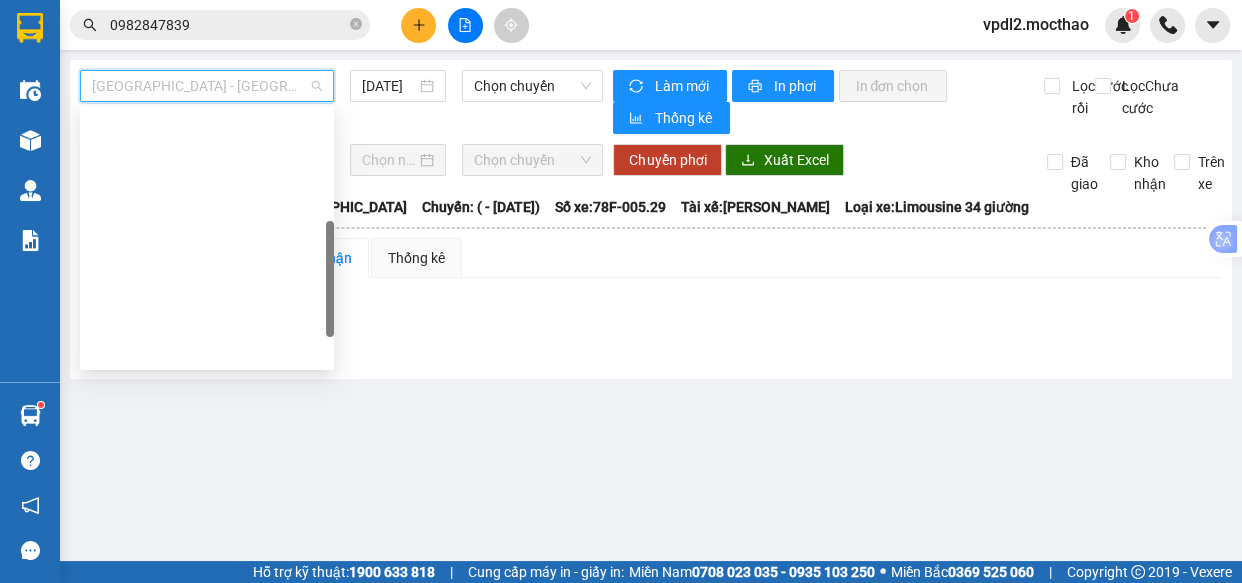click on "Quy Nhơn - [GEOGRAPHIC_DATA]" at bounding box center (207, 606) 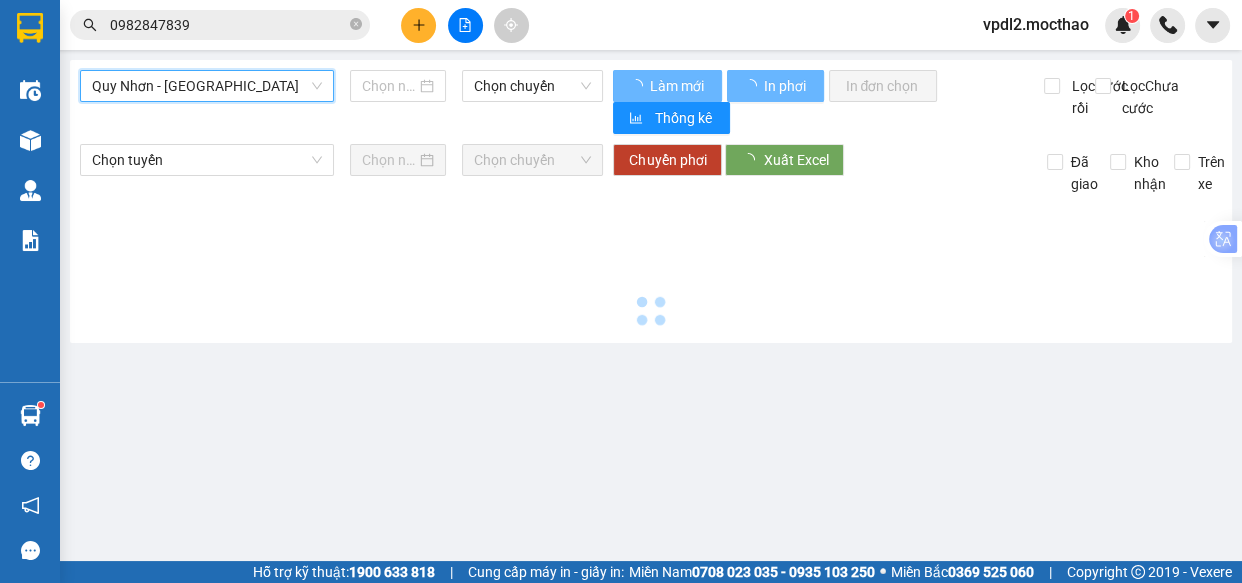 type on "[DATE]" 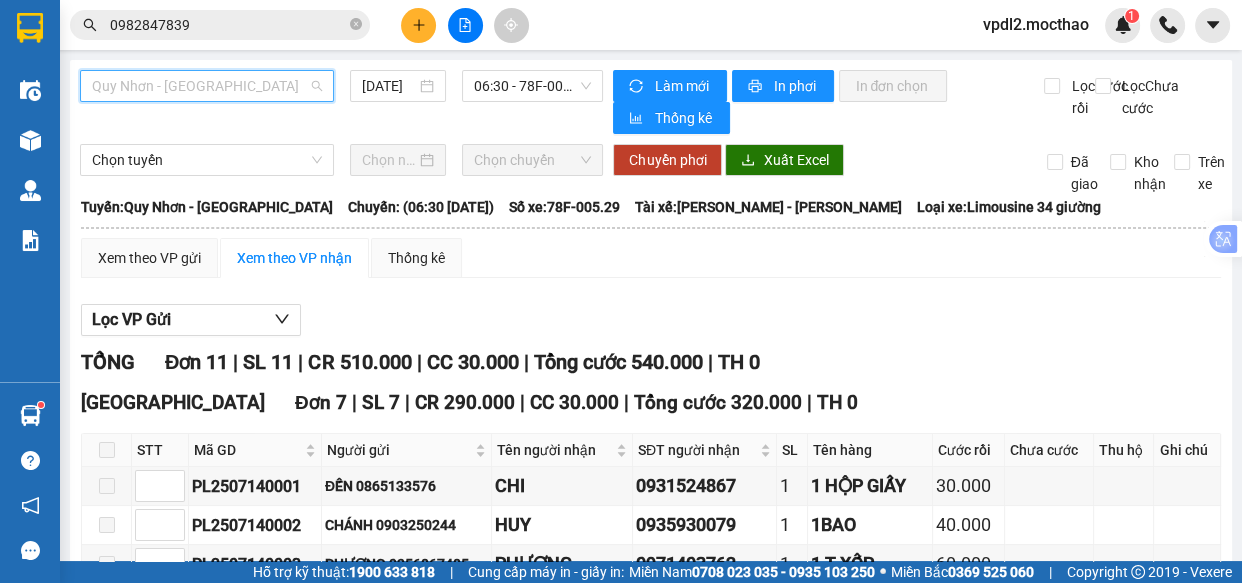 click on "Quy Nhơn - [GEOGRAPHIC_DATA]" at bounding box center (207, 86) 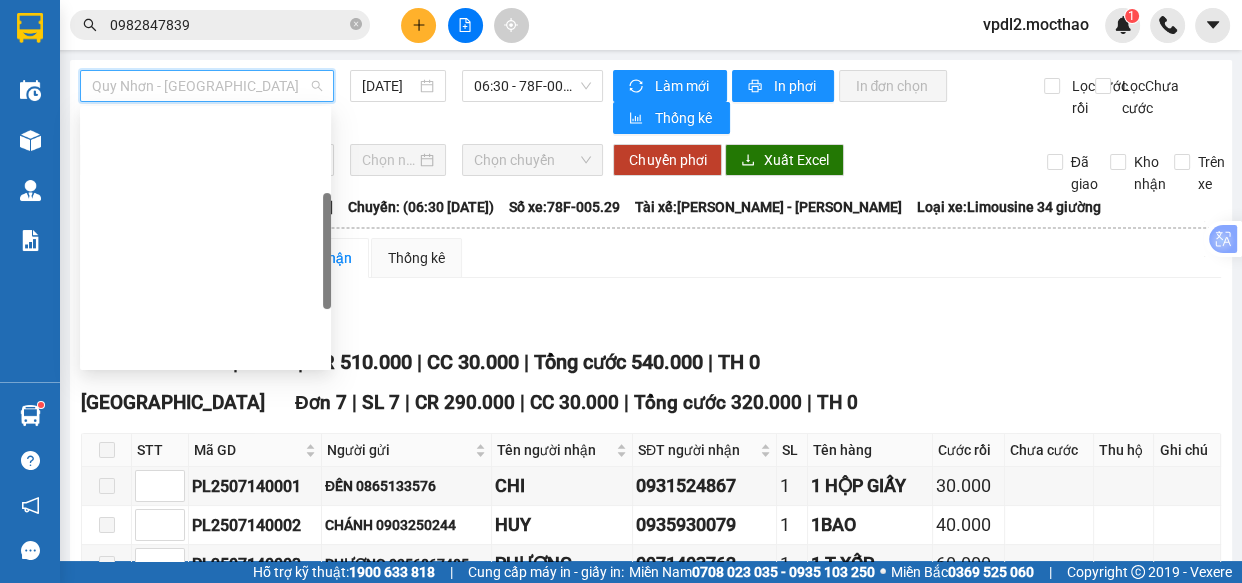 click on "Đà Lạt - Quy Nhơn" at bounding box center (205, 446) 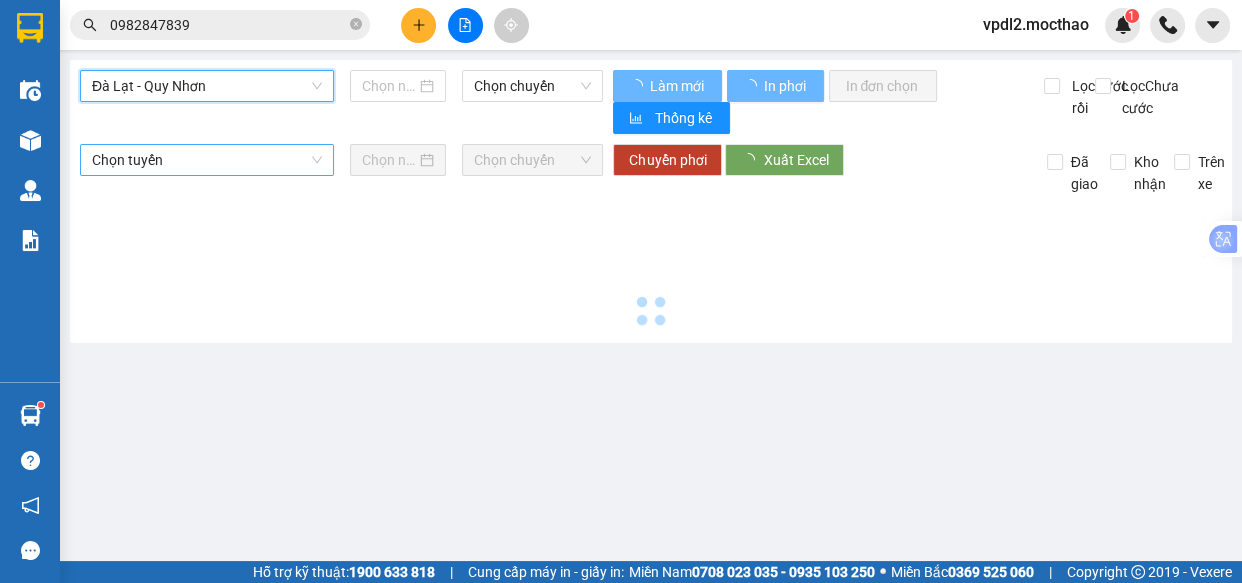 type on "[DATE]" 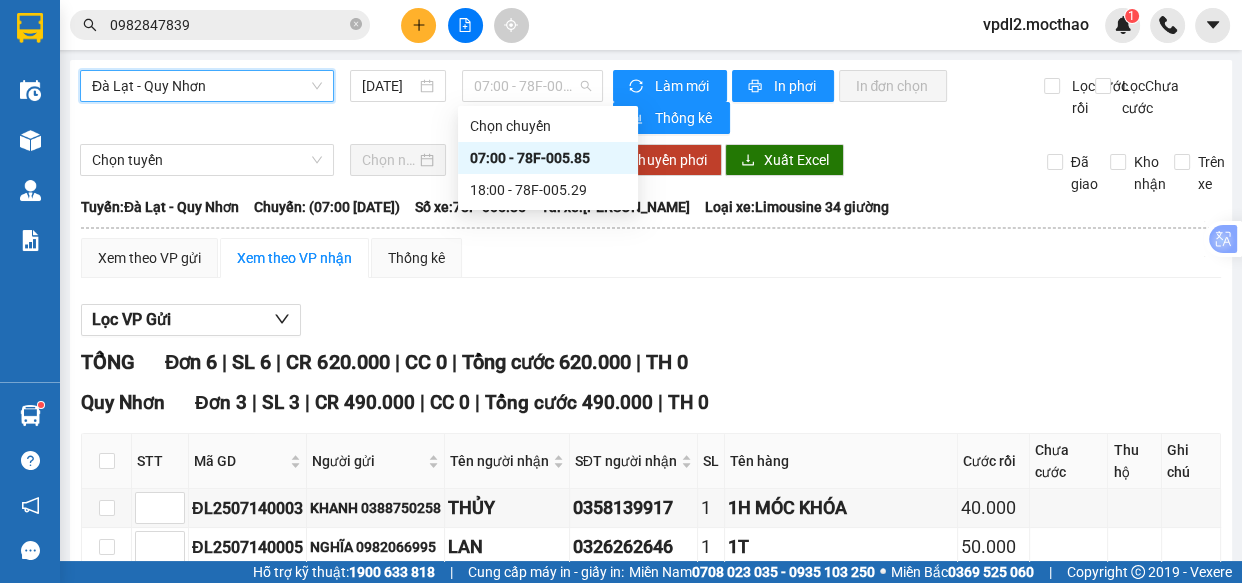 drag, startPoint x: 561, startPoint y: 86, endPoint x: 559, endPoint y: 128, distance: 42.047592 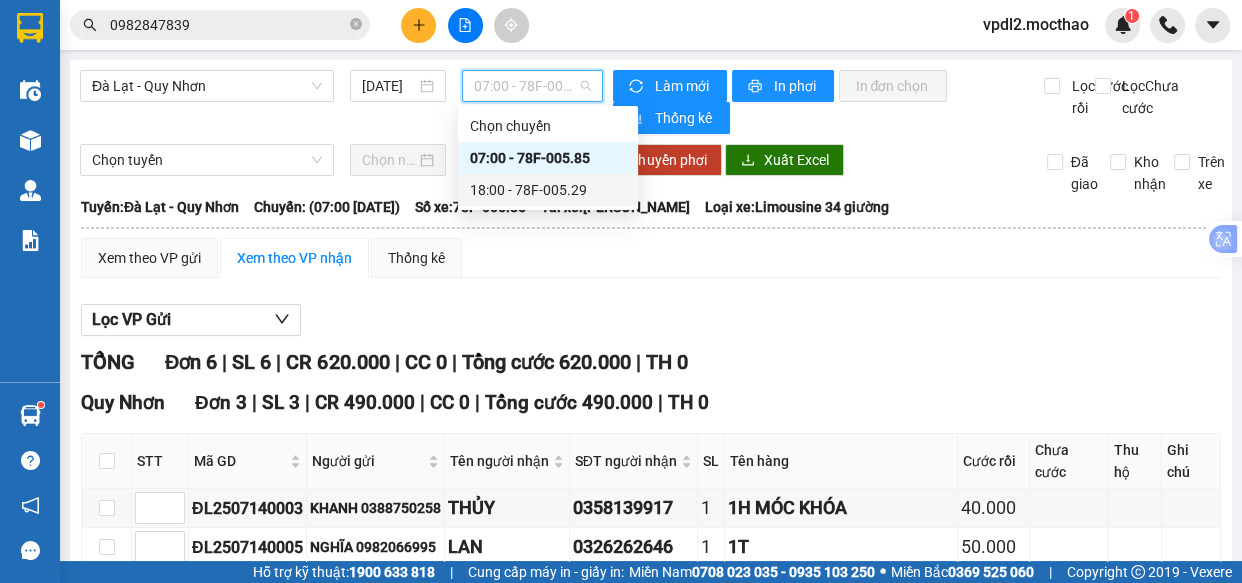 click on "18:00     - 78F-005.29" at bounding box center (548, 190) 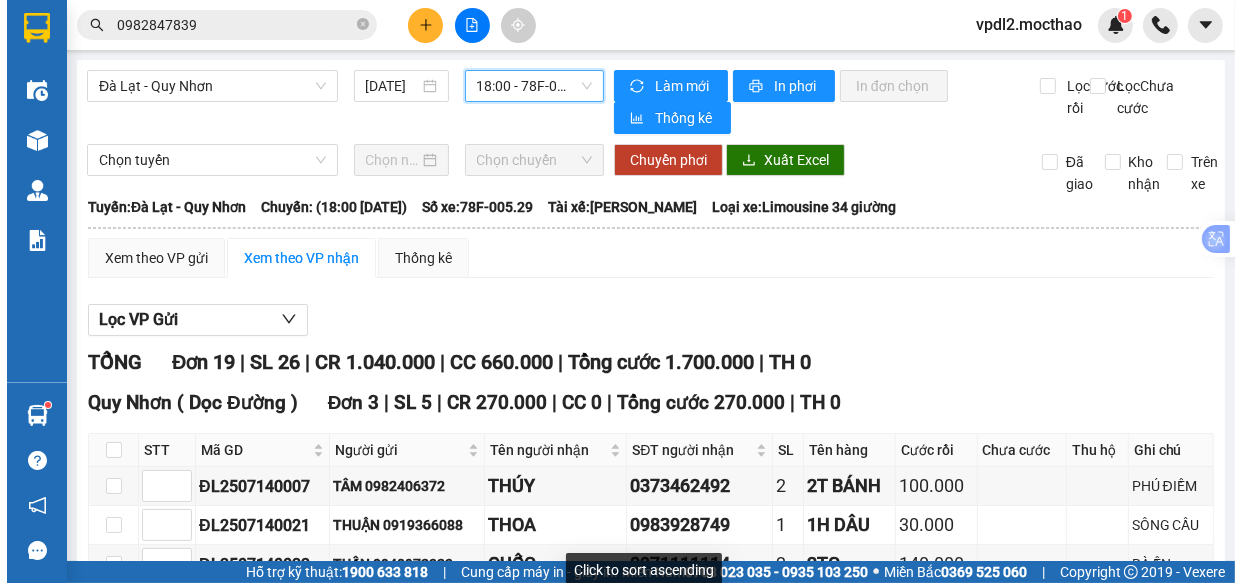 scroll, scrollTop: 650, scrollLeft: 0, axis: vertical 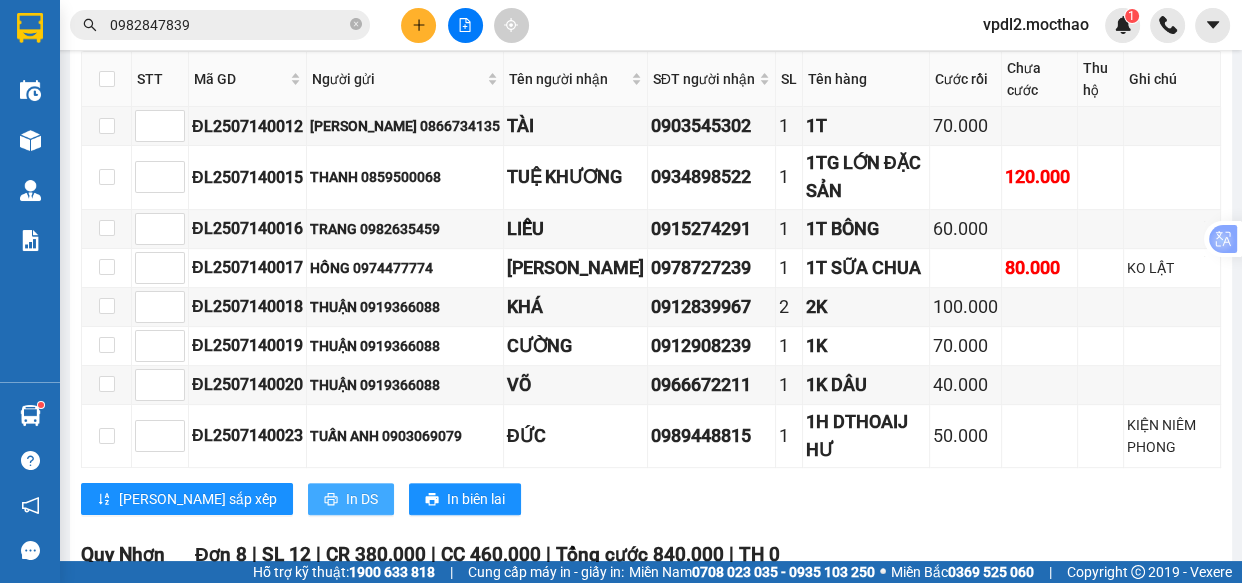 click on "In DS" at bounding box center (362, 499) 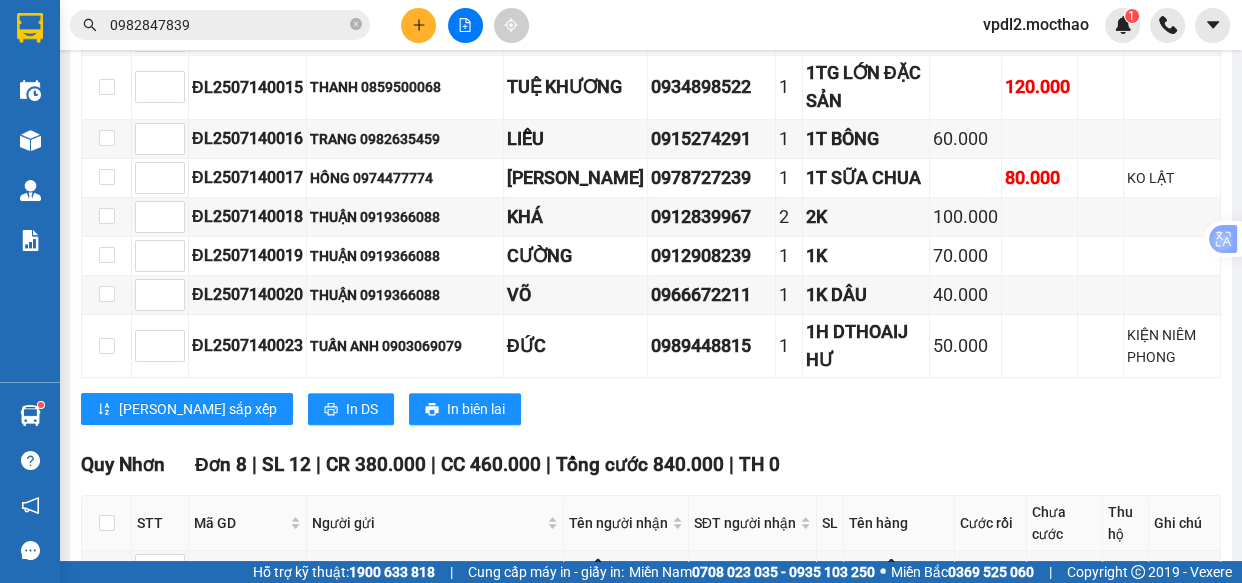 scroll, scrollTop: 1195, scrollLeft: 0, axis: vertical 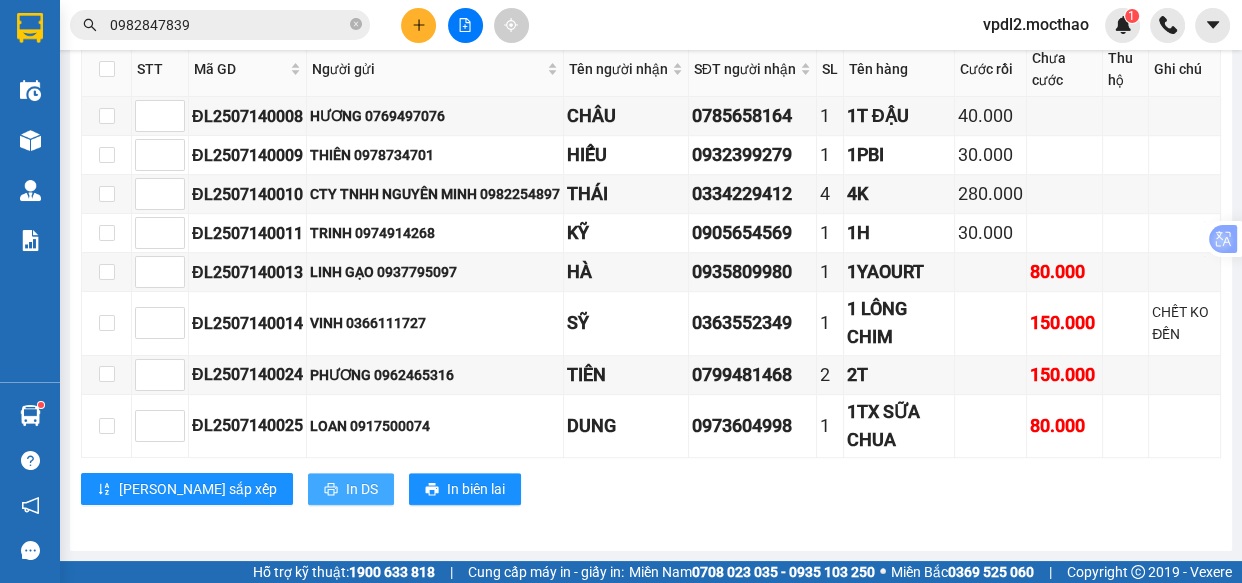 click on "In DS" at bounding box center [362, 489] 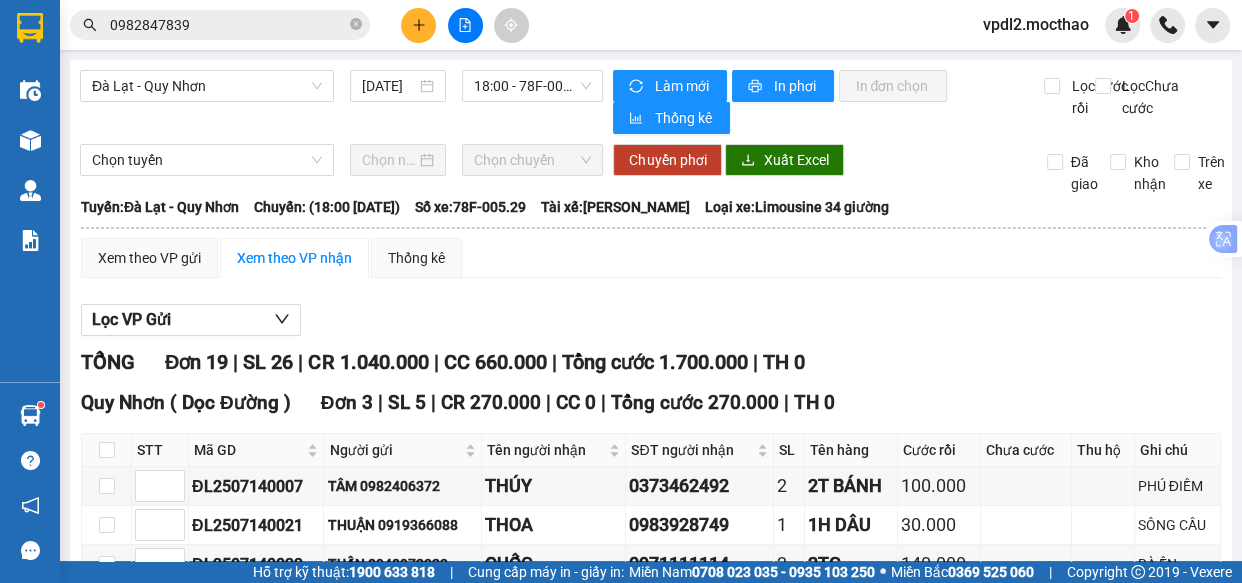 scroll, scrollTop: 454, scrollLeft: 0, axis: vertical 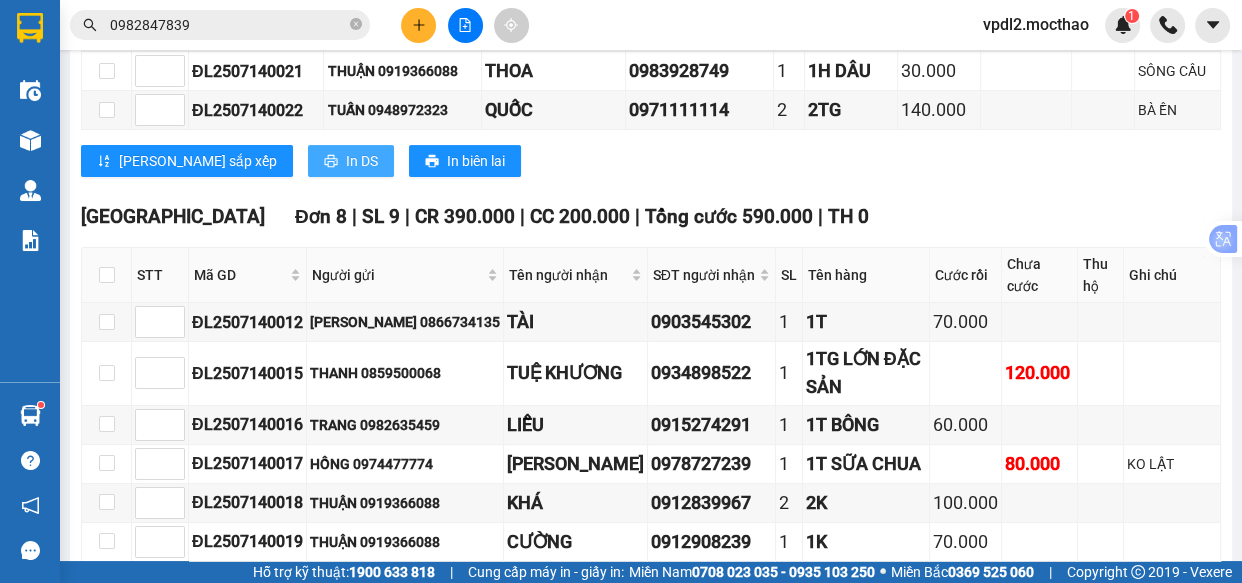click on "In DS" at bounding box center (362, 161) 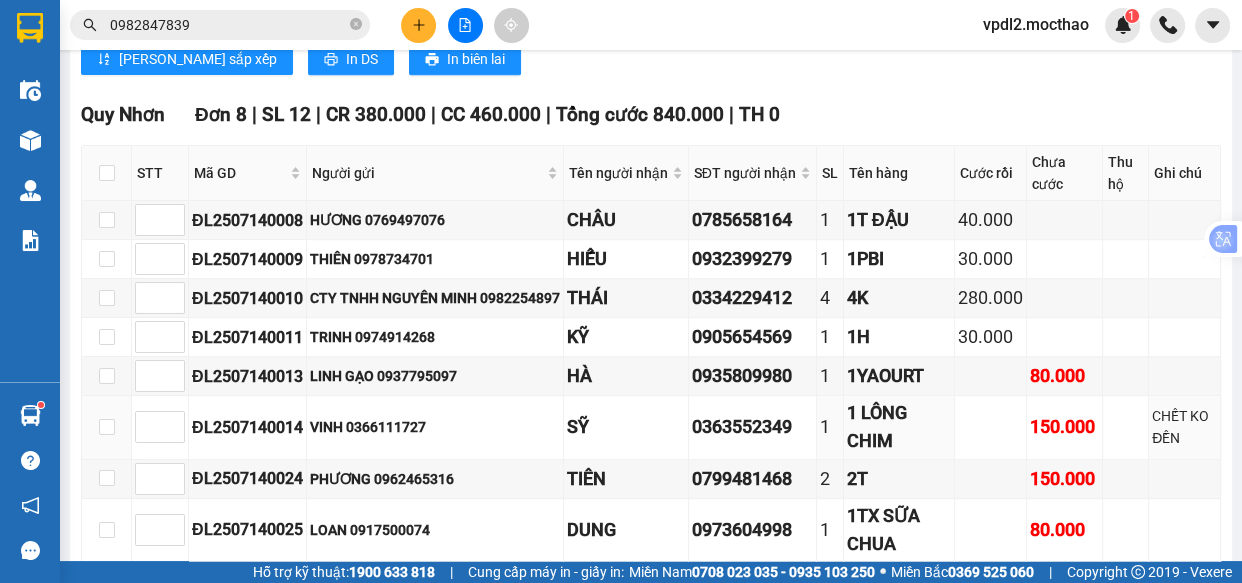 scroll, scrollTop: 1195, scrollLeft: 0, axis: vertical 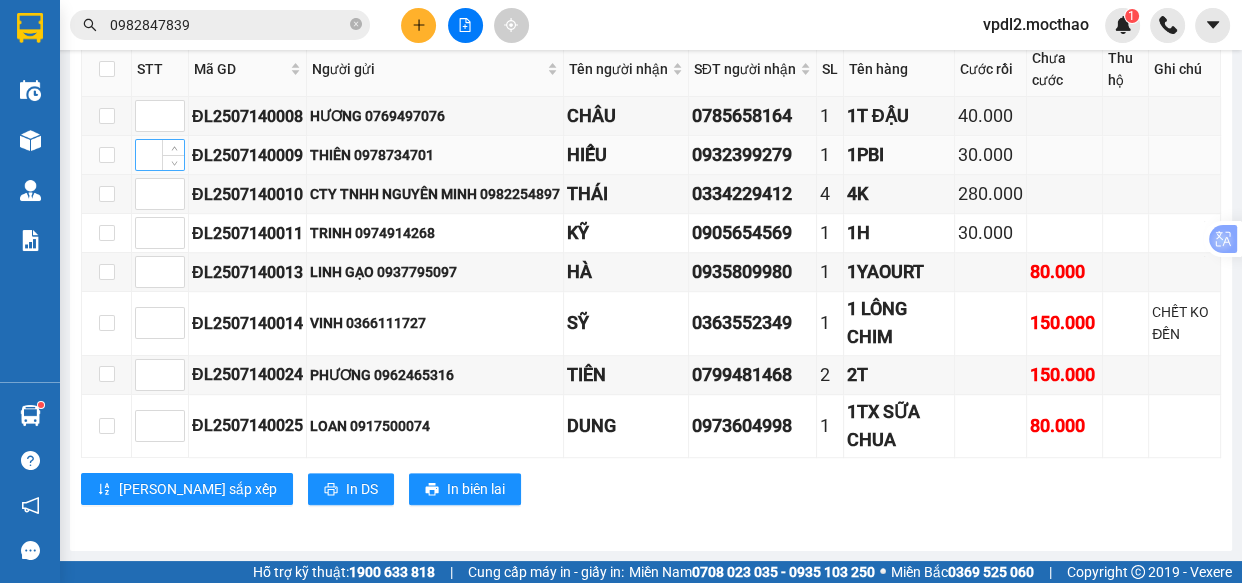 click at bounding box center (160, 155) 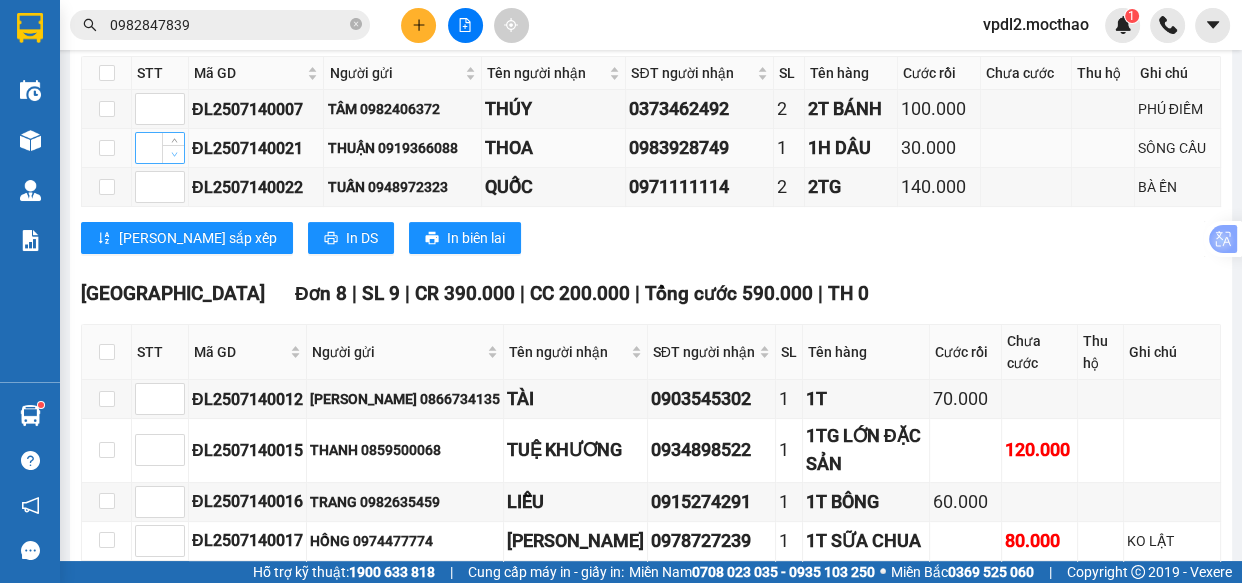 scroll, scrollTop: 104, scrollLeft: 0, axis: vertical 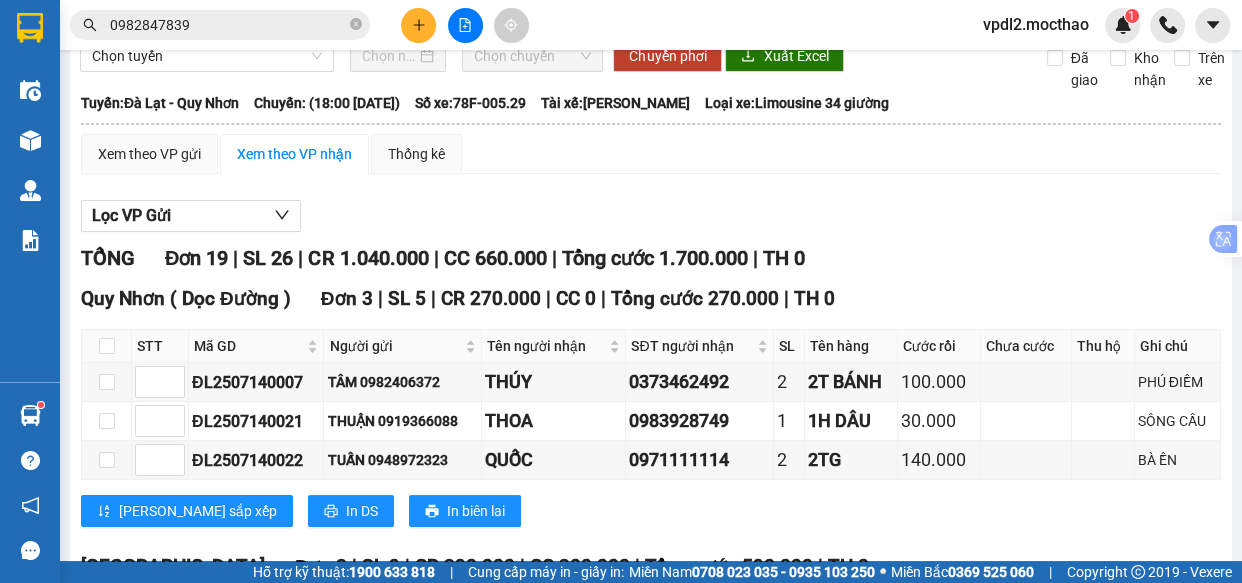 click on "STT" at bounding box center (160, 346) 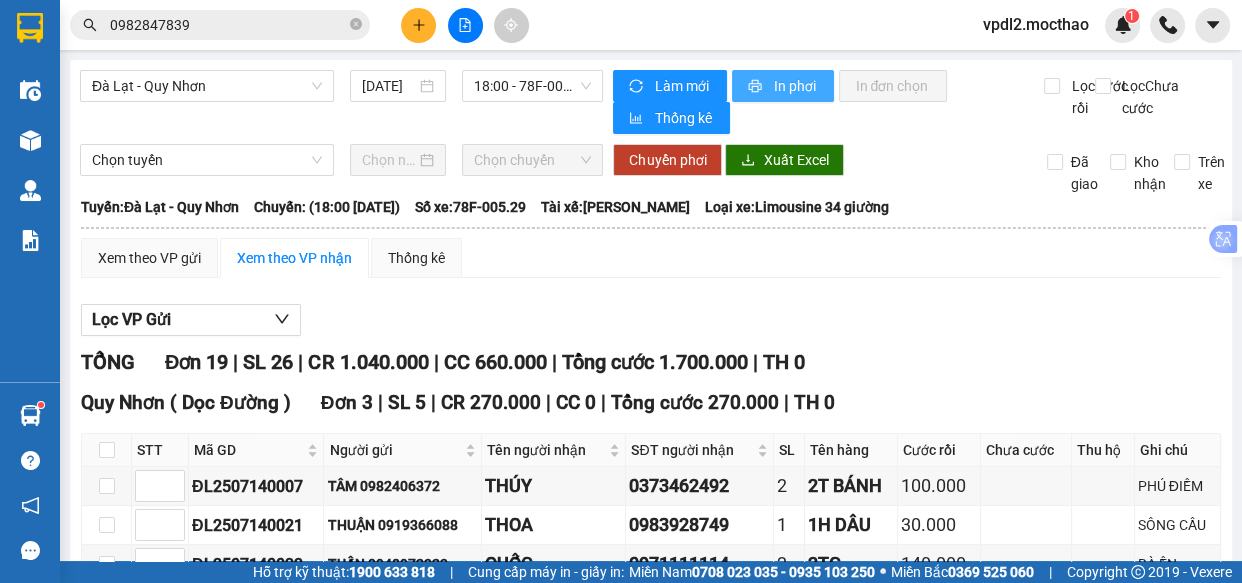 click on "In phơi" at bounding box center [795, 86] 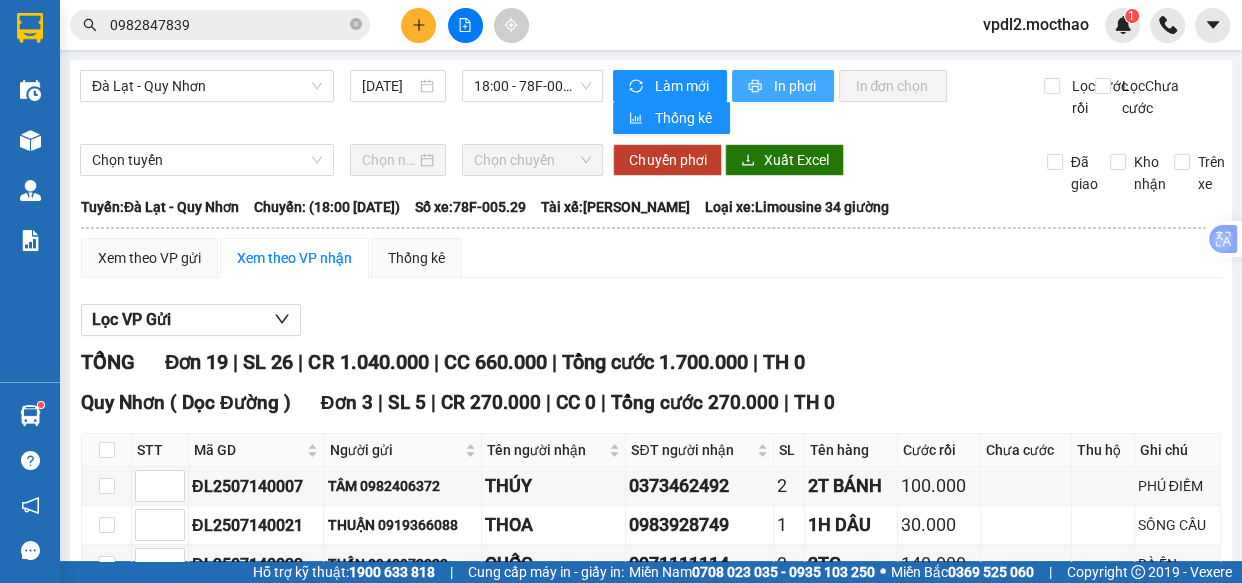 scroll, scrollTop: 0, scrollLeft: 0, axis: both 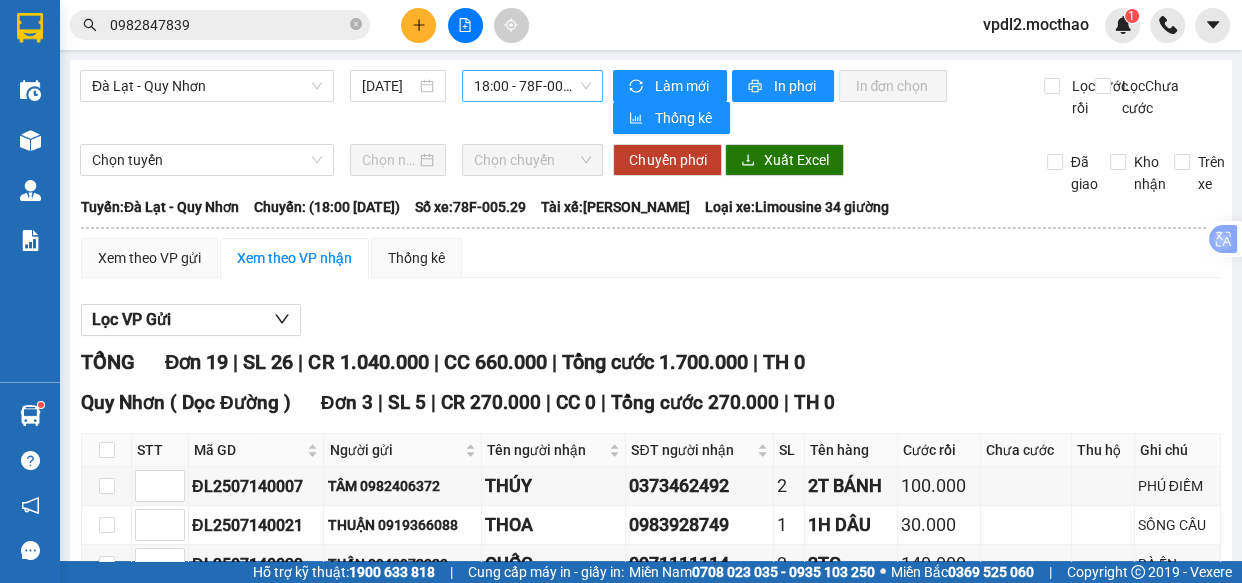 click on "18:00     - 78F-005.29" at bounding box center [532, 86] 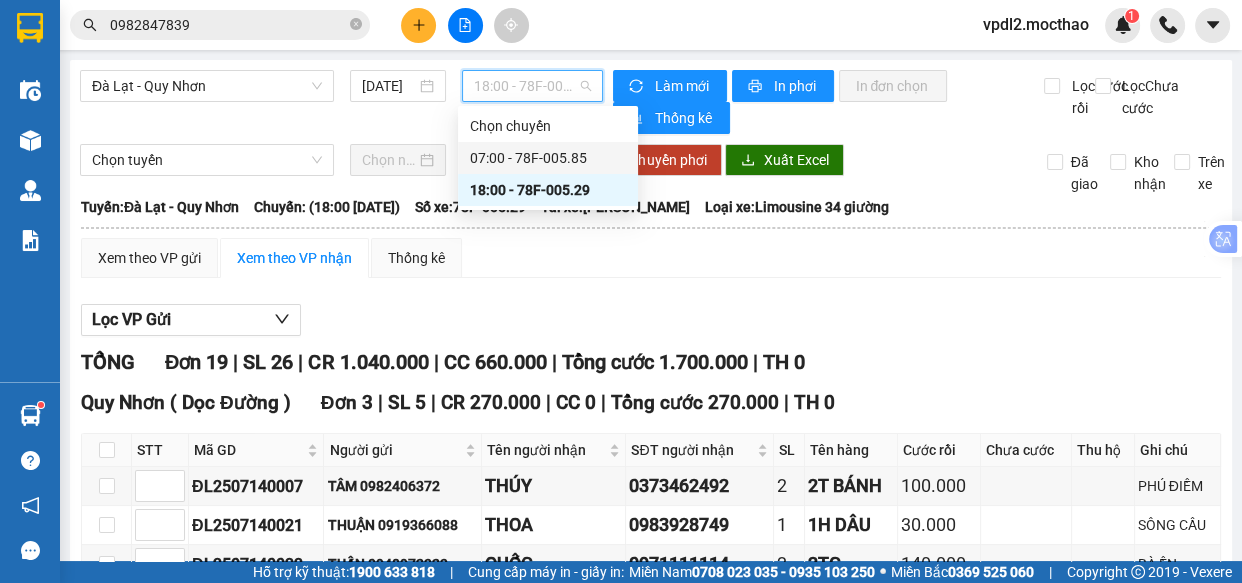 drag, startPoint x: 523, startPoint y: 154, endPoint x: 757, endPoint y: 108, distance: 238.47852 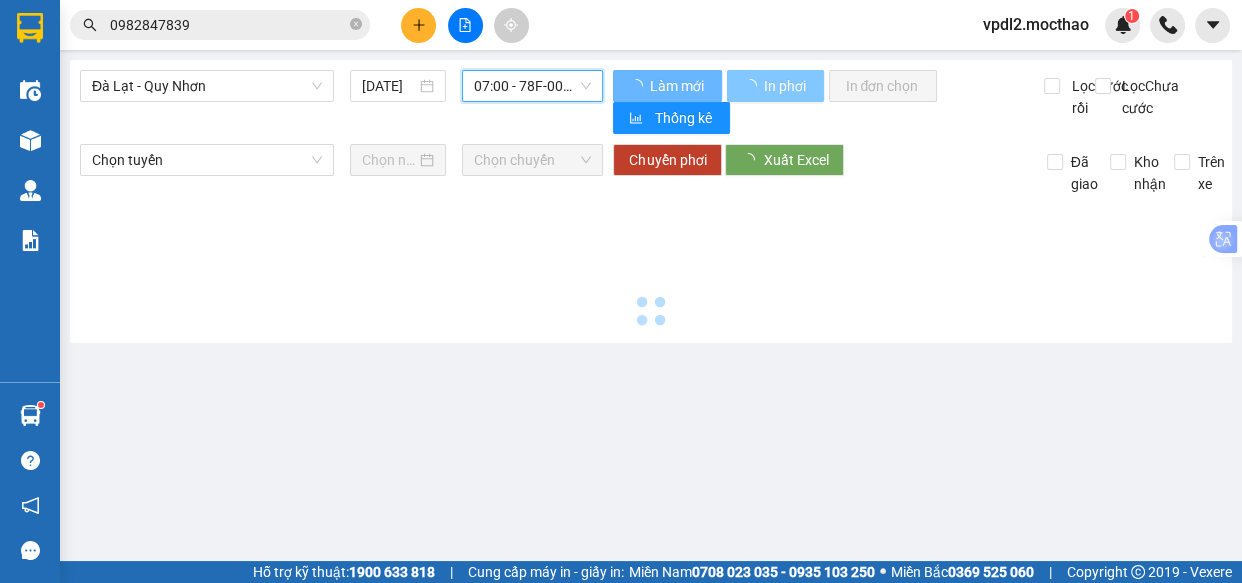 click on "In phơi" at bounding box center [785, 86] 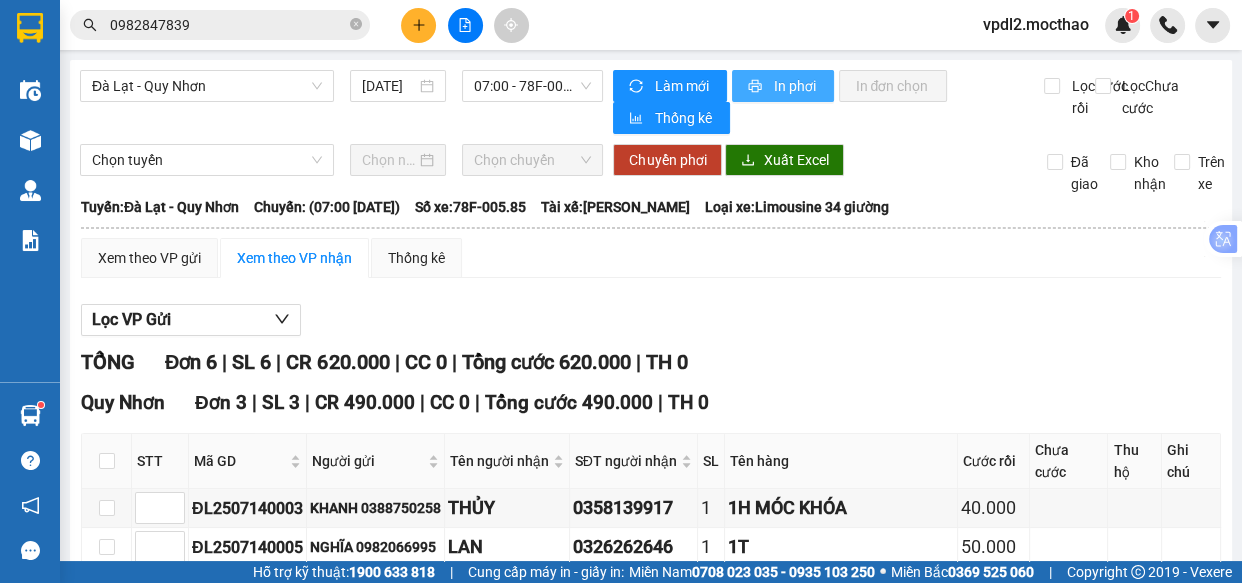 click on "In phơi" at bounding box center [795, 86] 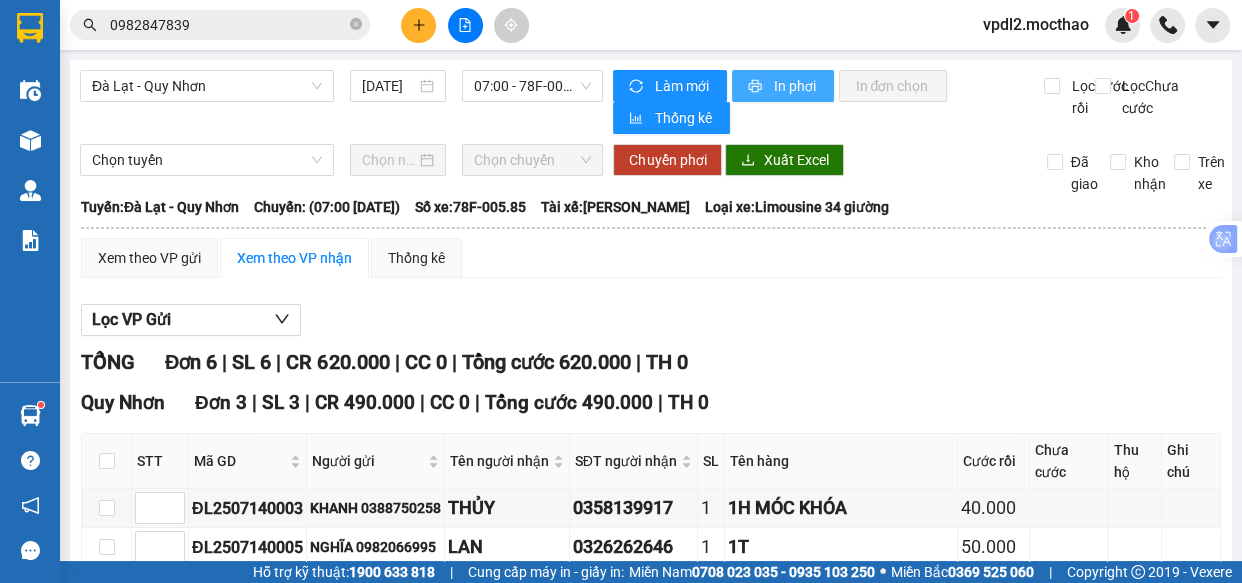 scroll, scrollTop: 0, scrollLeft: 0, axis: both 